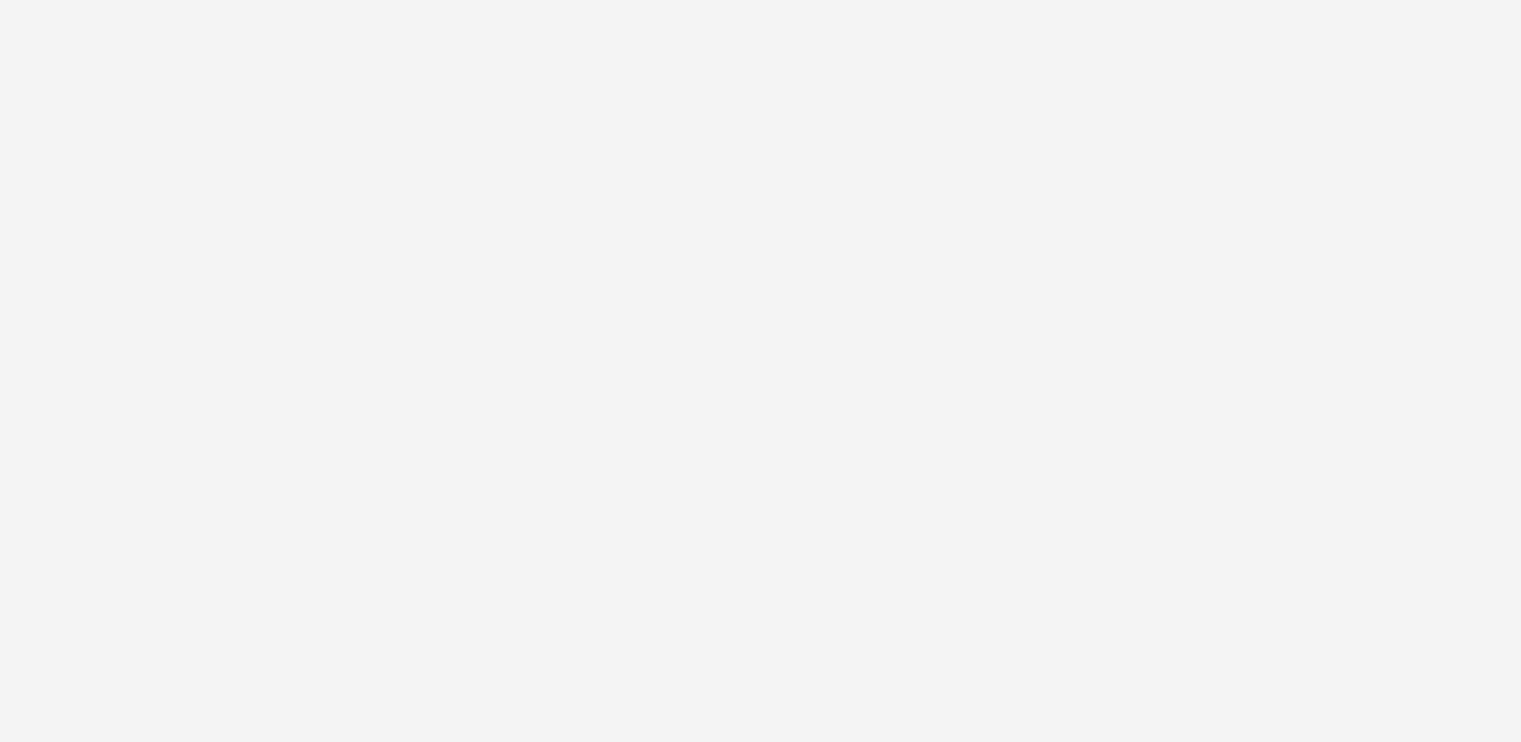 scroll, scrollTop: 0, scrollLeft: 0, axis: both 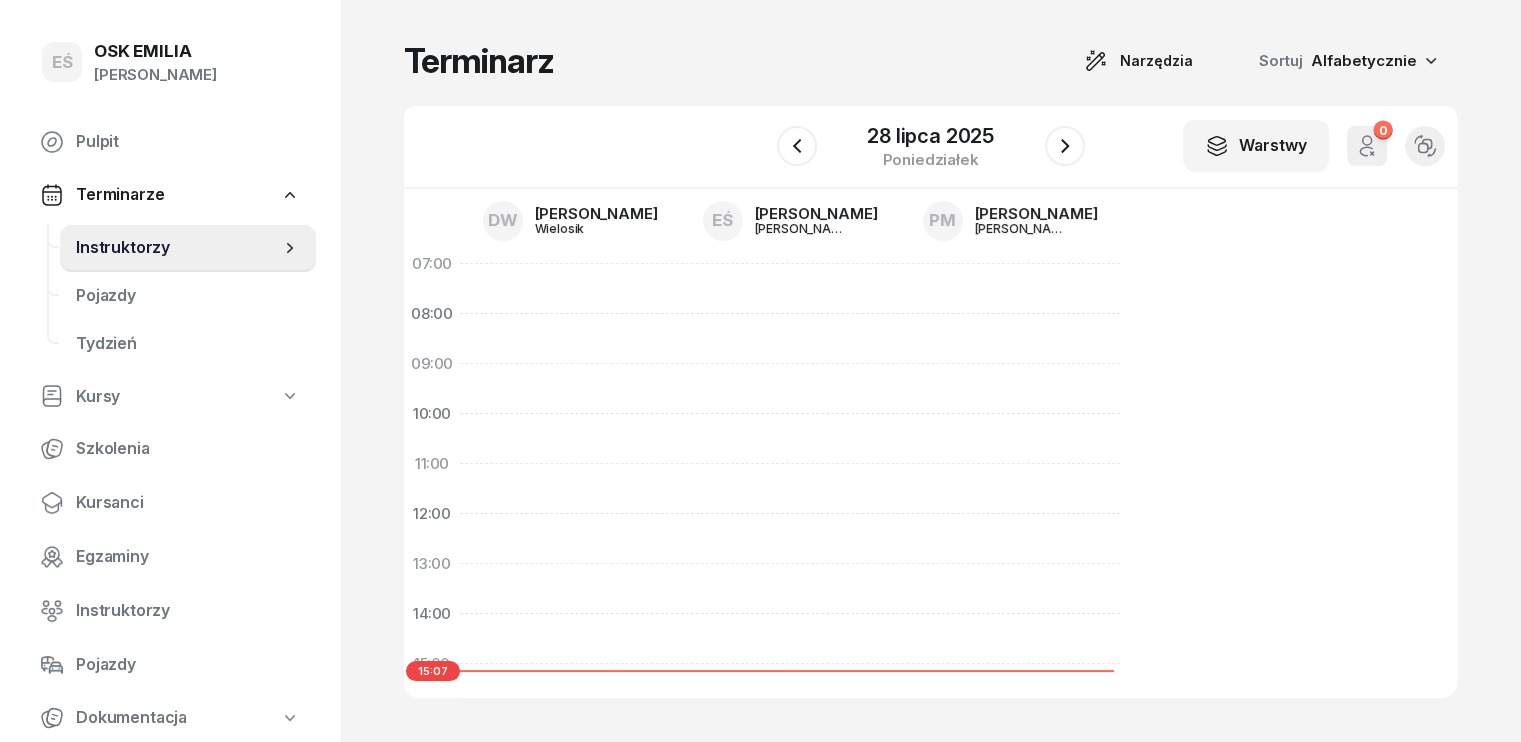 click on "Terminarz  Narzędzia  Sortuj   Alfabetycznie" at bounding box center (930, 61) 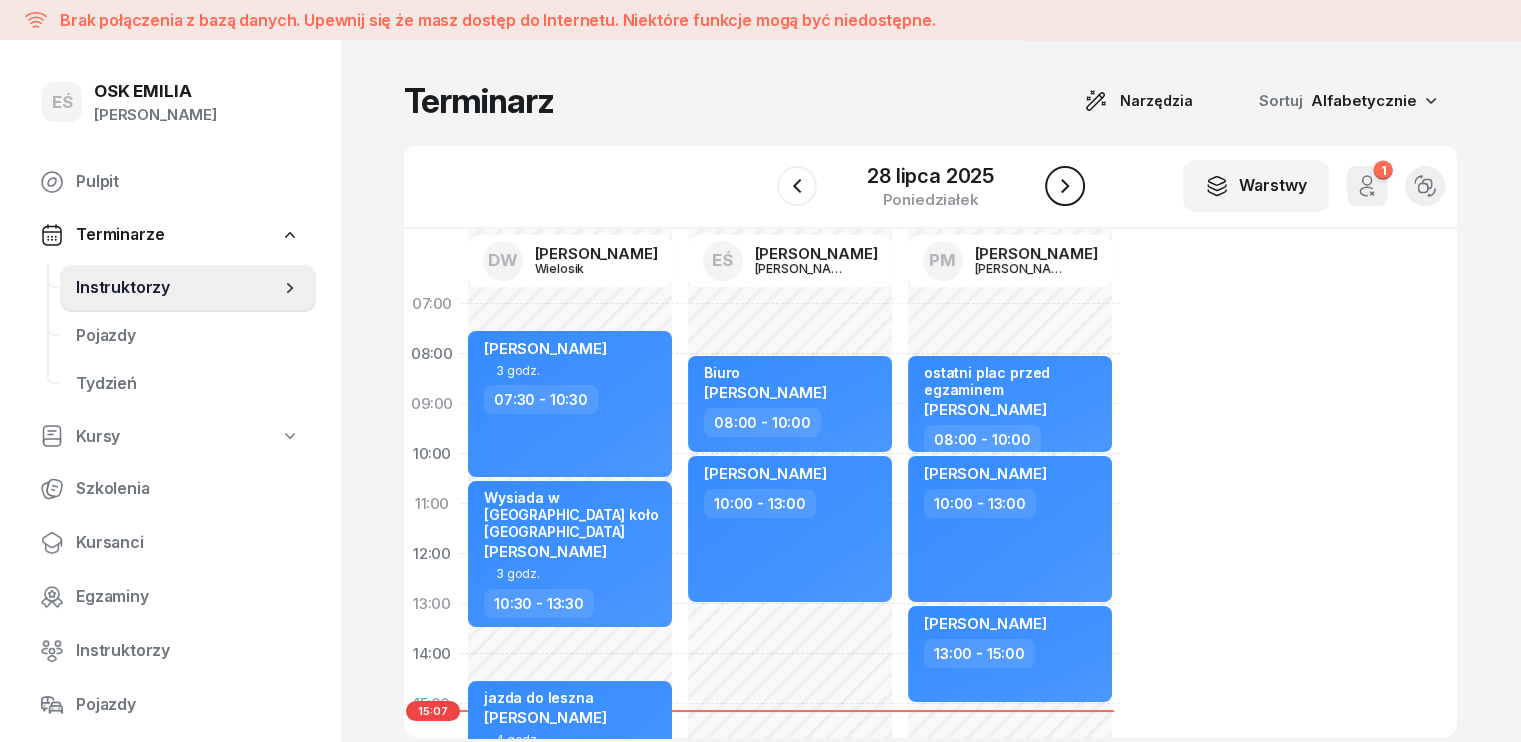 click 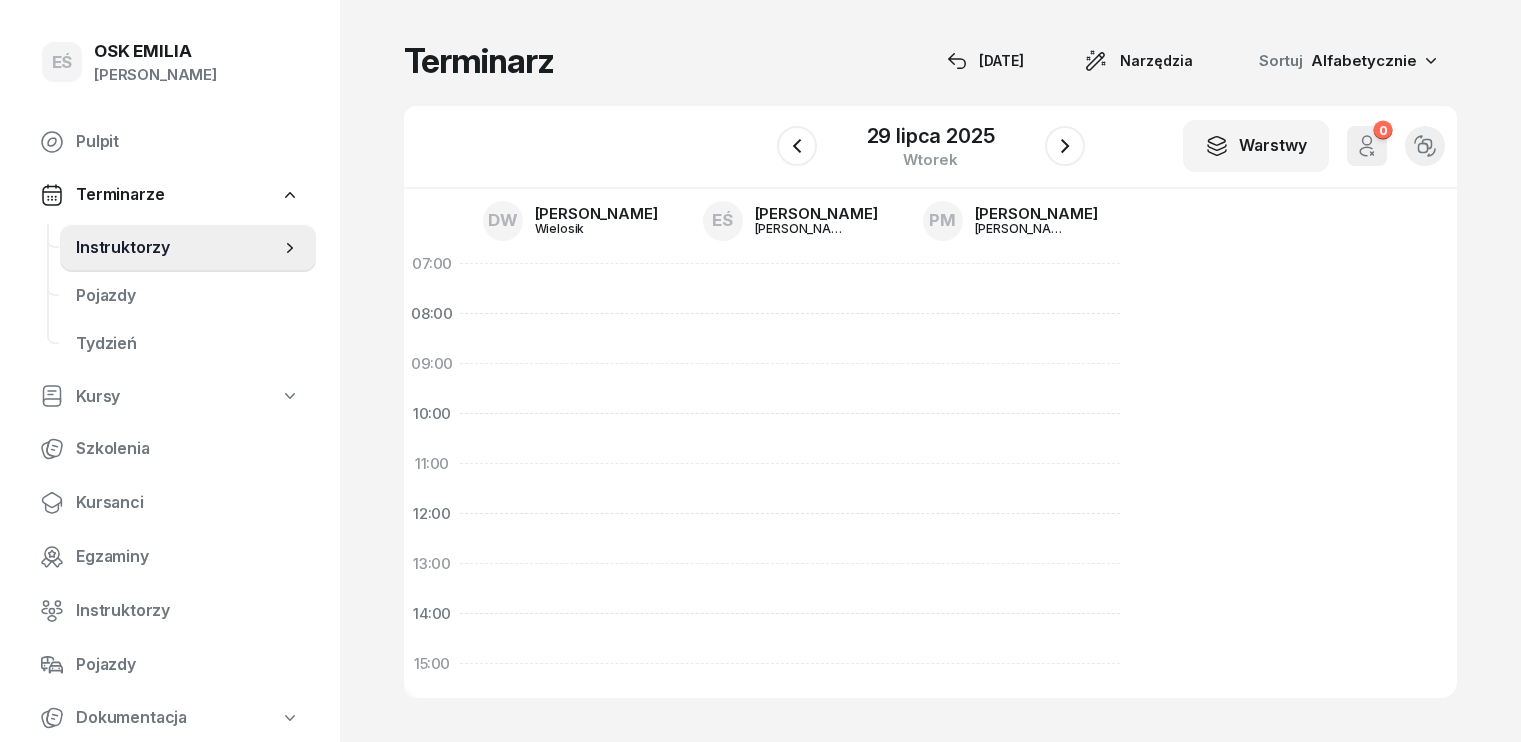scroll, scrollTop: 0, scrollLeft: 0, axis: both 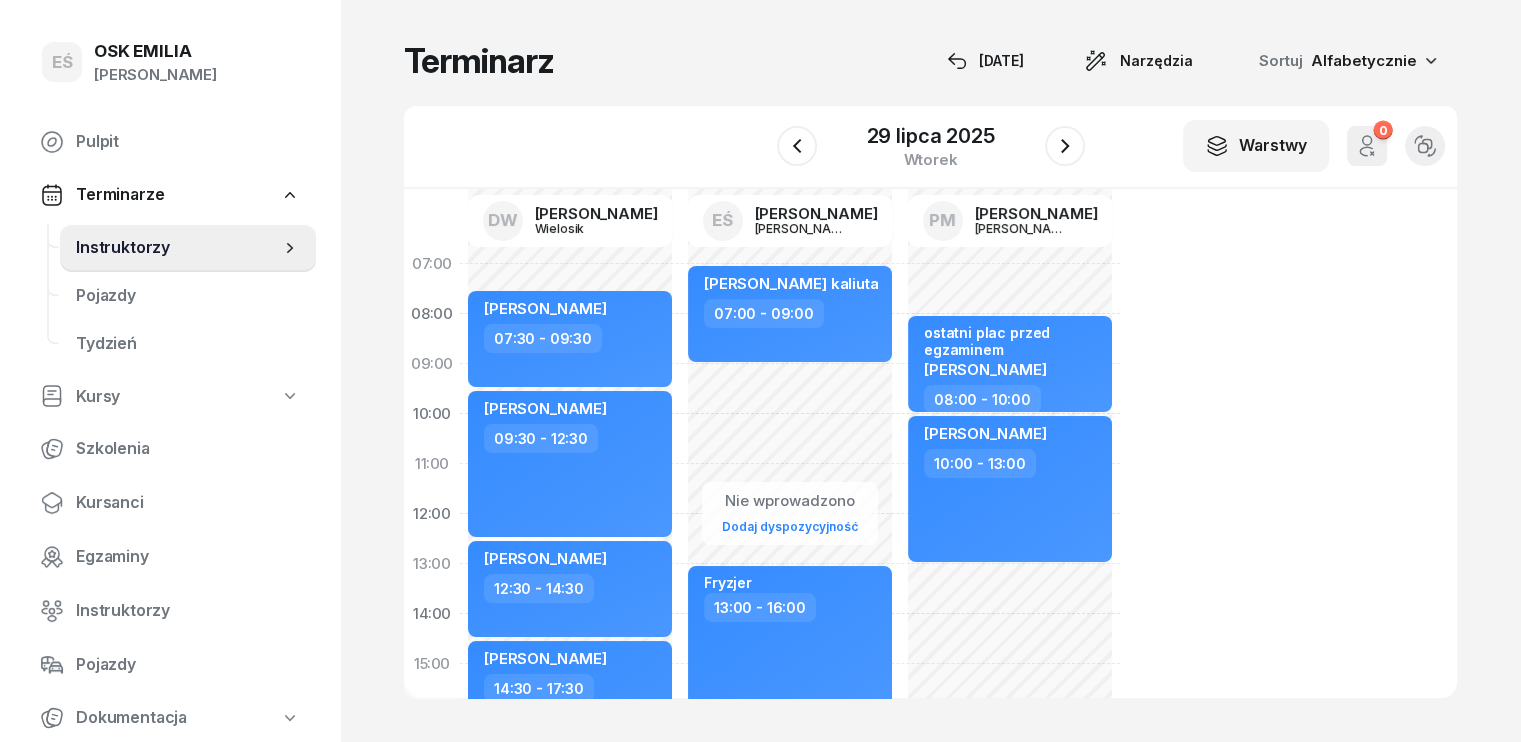 click on "Terminarz  [DATE]  Narzędzia  Sortuj   Alfabetycznie W Wybierz  DW [PERSON_NAME]  EŚ [PERSON_NAME]  PM [PERSON_NAME]  [DATE]  Warstwy  0 Odwołane zajęcia Widok alternatywny Edytuj Usuń... 07:00 08:00 09:00 10:00 11:00 12:00 13:00 14:00 15:00 16:00 17:00 18:00 19:00 20:00 21:00 DW [PERSON_NAME] EŚ [PERSON_NAME] PM [PERSON_NAME] Nie wprowadzono Dodaj dyspozycyjność [PERSON_NAME]  07:30 - 09:30 [PERSON_NAME]  09:30 - 12:30 [PERSON_NAME]  12:30 - 14:30 [PERSON_NAME]  14:30 - 17:30 Nie wprowadzono Dodaj dyspozycyjność [PERSON_NAME] kaliuta  07:00 - 09:00 Fryzjer  13:00 - 16:00 Nie wprowadzono Dodaj dyspozycyjność ostatni plac przed egzaminem [PERSON_NAME]  08:00 - 10:00 [PERSON_NAME]  10:00 - 13:00 [DATE] [DATE] lut mar kwi maj cze lip sie wrz paź lis gru Pn Wt Śr Czw Pt Sob Nd 30 1 2 3 4 5 6 7 8 9 10 11 12 13 14 15 16 17 18 19 20 21 22 23 24 25 26 27 28 29 30 31" 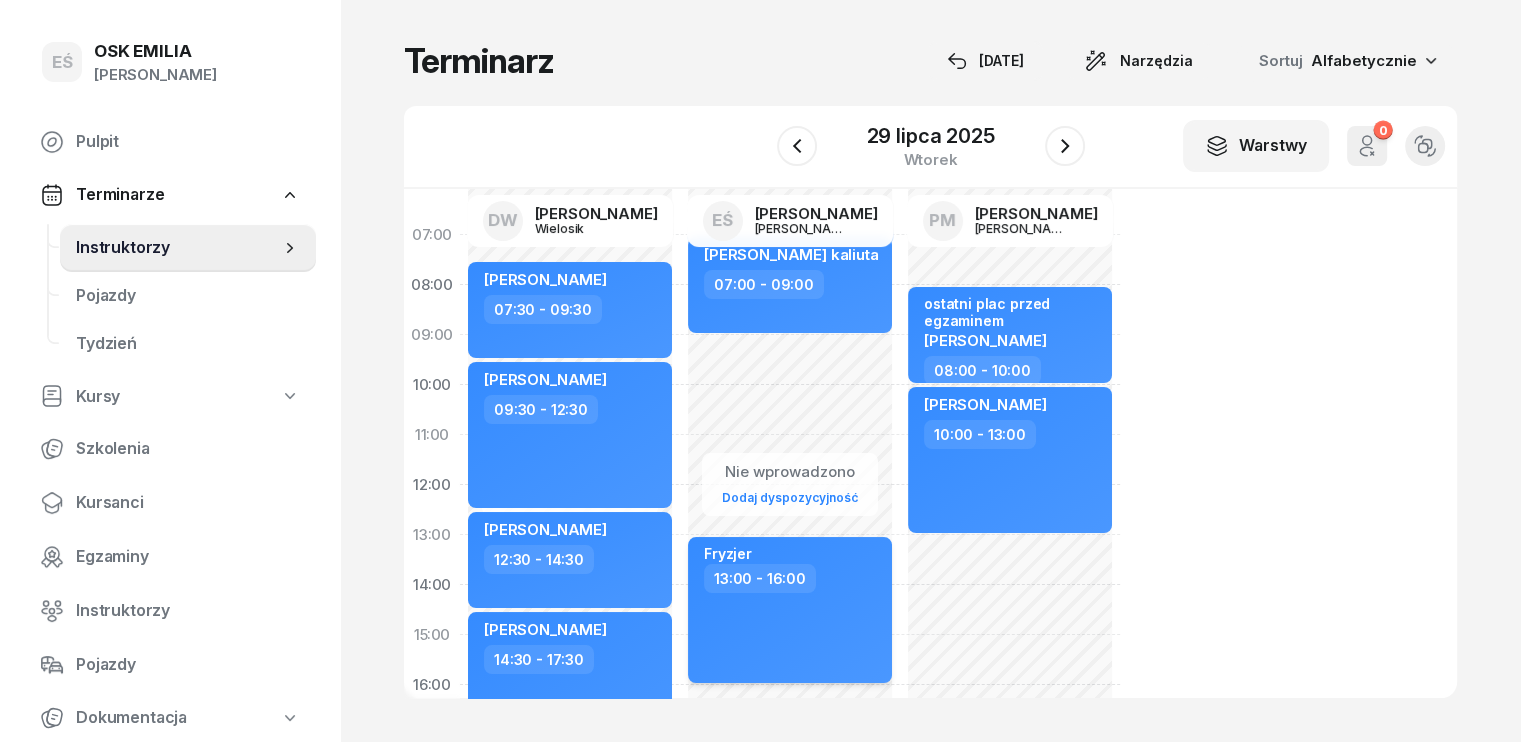 scroll, scrollTop: 0, scrollLeft: 0, axis: both 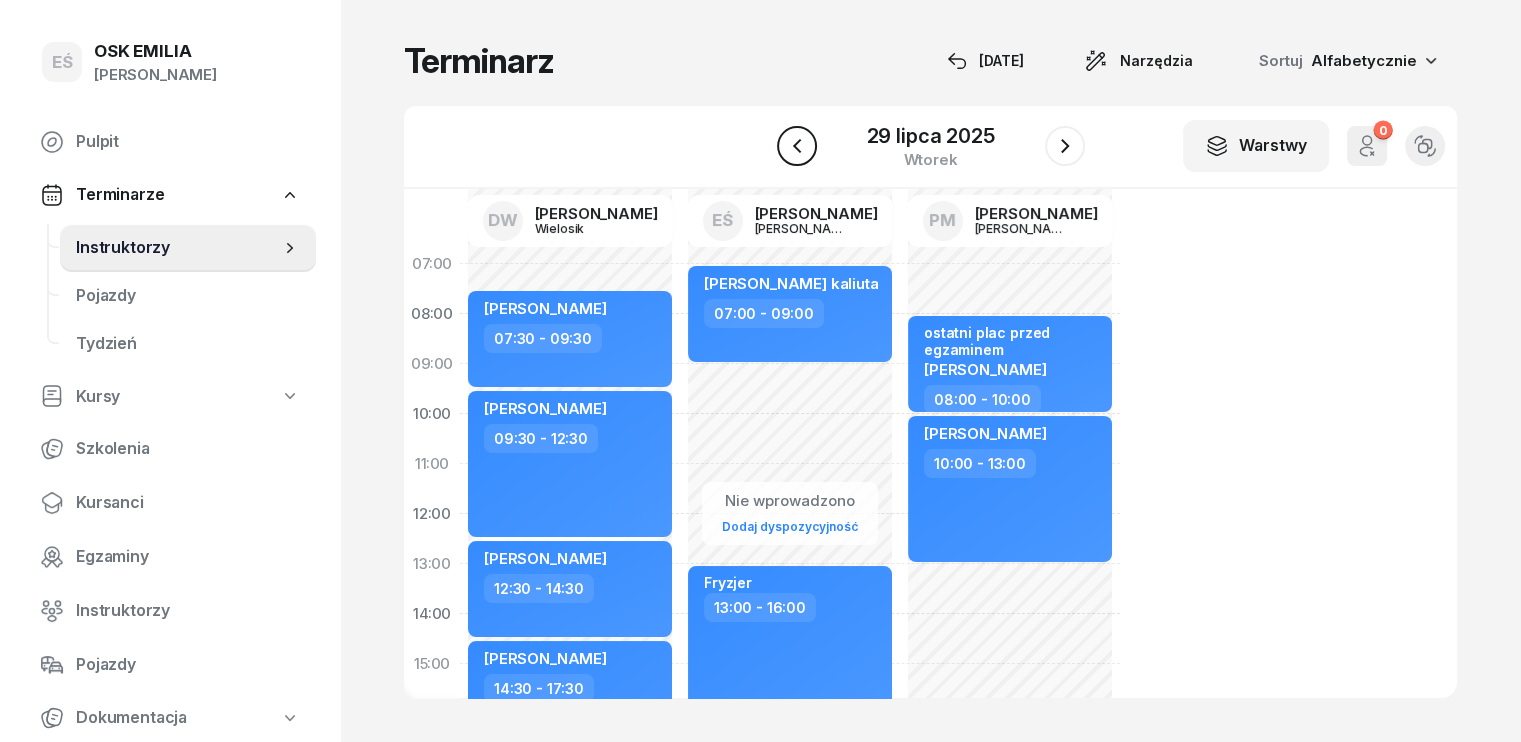 click 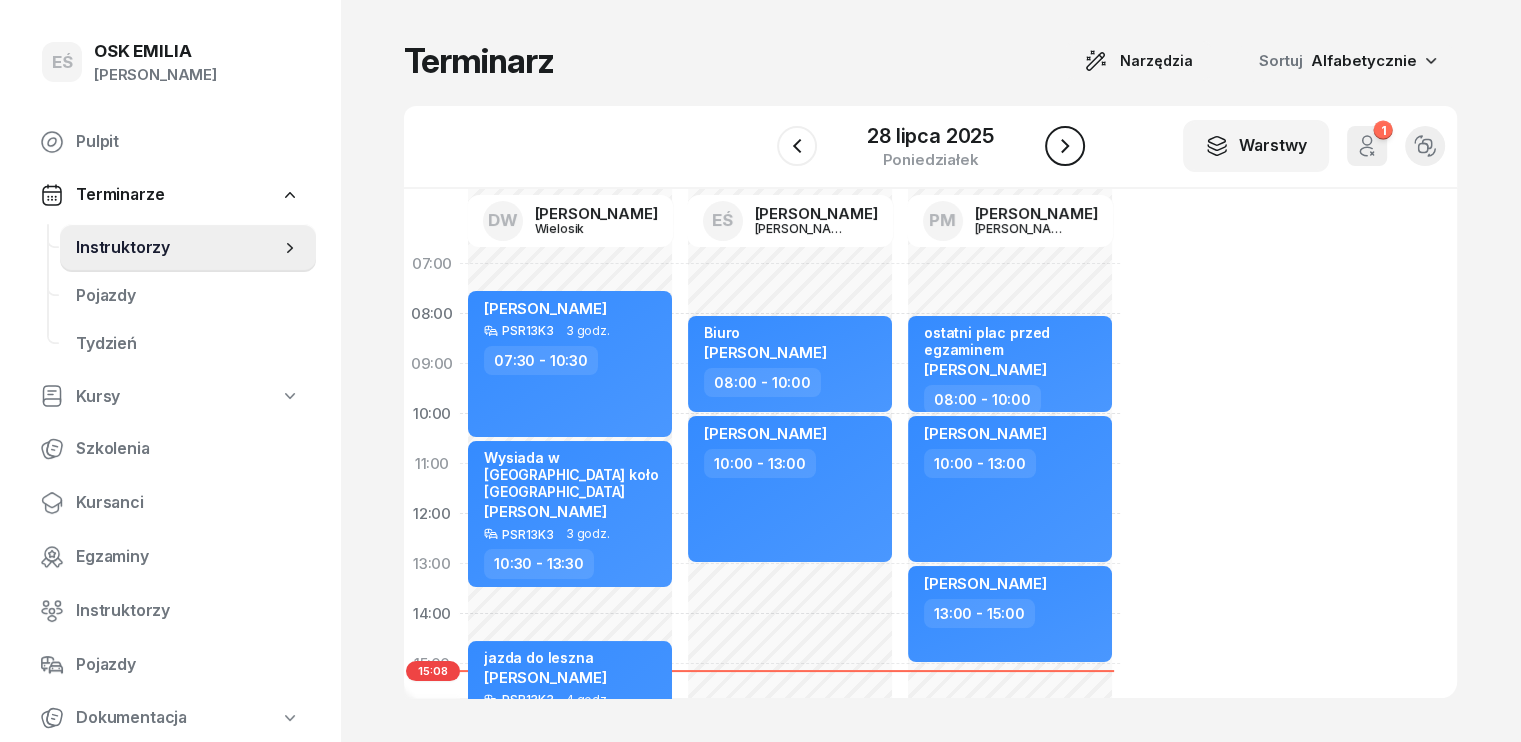 click 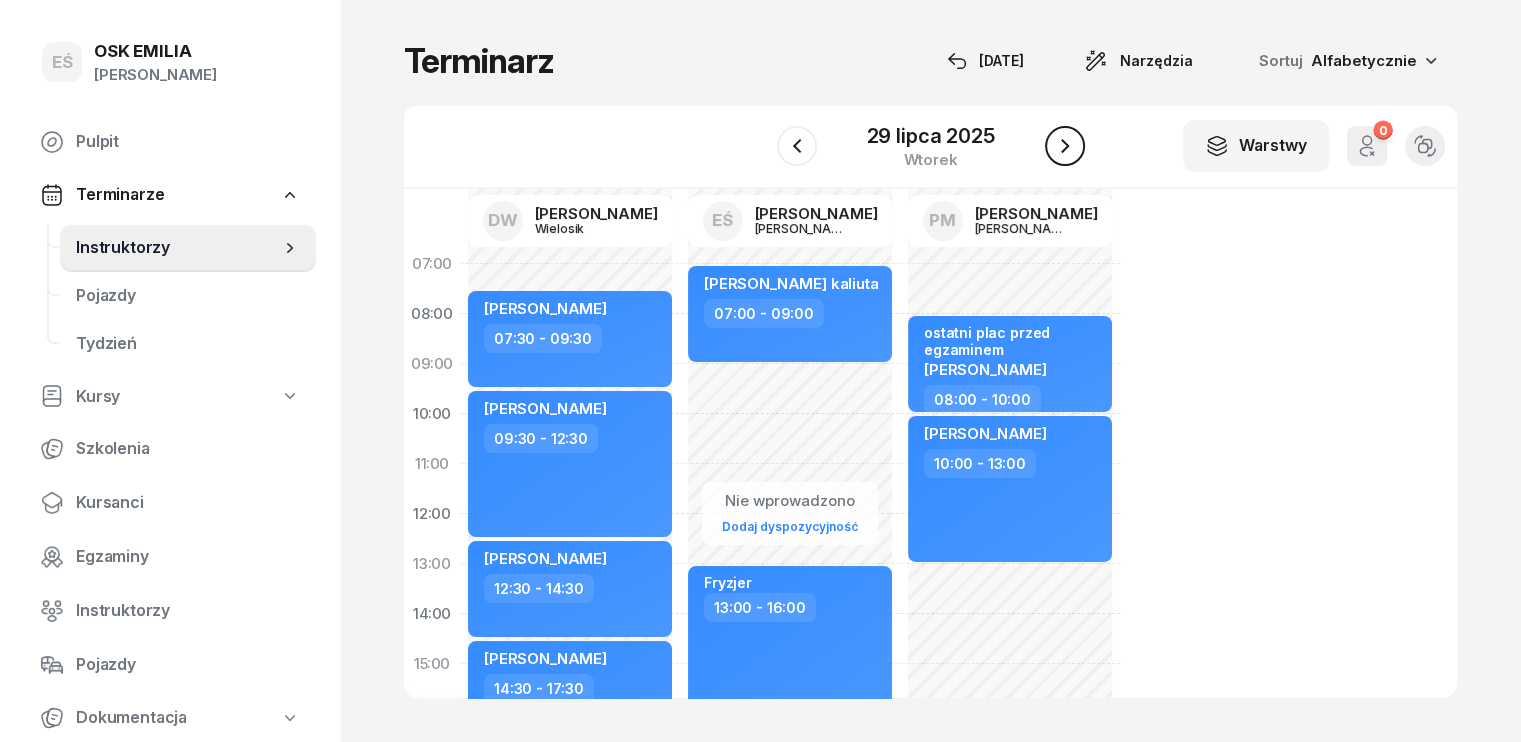 click 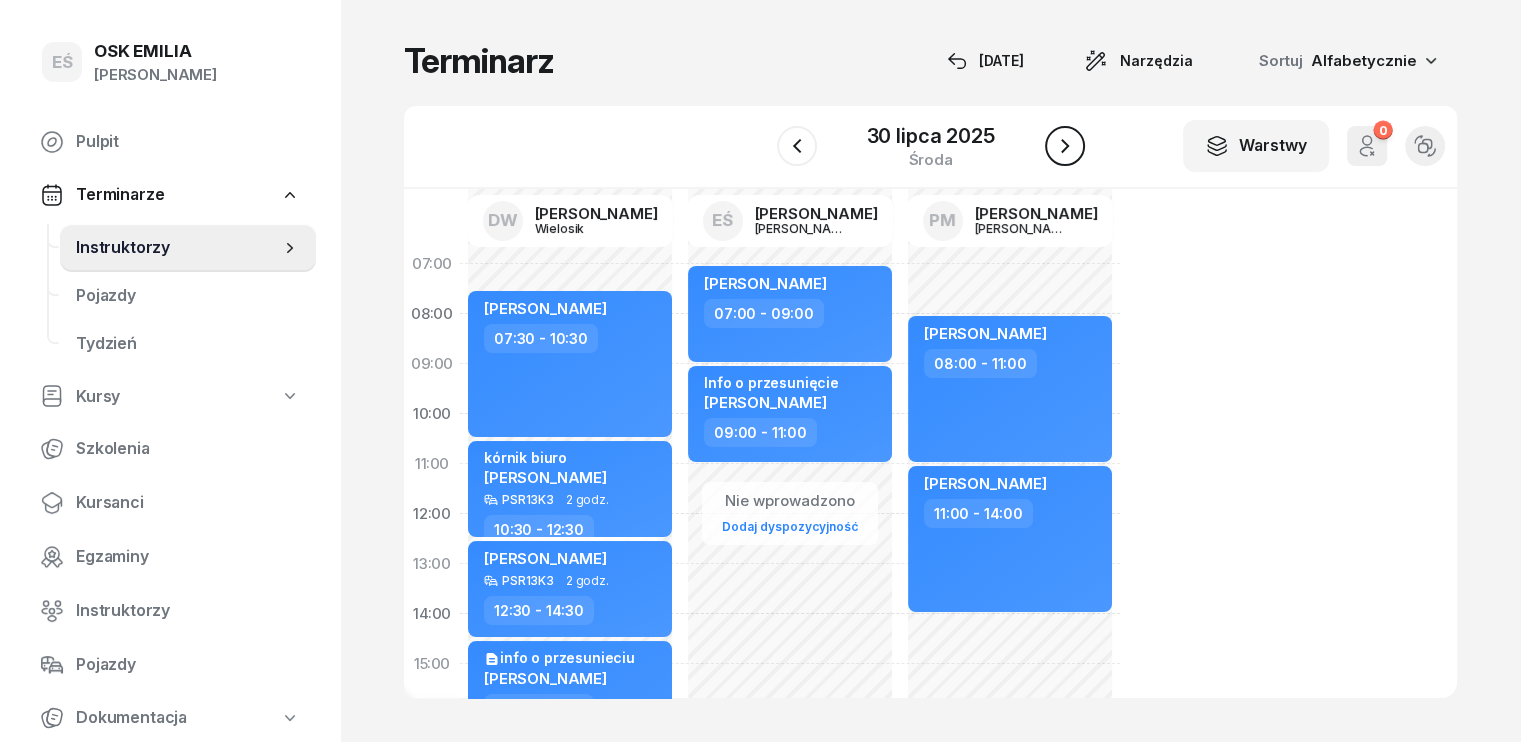 click 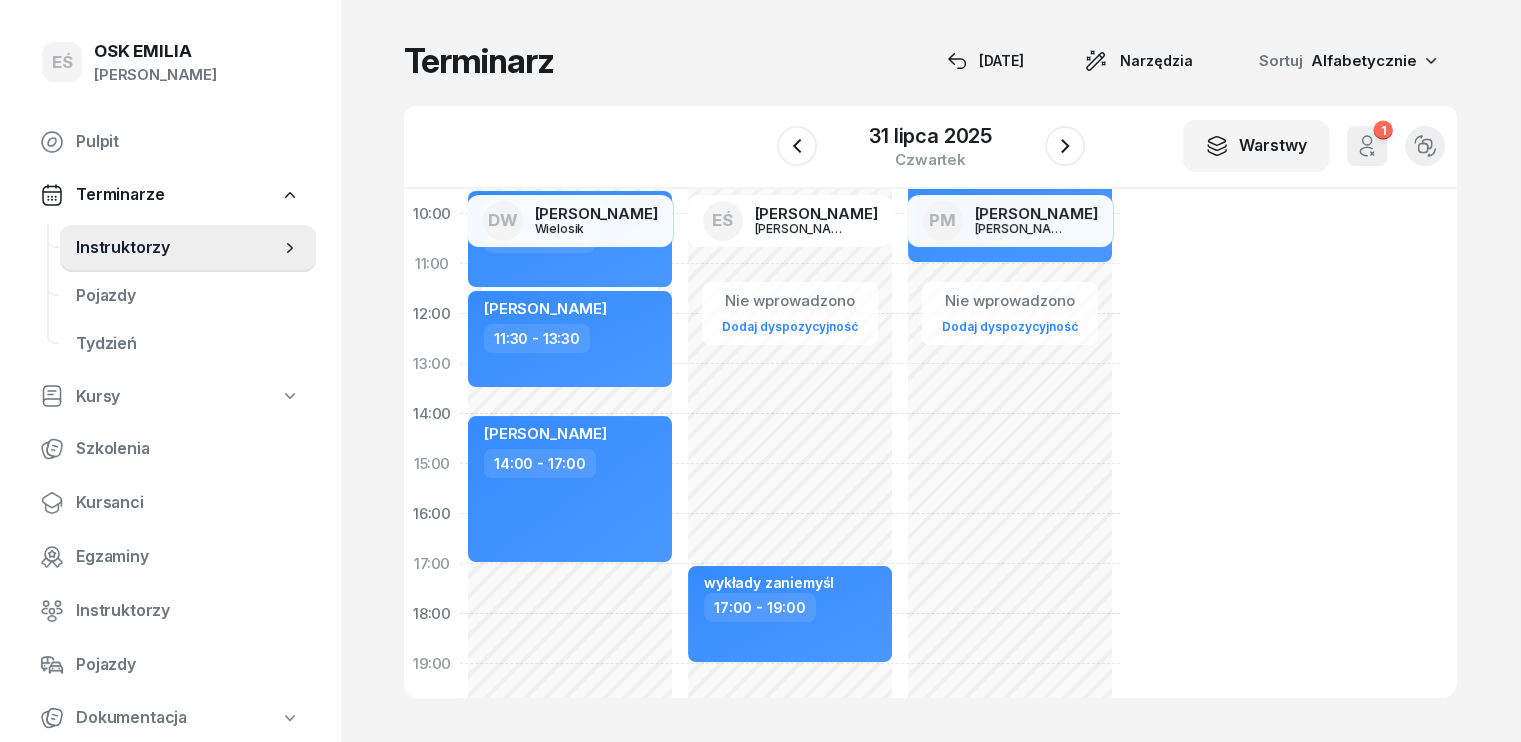 scroll, scrollTop: 100, scrollLeft: 0, axis: vertical 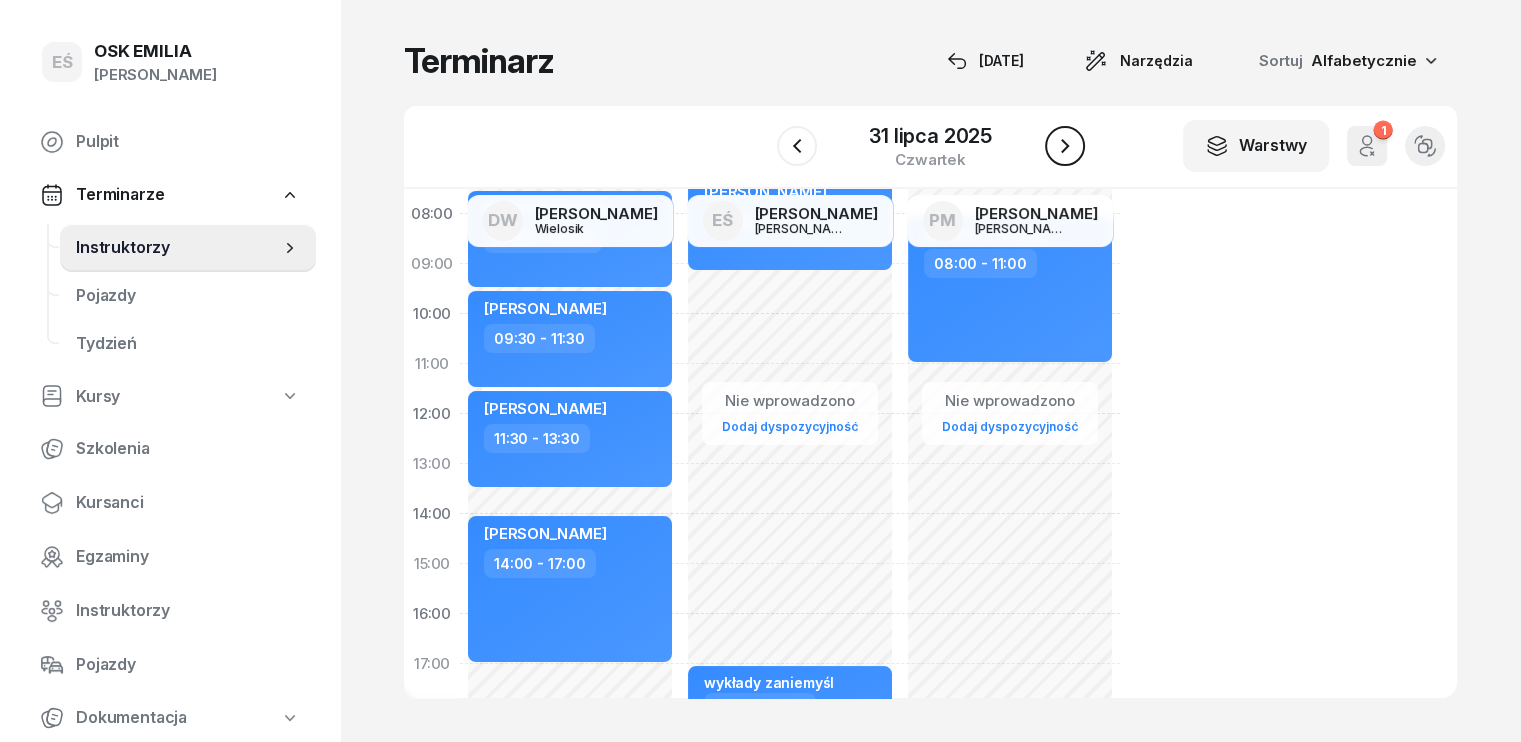 click 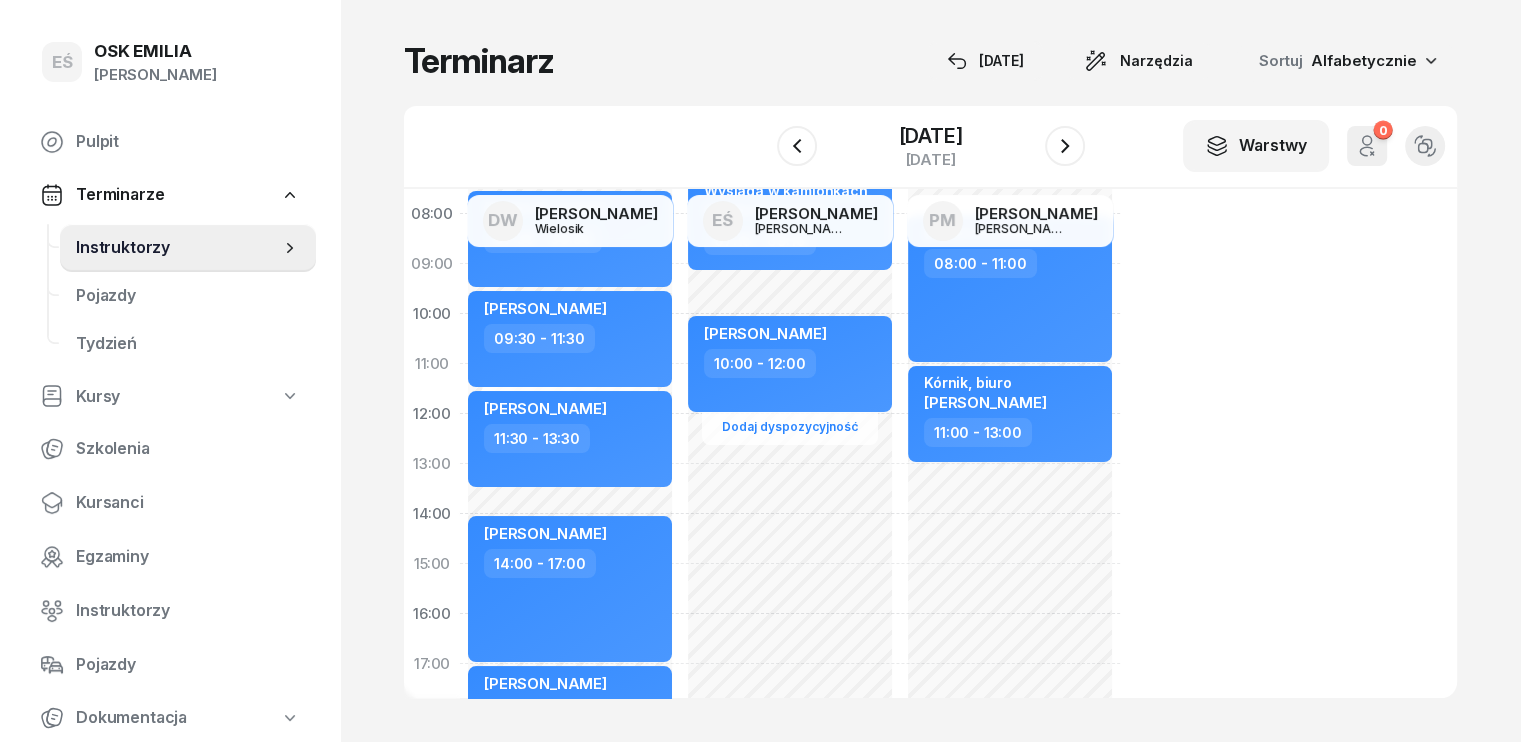 scroll, scrollTop: 0, scrollLeft: 0, axis: both 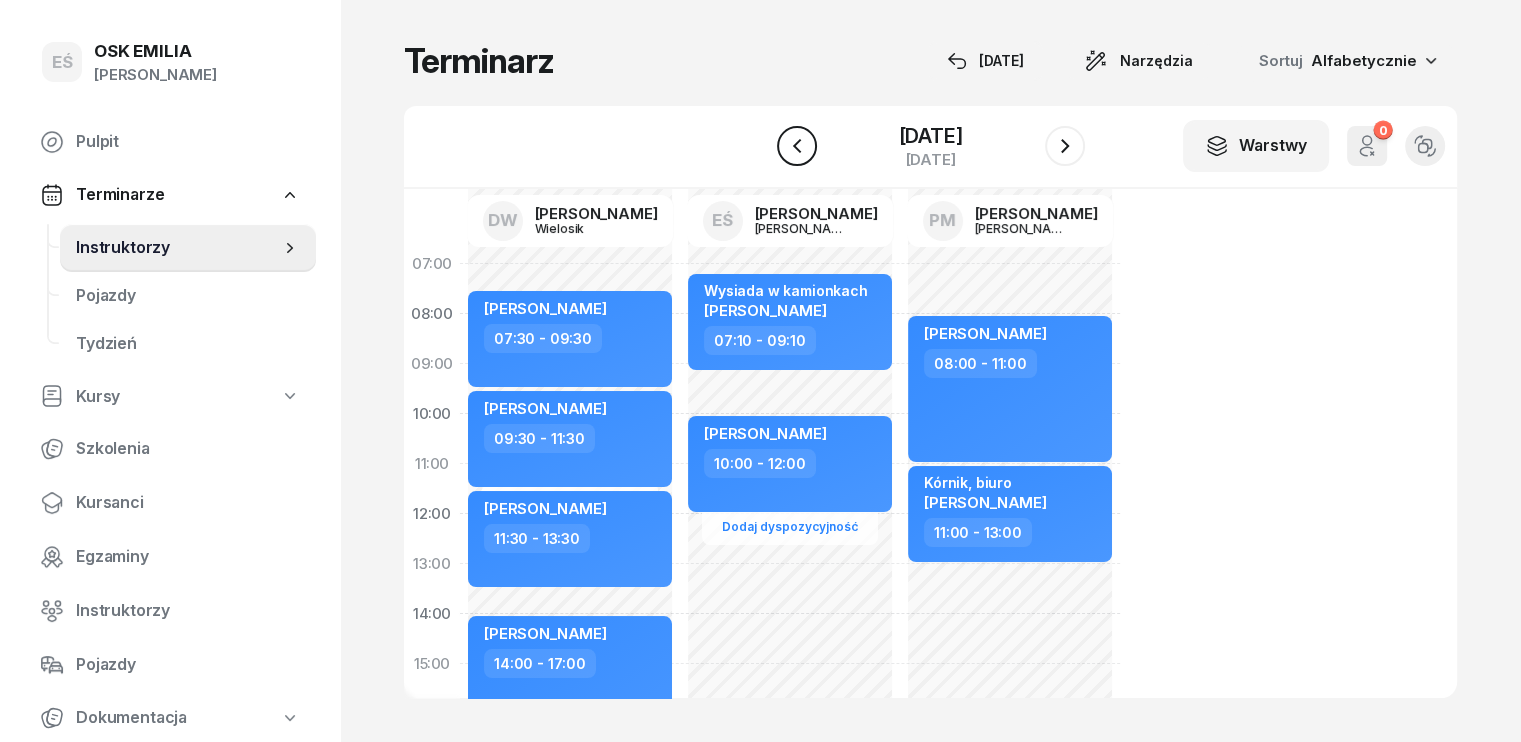 click 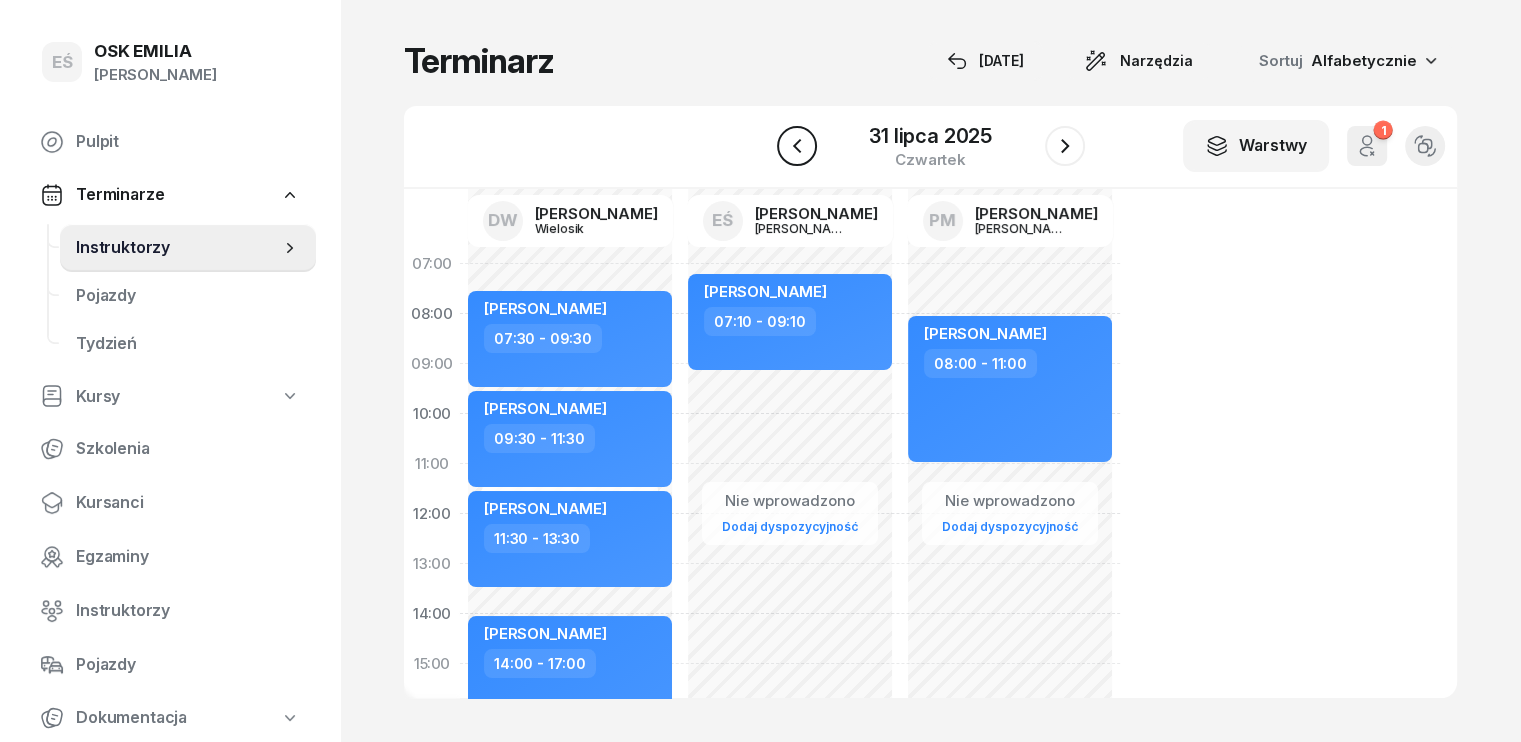 click 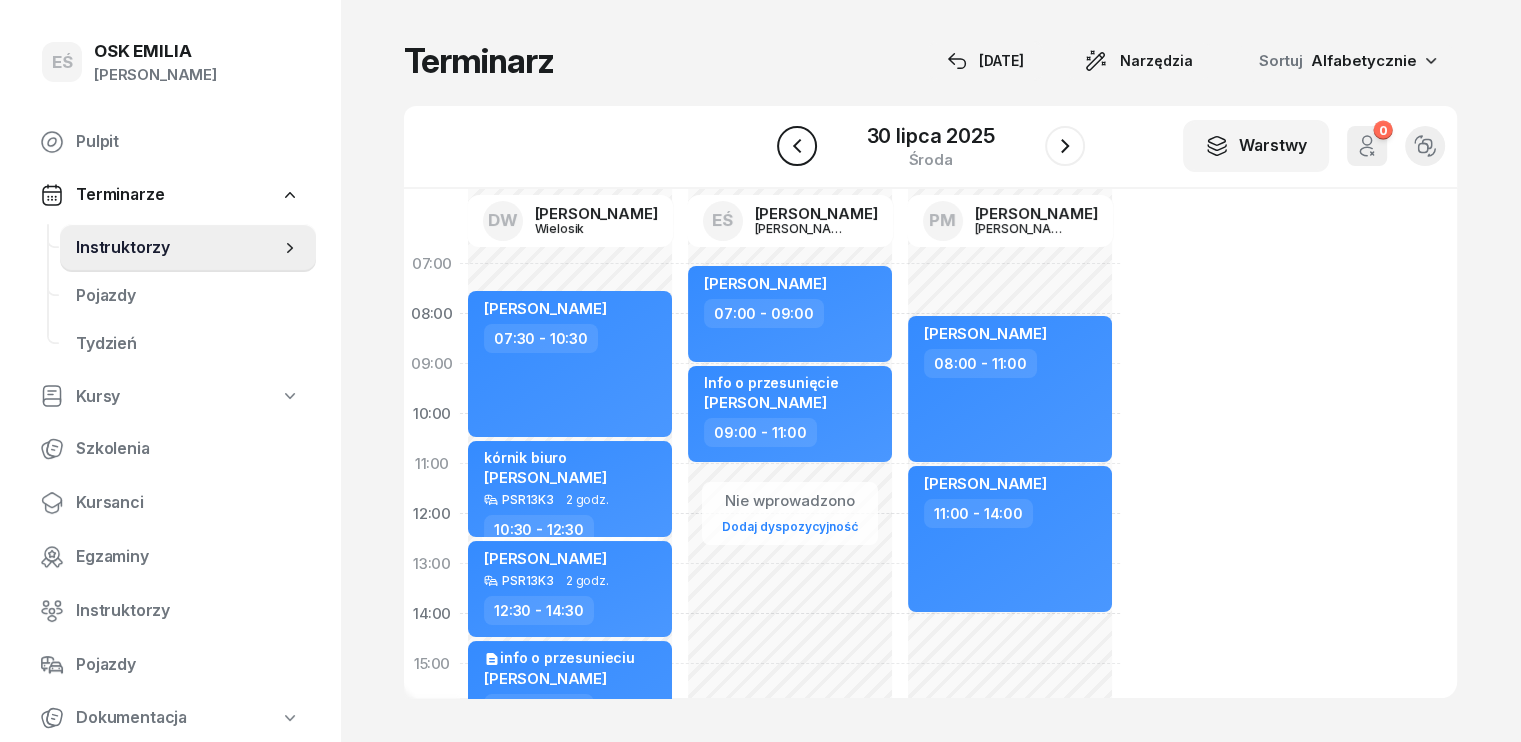 click 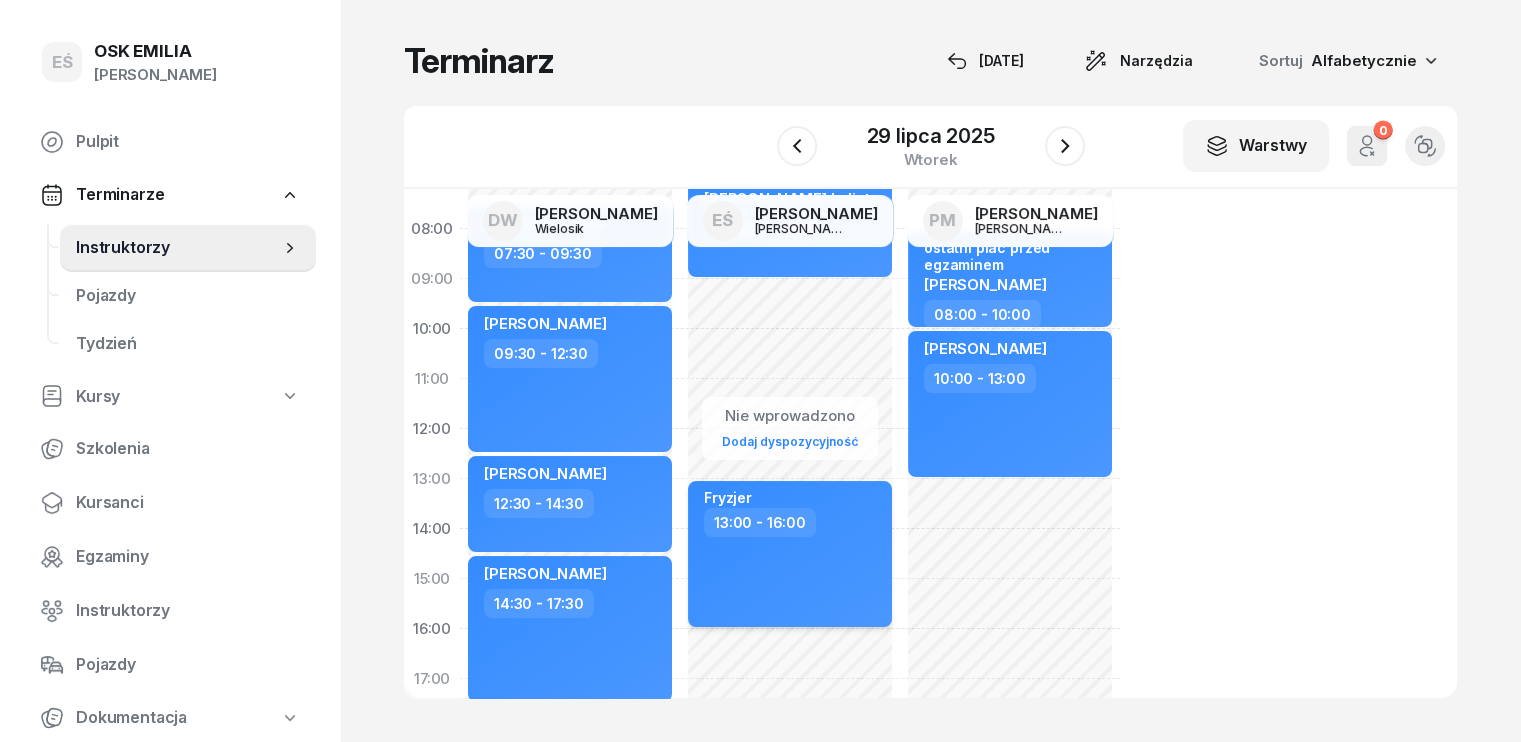 scroll, scrollTop: 200, scrollLeft: 0, axis: vertical 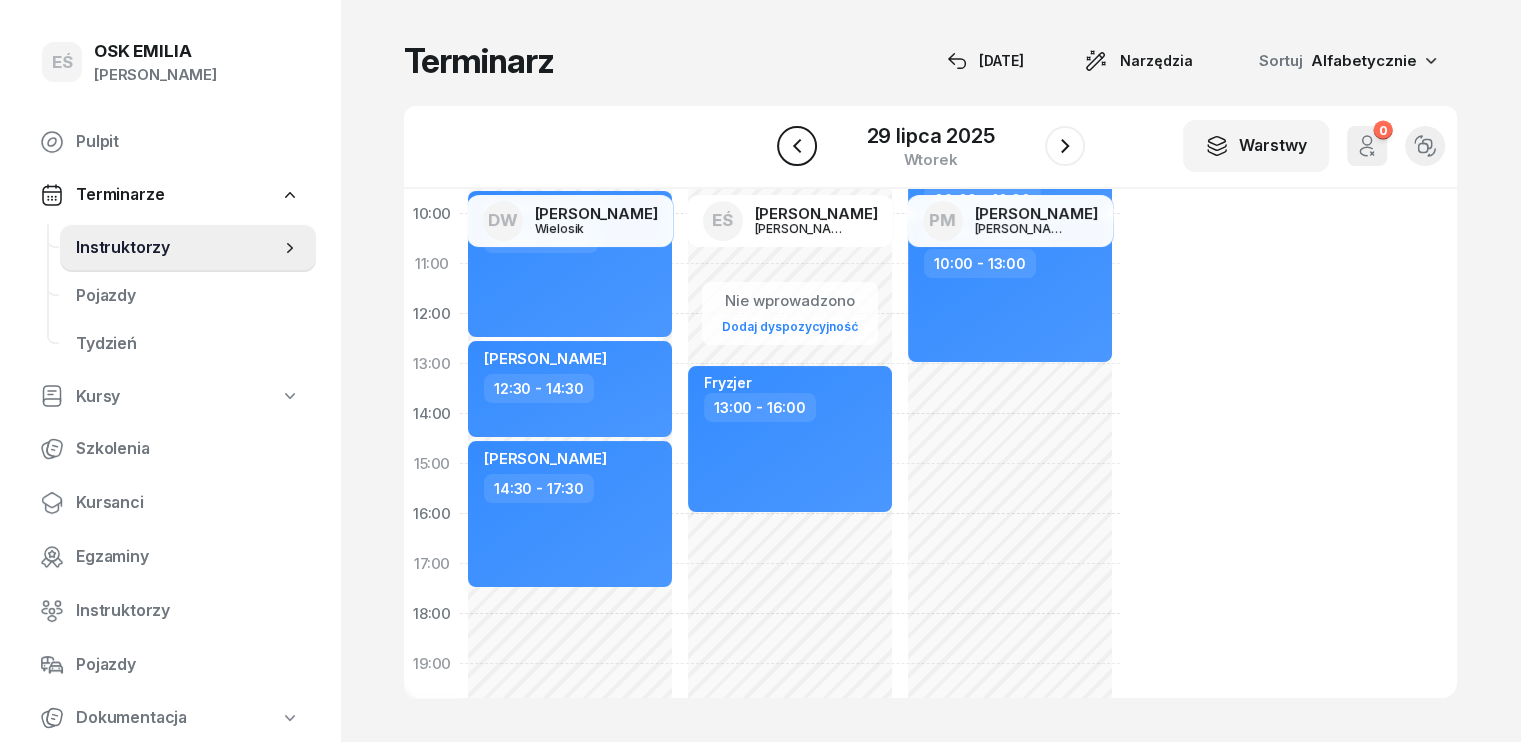 click 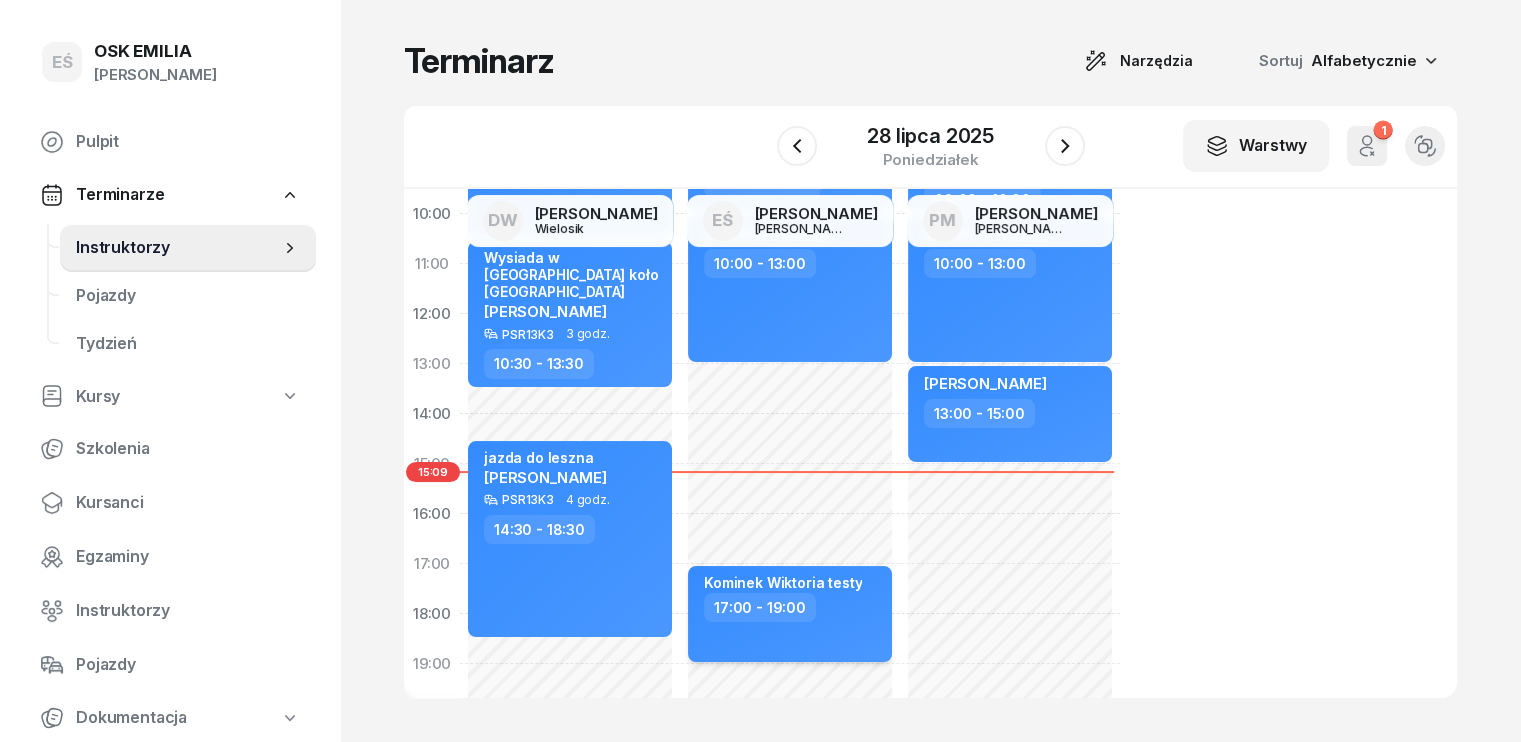 click on "Kominek Wiktoria testy" at bounding box center [792, 583] 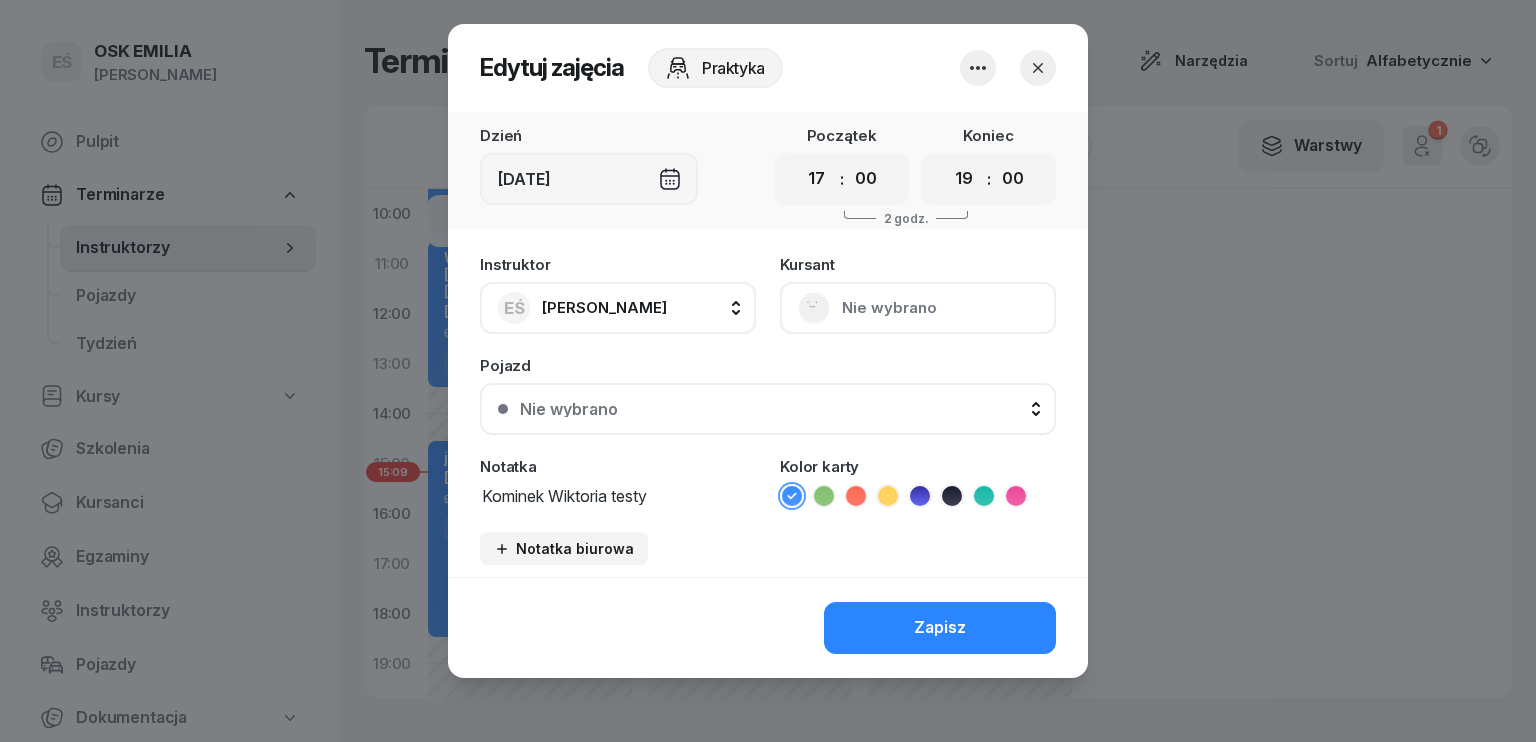click 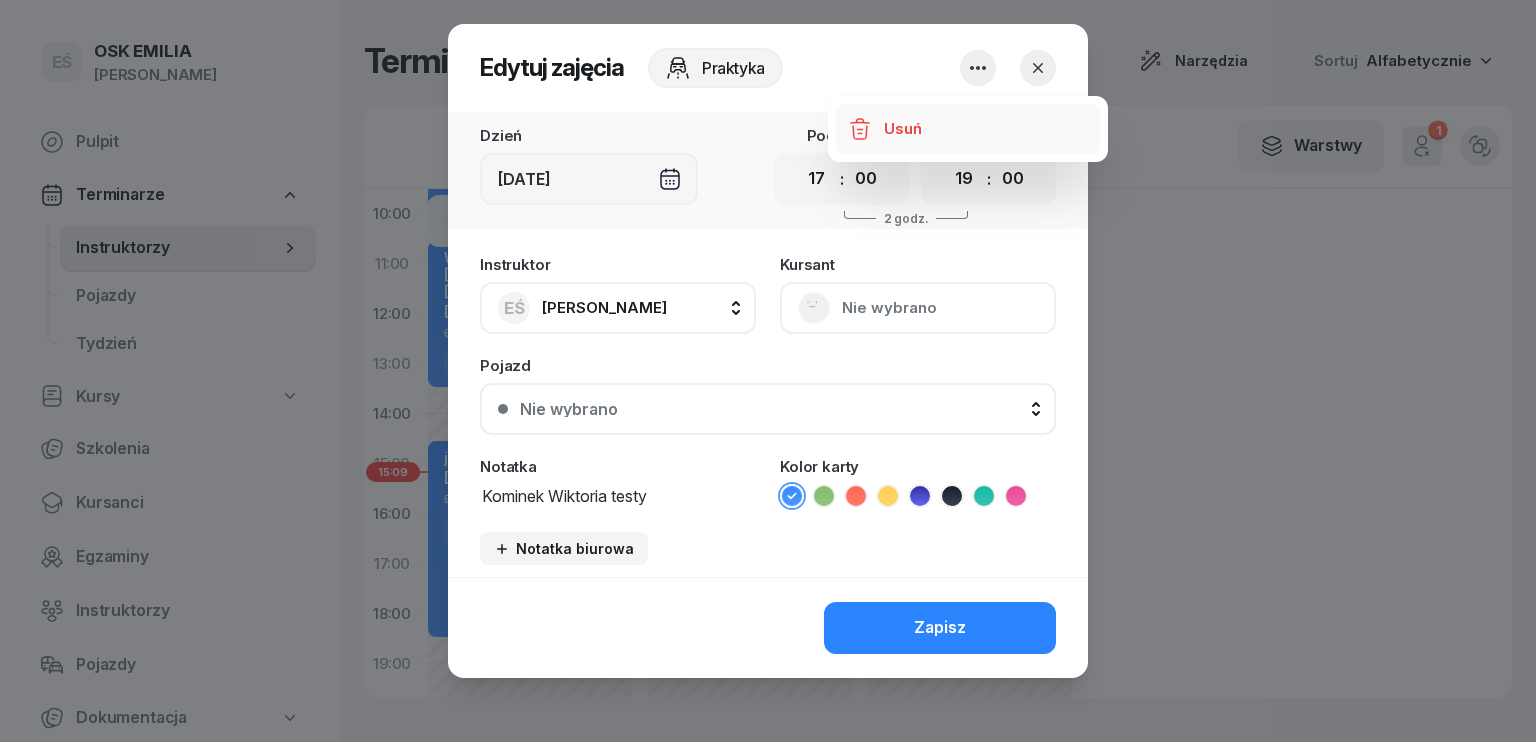 click on "Usuń" at bounding box center [902, 129] 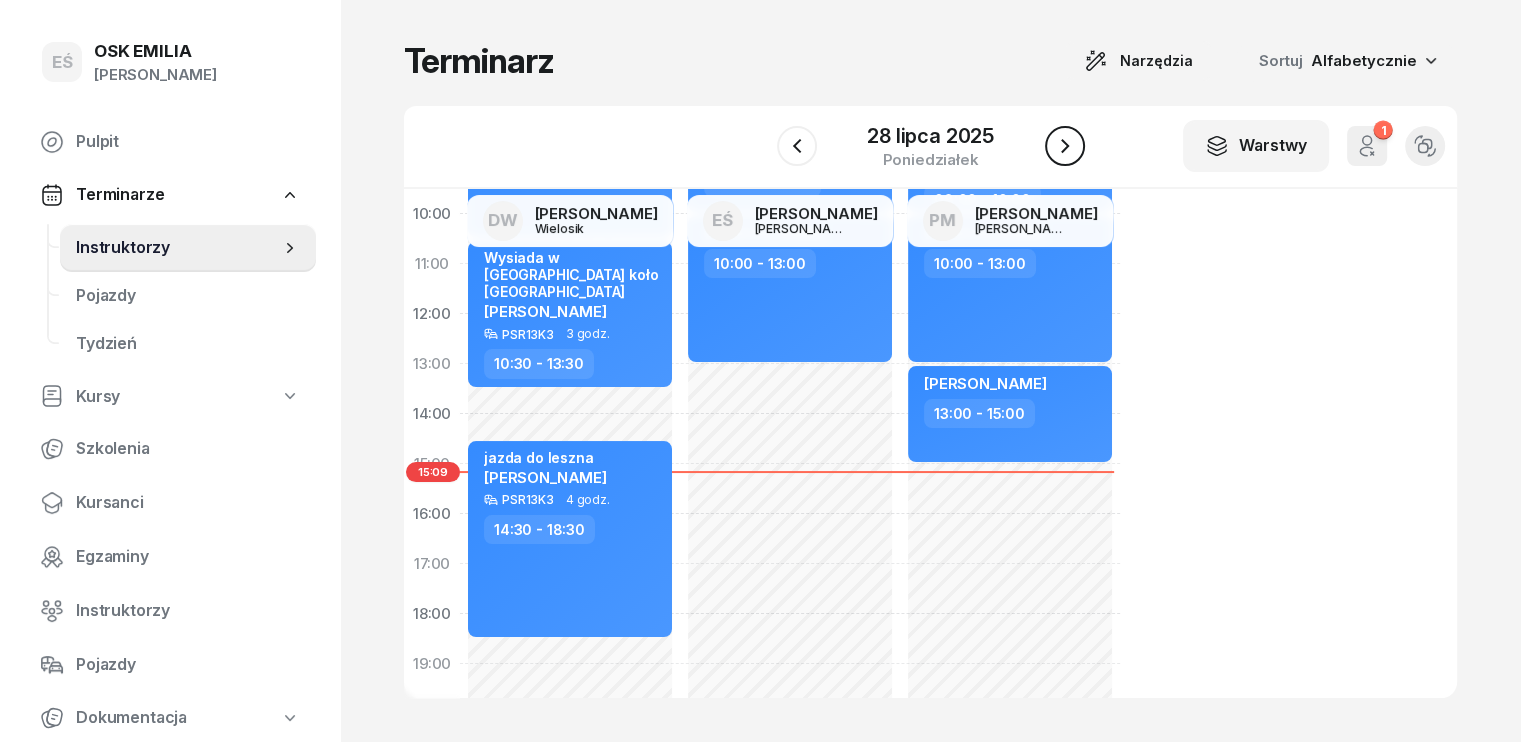 click 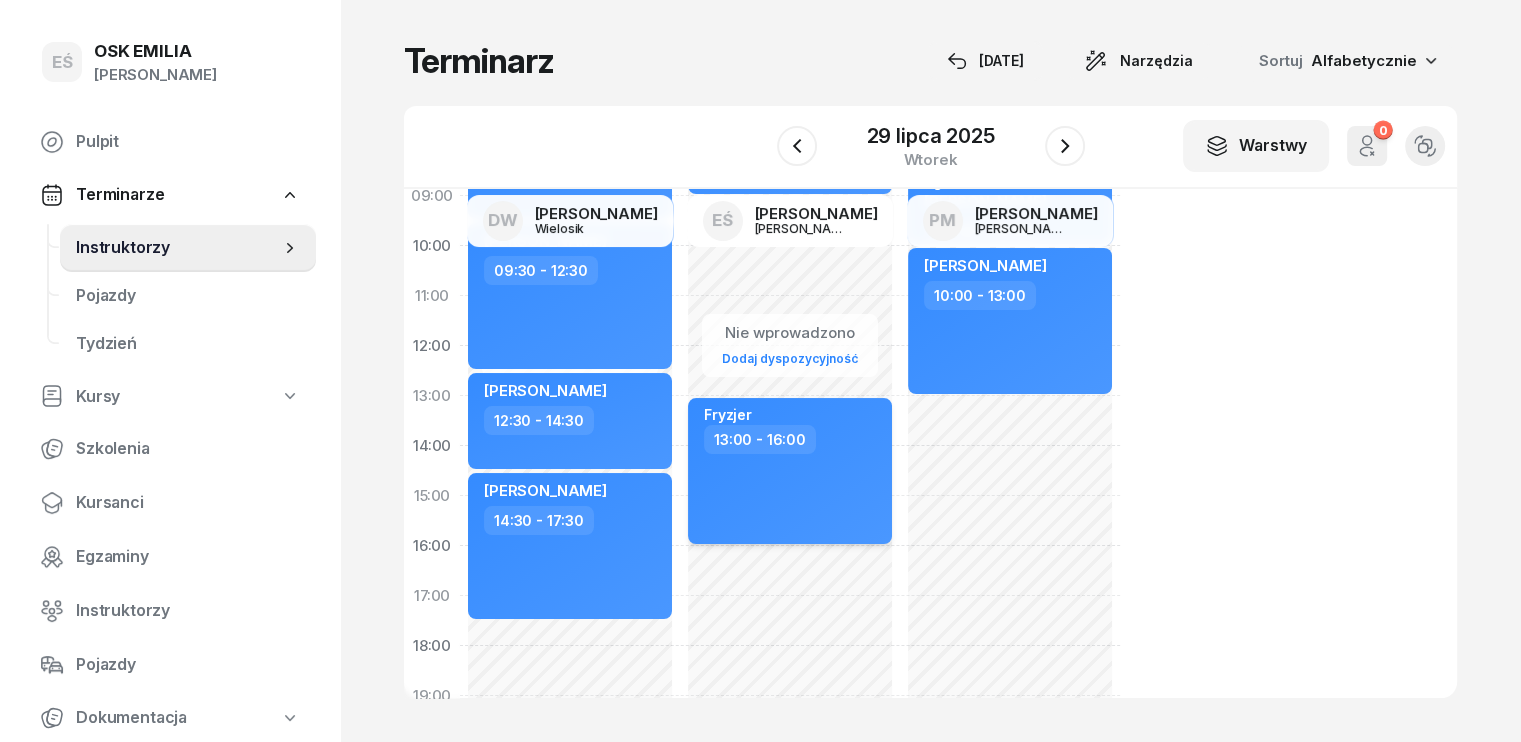 scroll, scrollTop: 300, scrollLeft: 0, axis: vertical 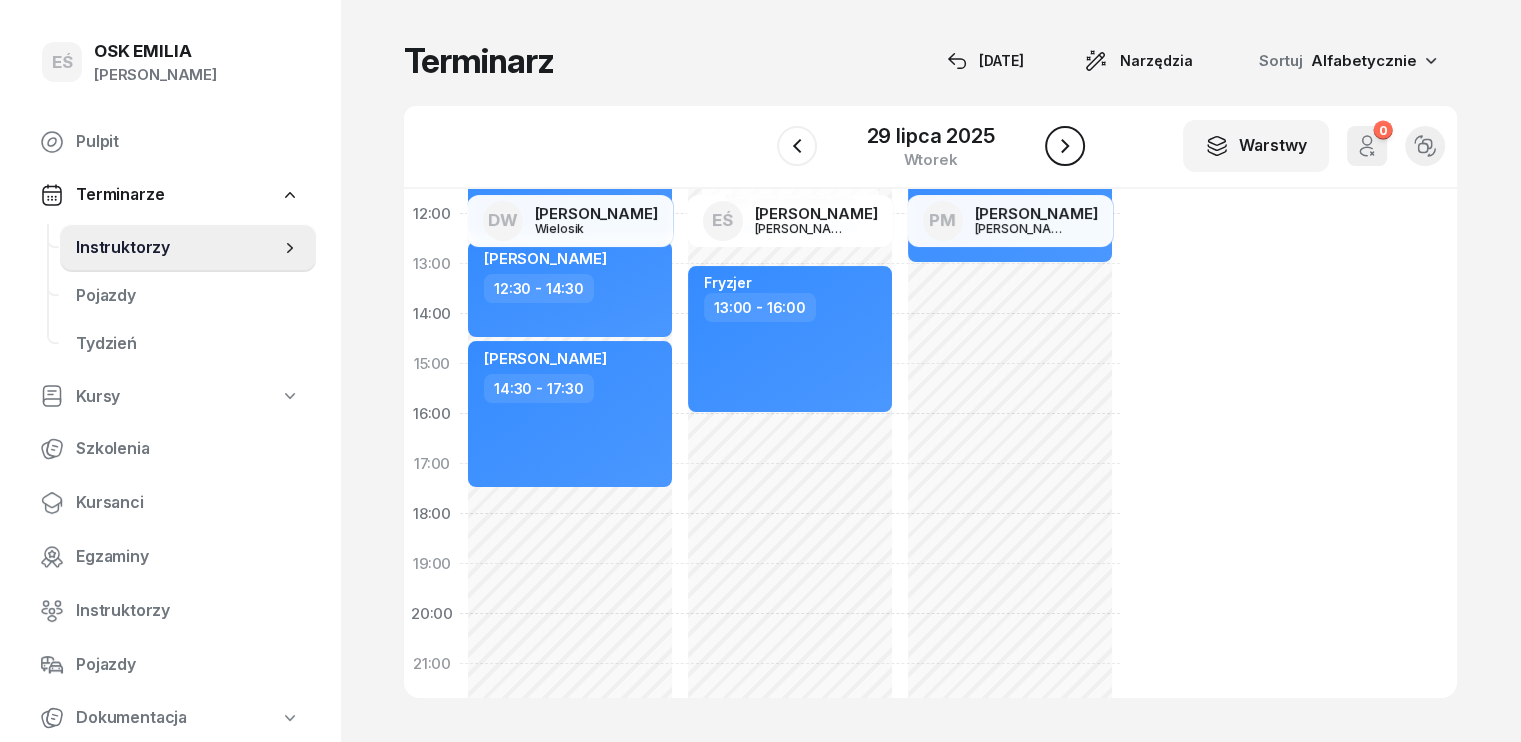 click 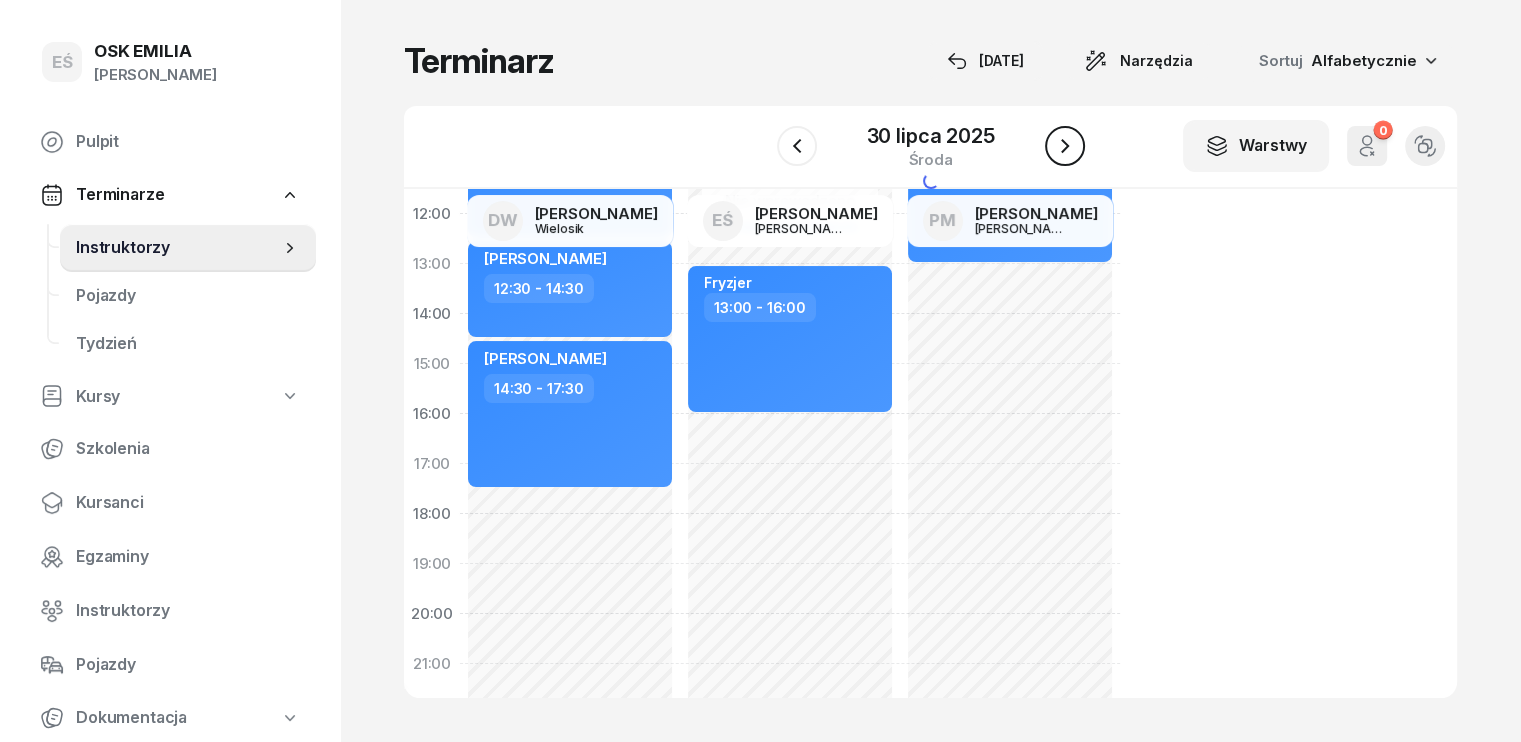 click 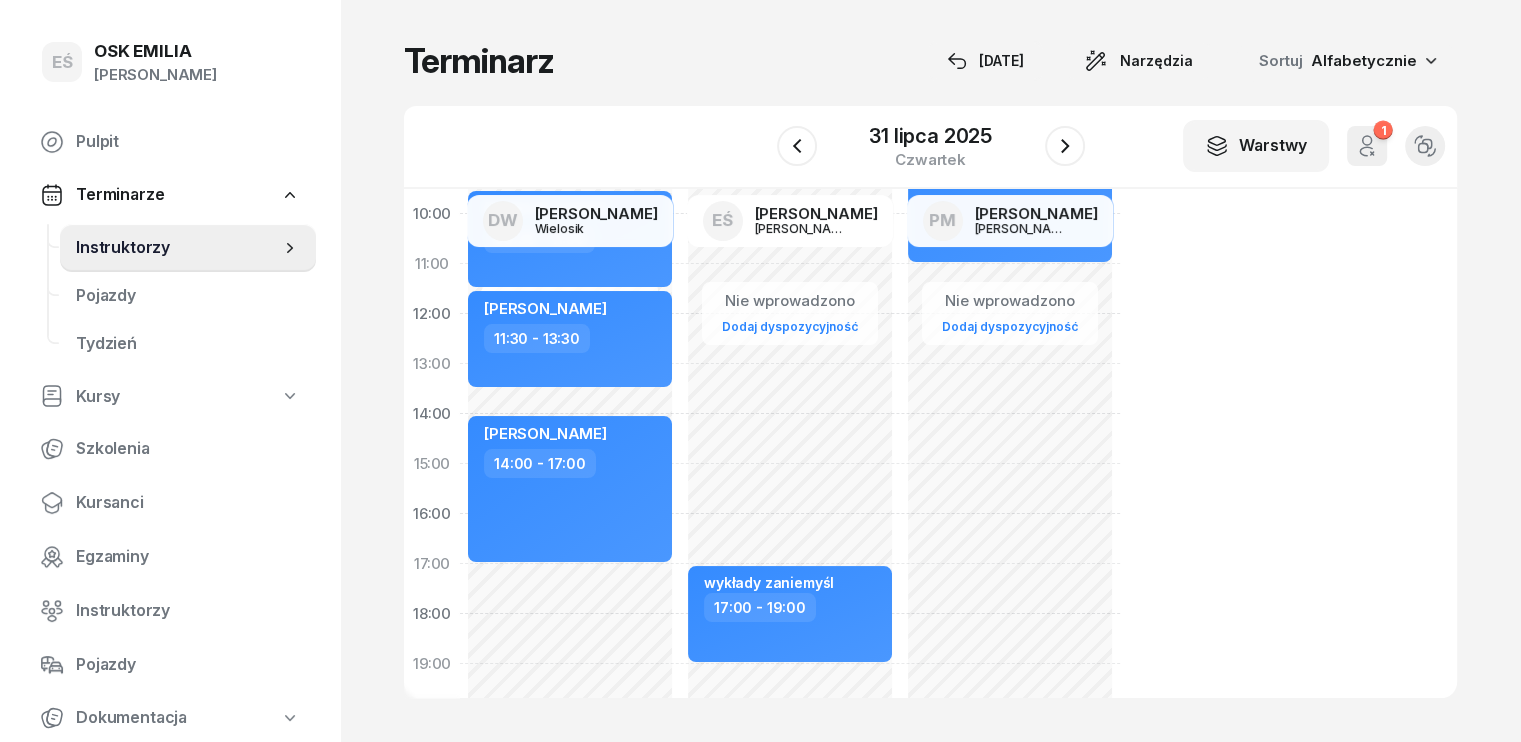 scroll, scrollTop: 100, scrollLeft: 0, axis: vertical 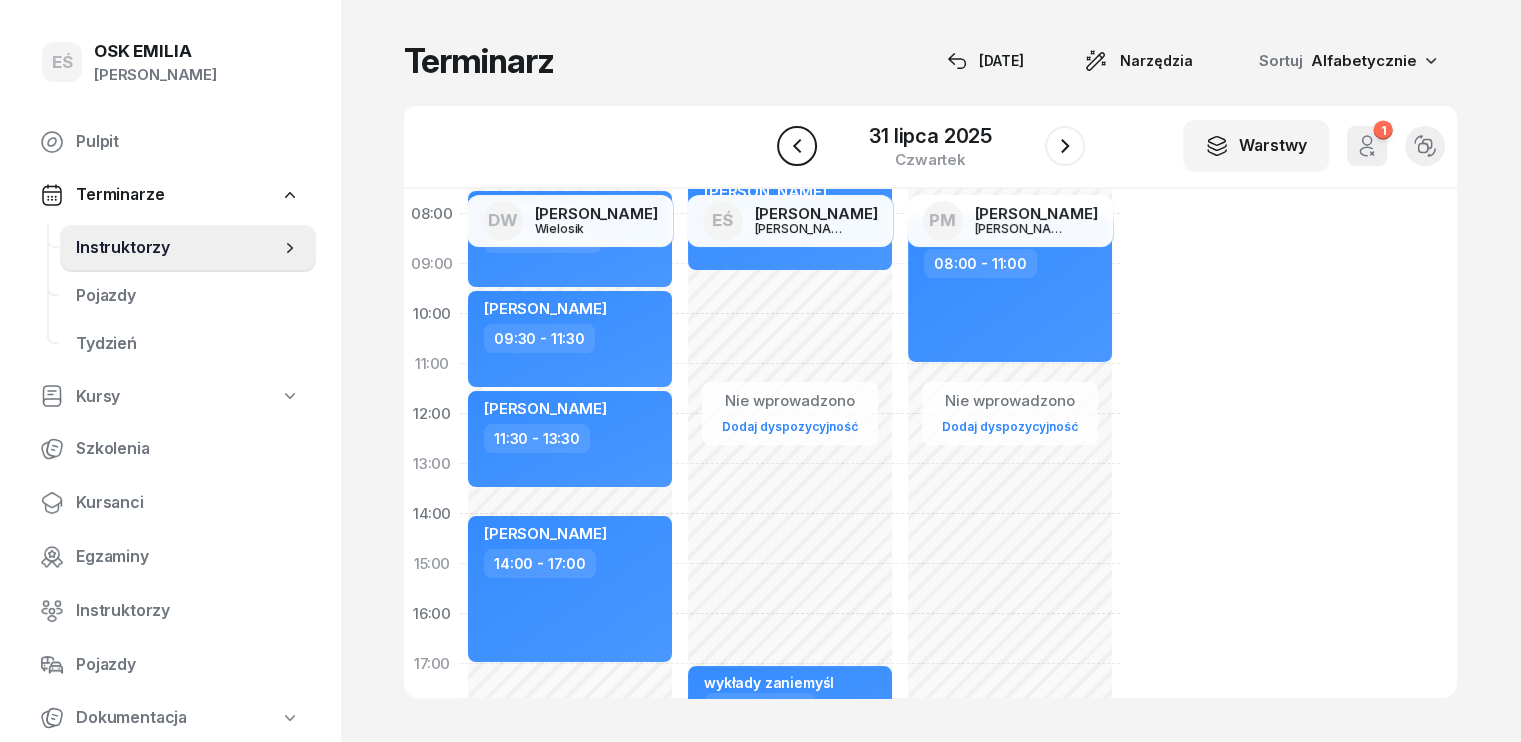 click 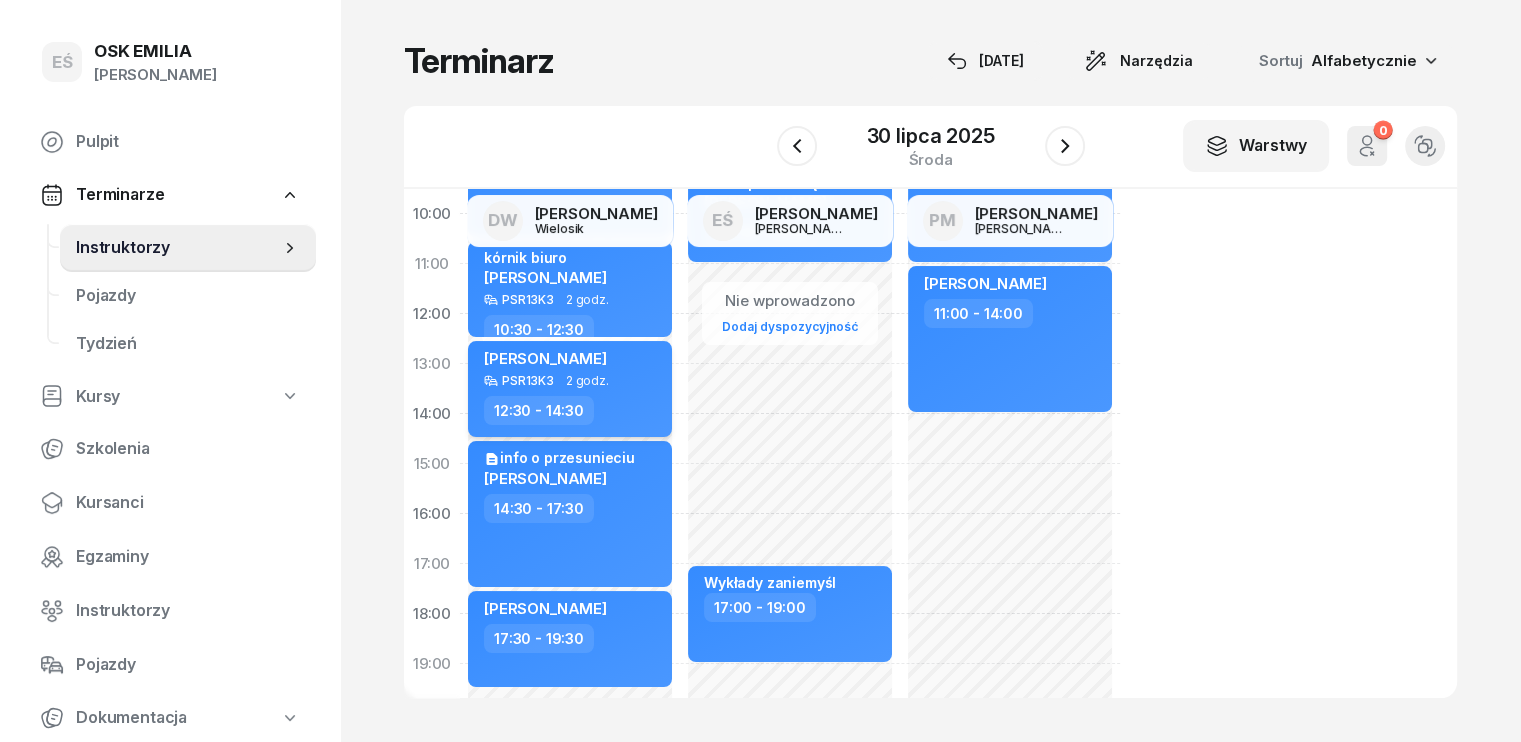 scroll, scrollTop: 300, scrollLeft: 0, axis: vertical 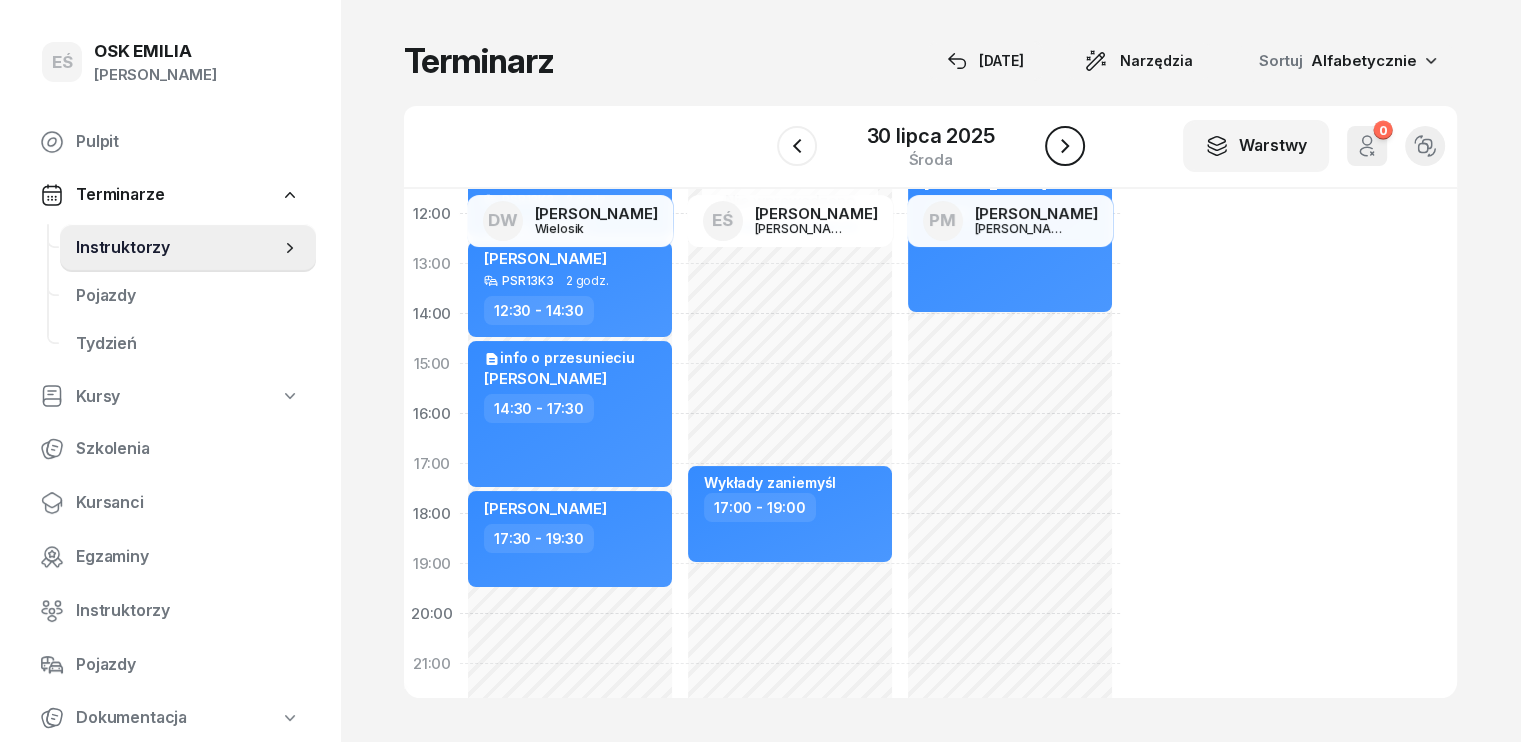 click 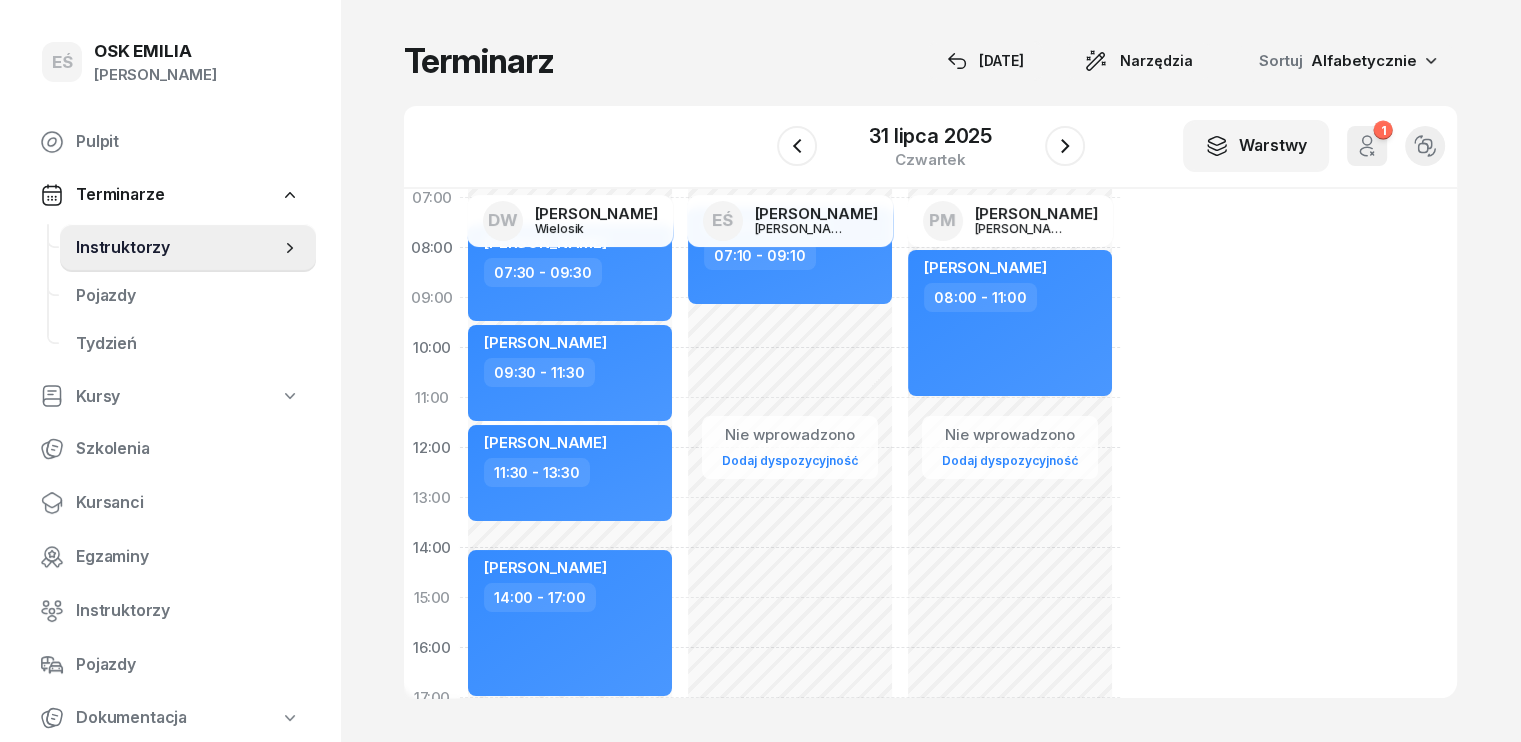 scroll, scrollTop: 100, scrollLeft: 0, axis: vertical 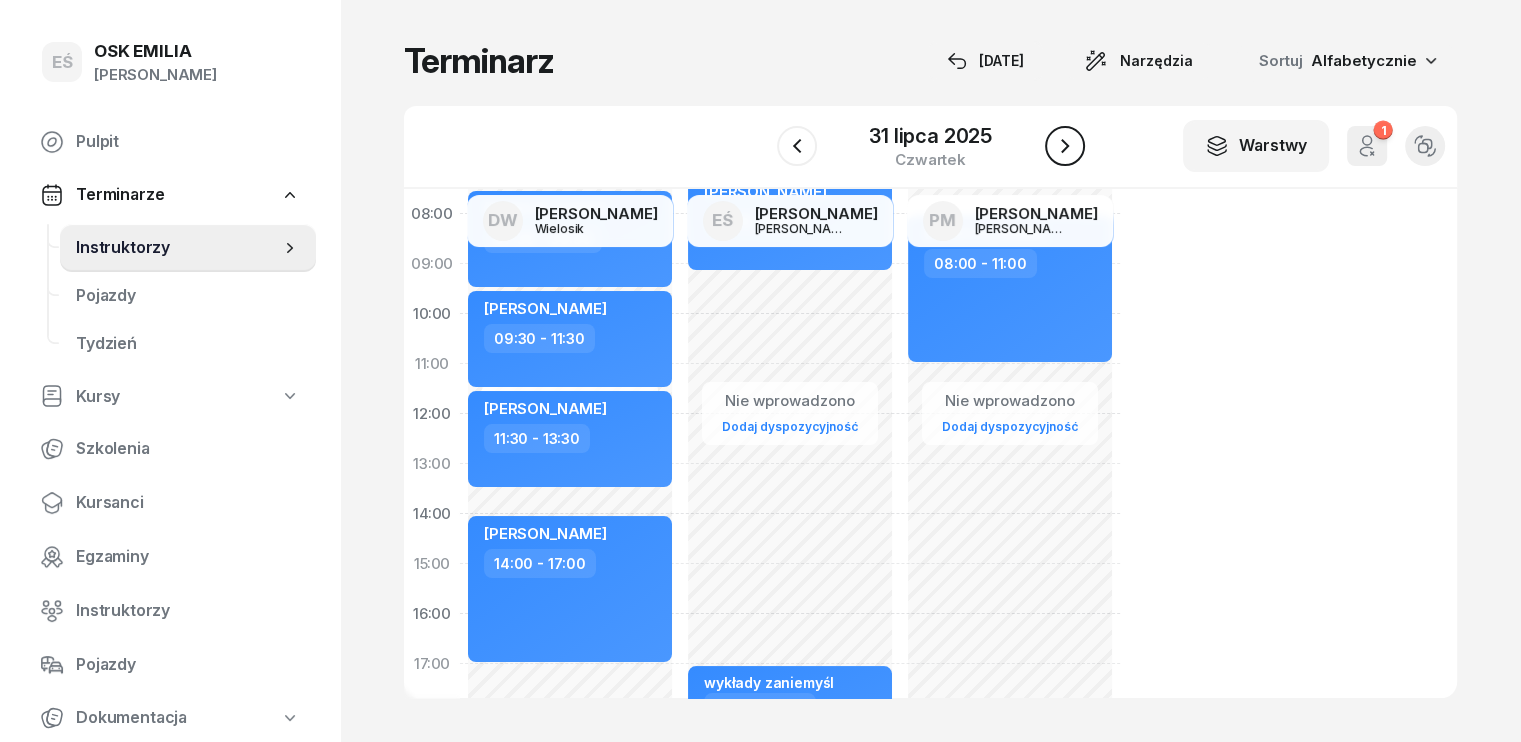 click 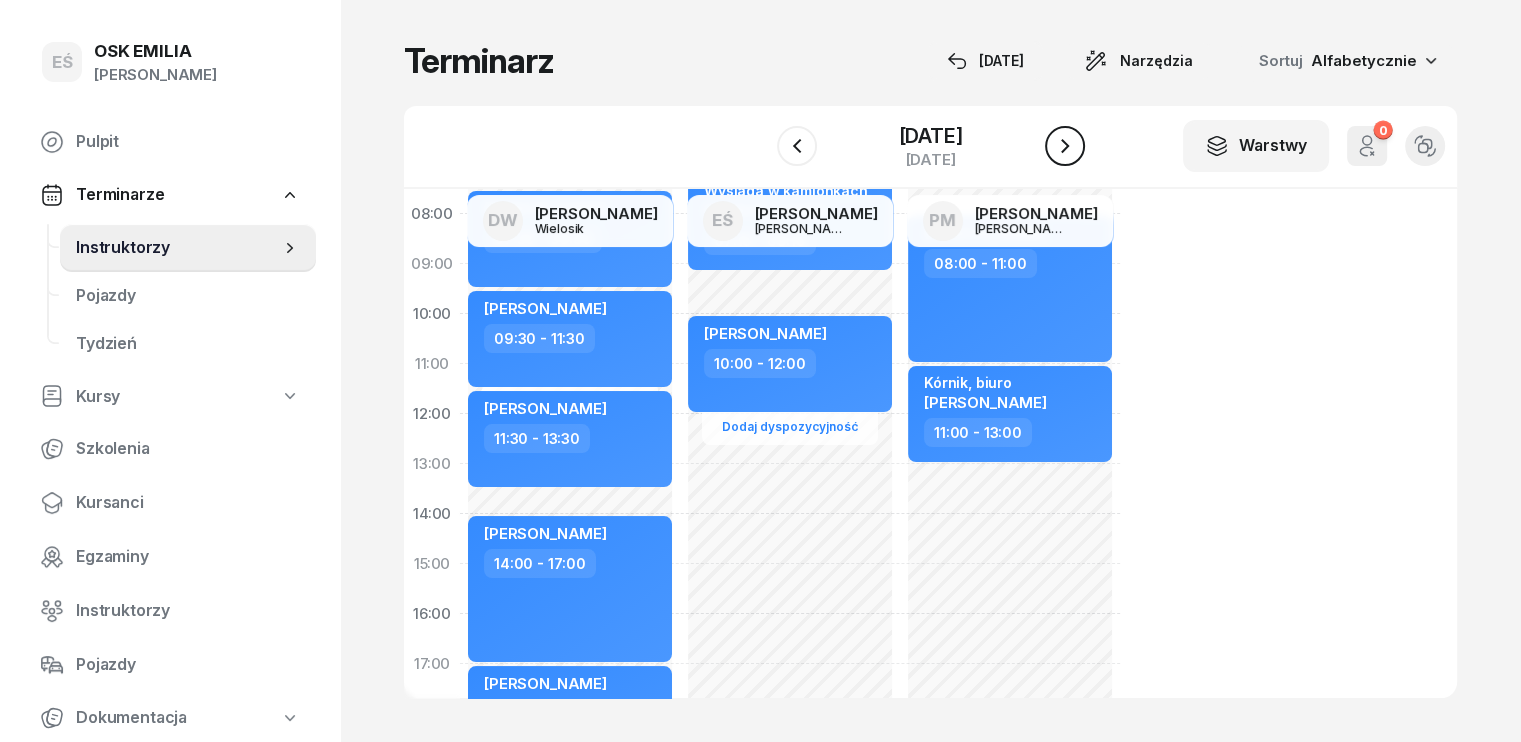 click 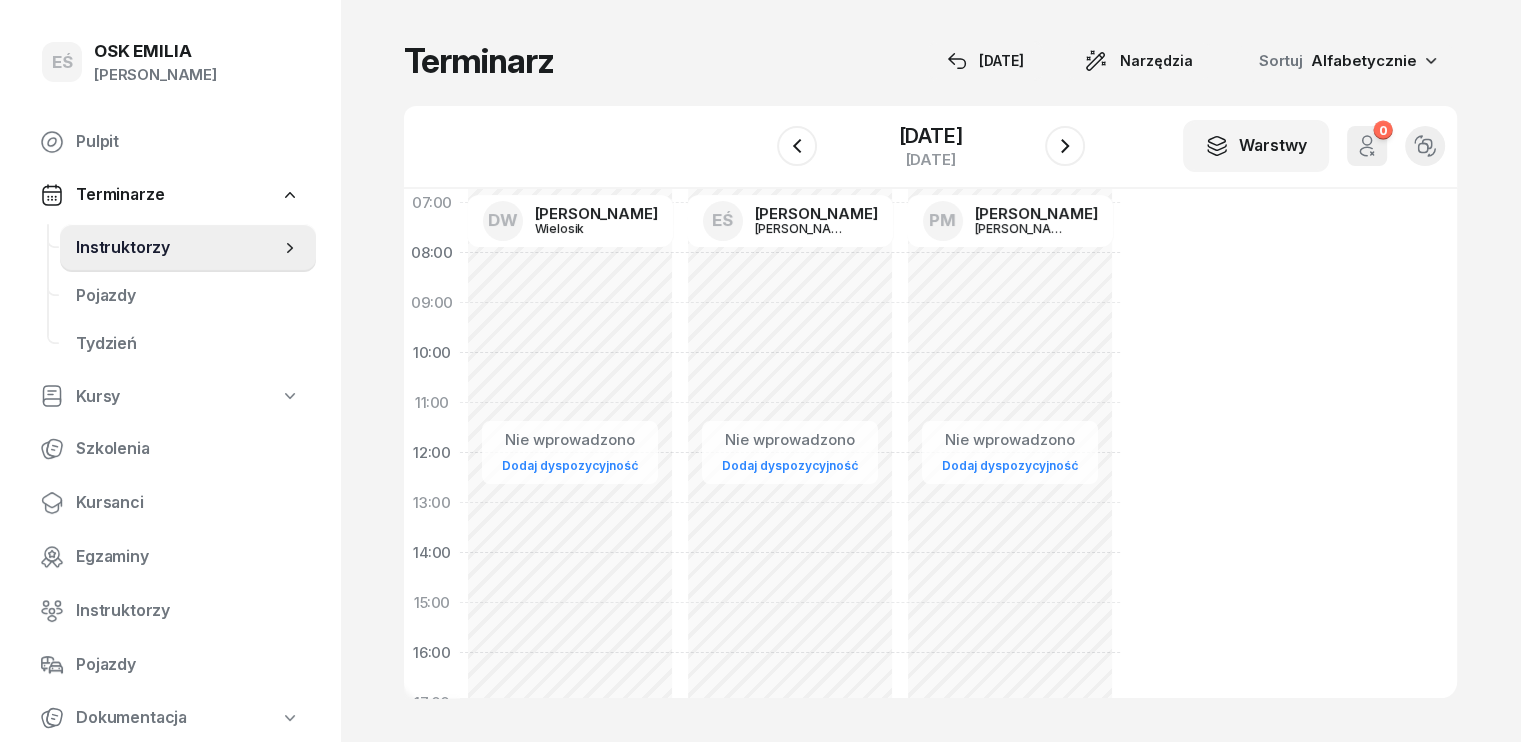 scroll, scrollTop: 0, scrollLeft: 0, axis: both 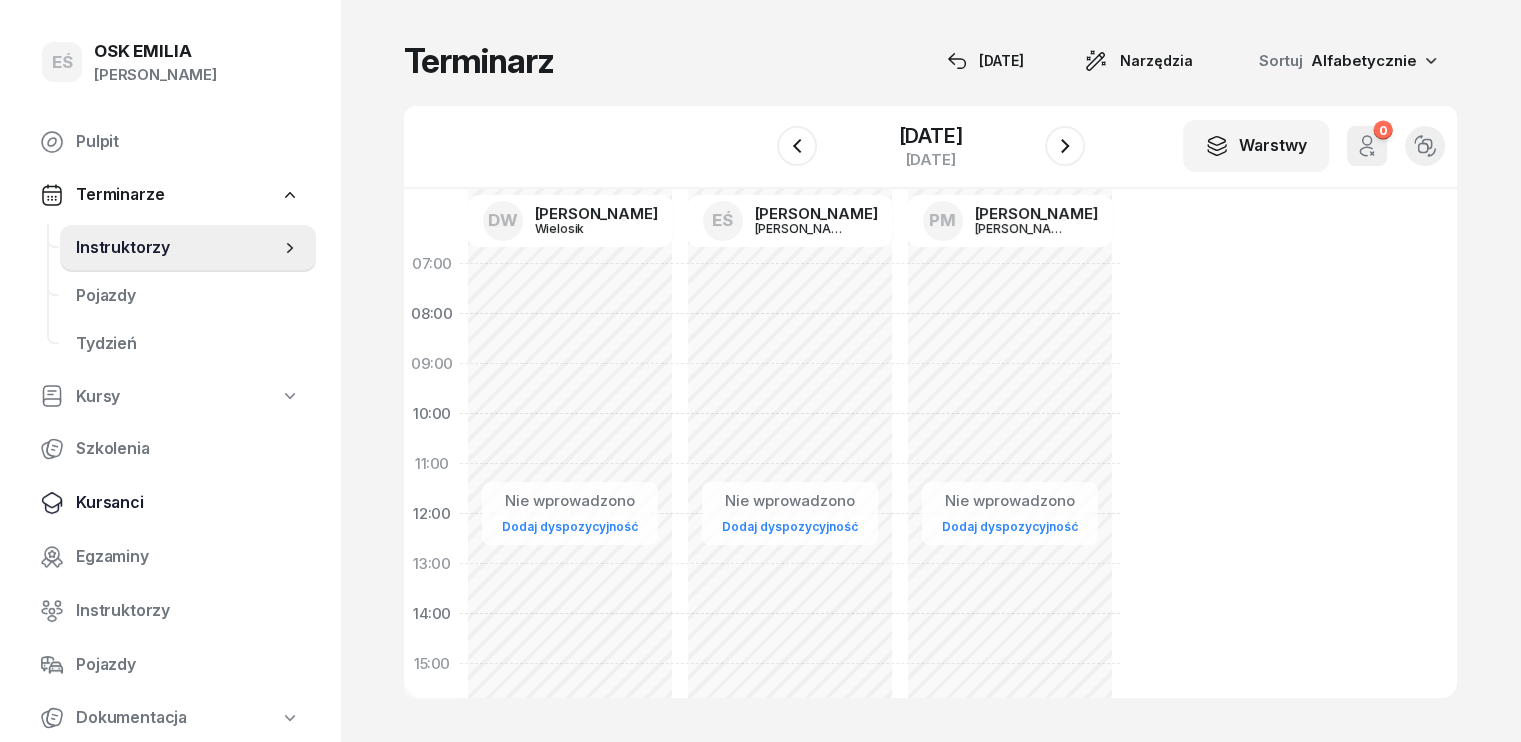 click on "Kursanci" at bounding box center (188, 503) 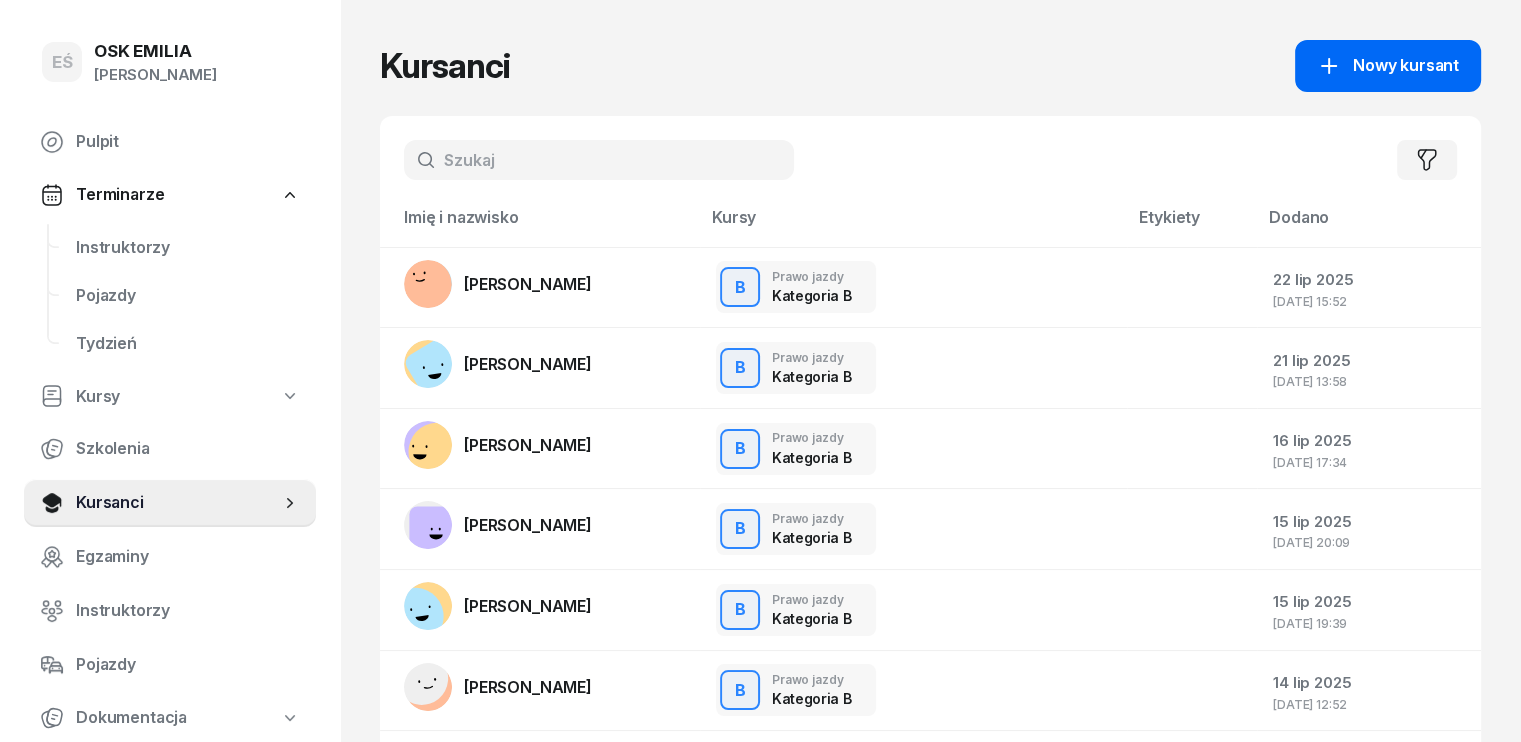 click on "Nowy kursant" 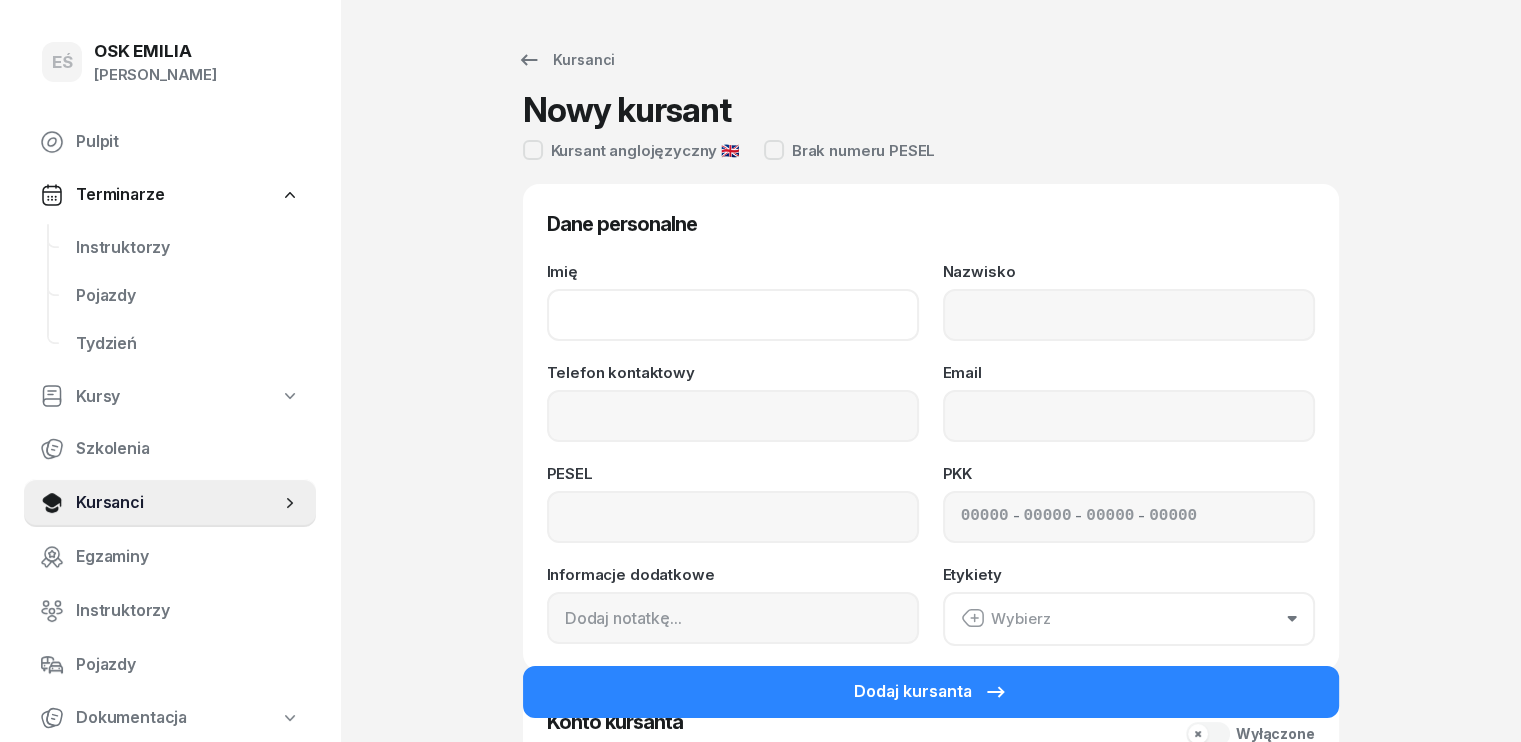 click on "Imię" 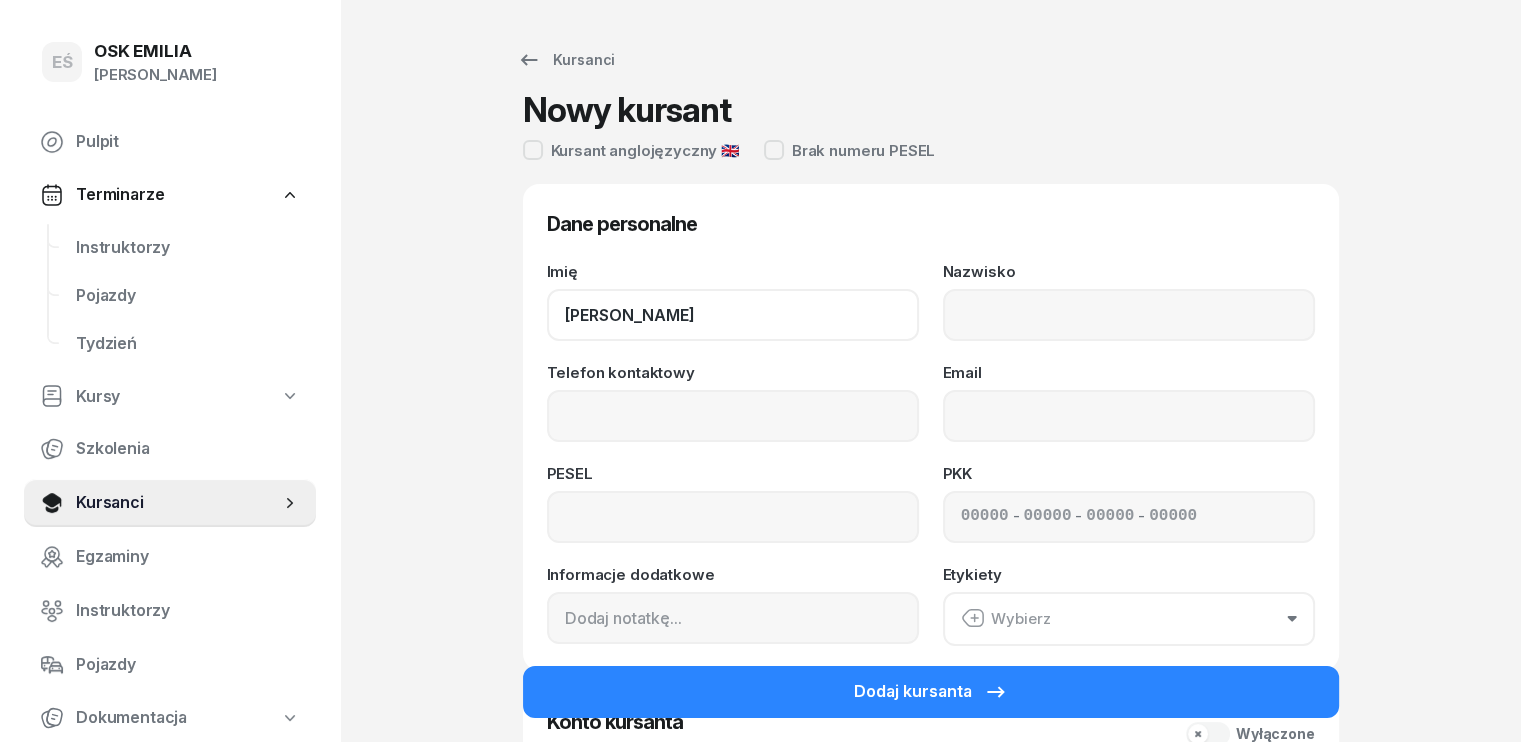 type on "Artur" 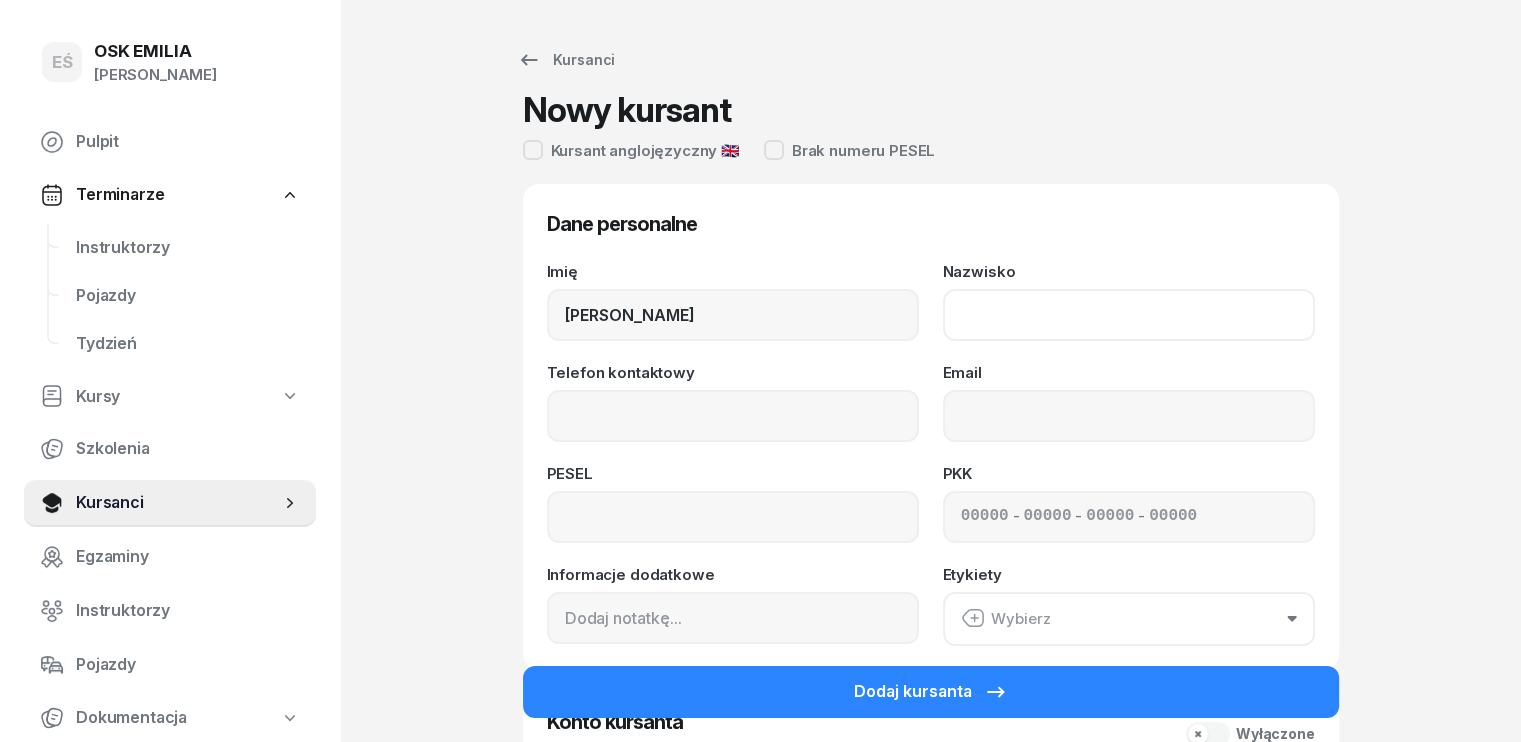 click on "Nazwisko" 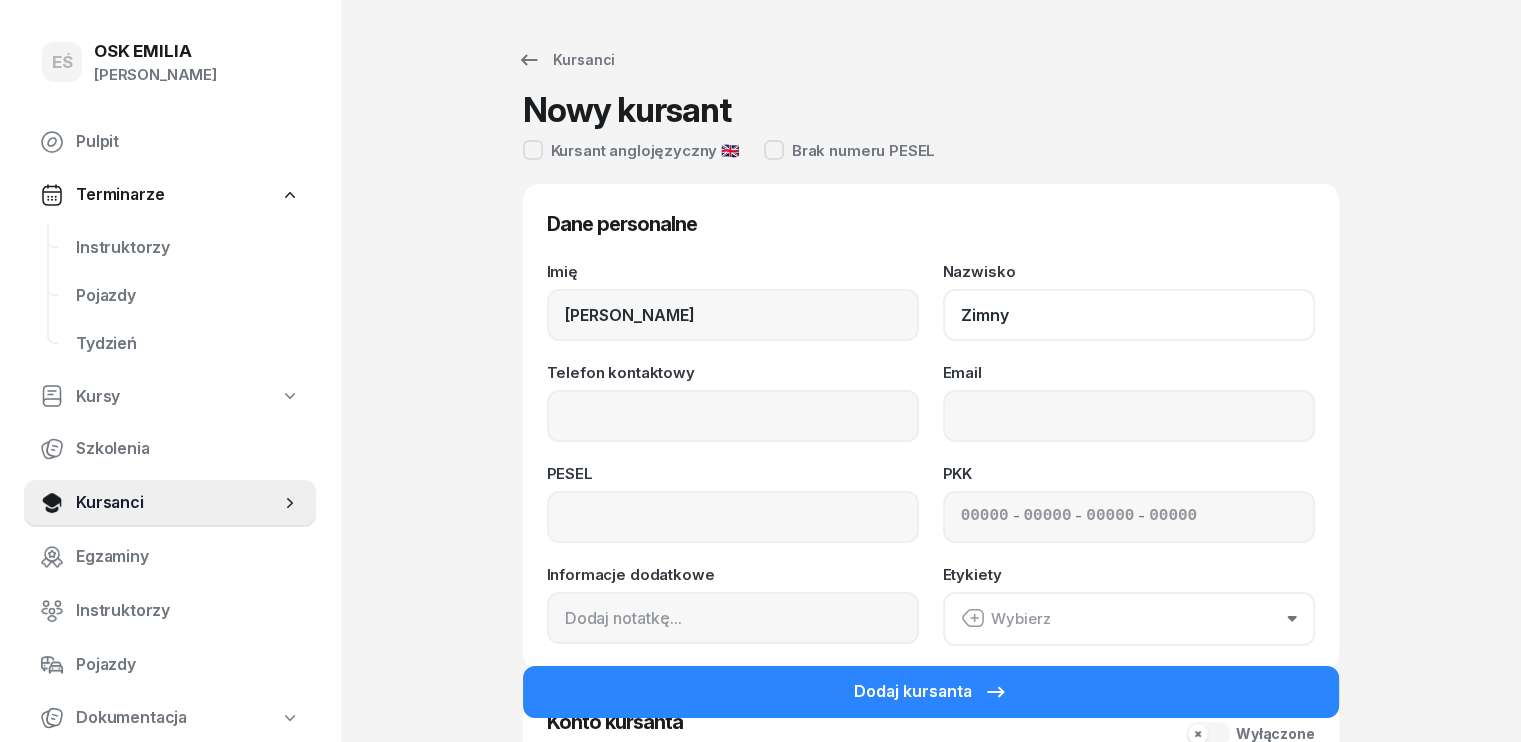 type on "Zimny" 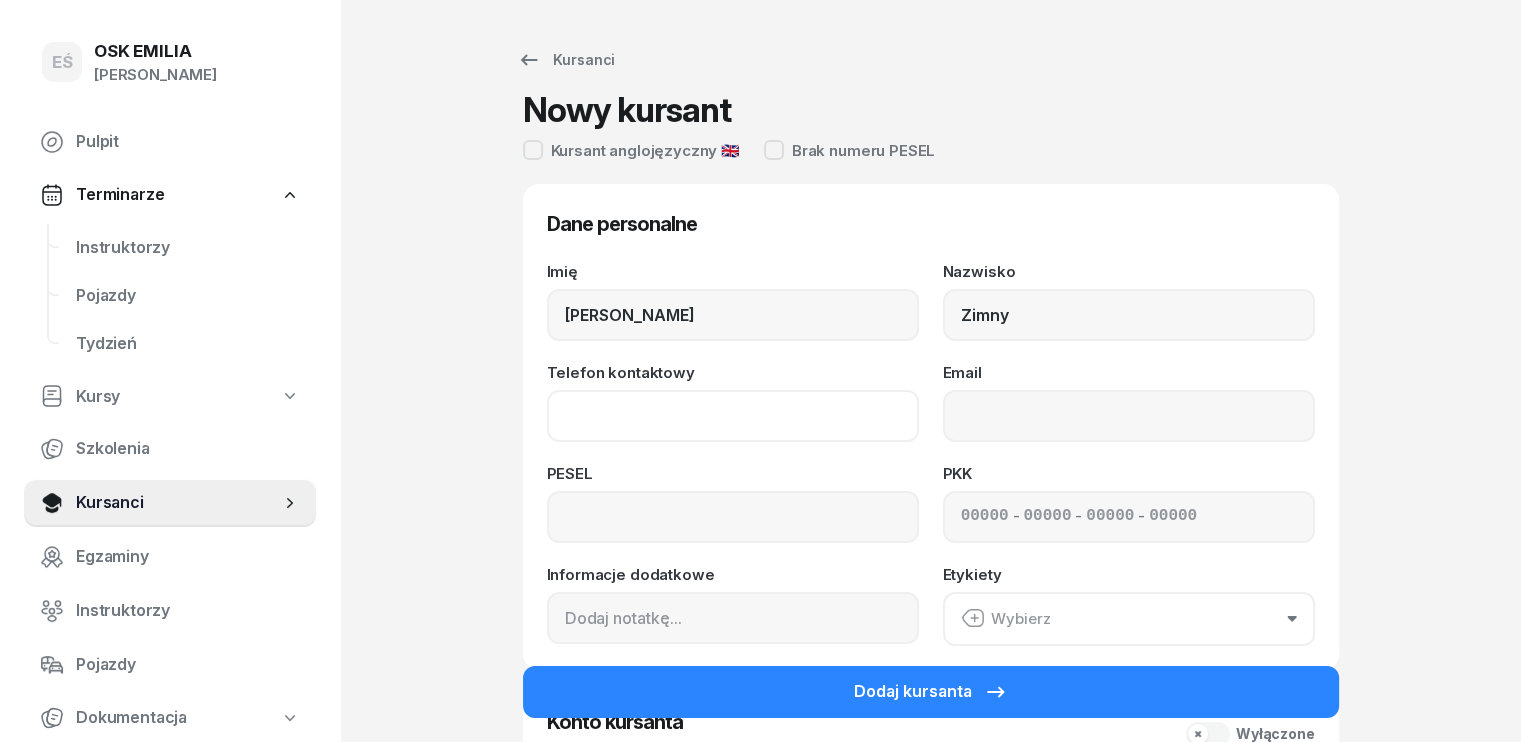 click on "Telefon kontaktowy" 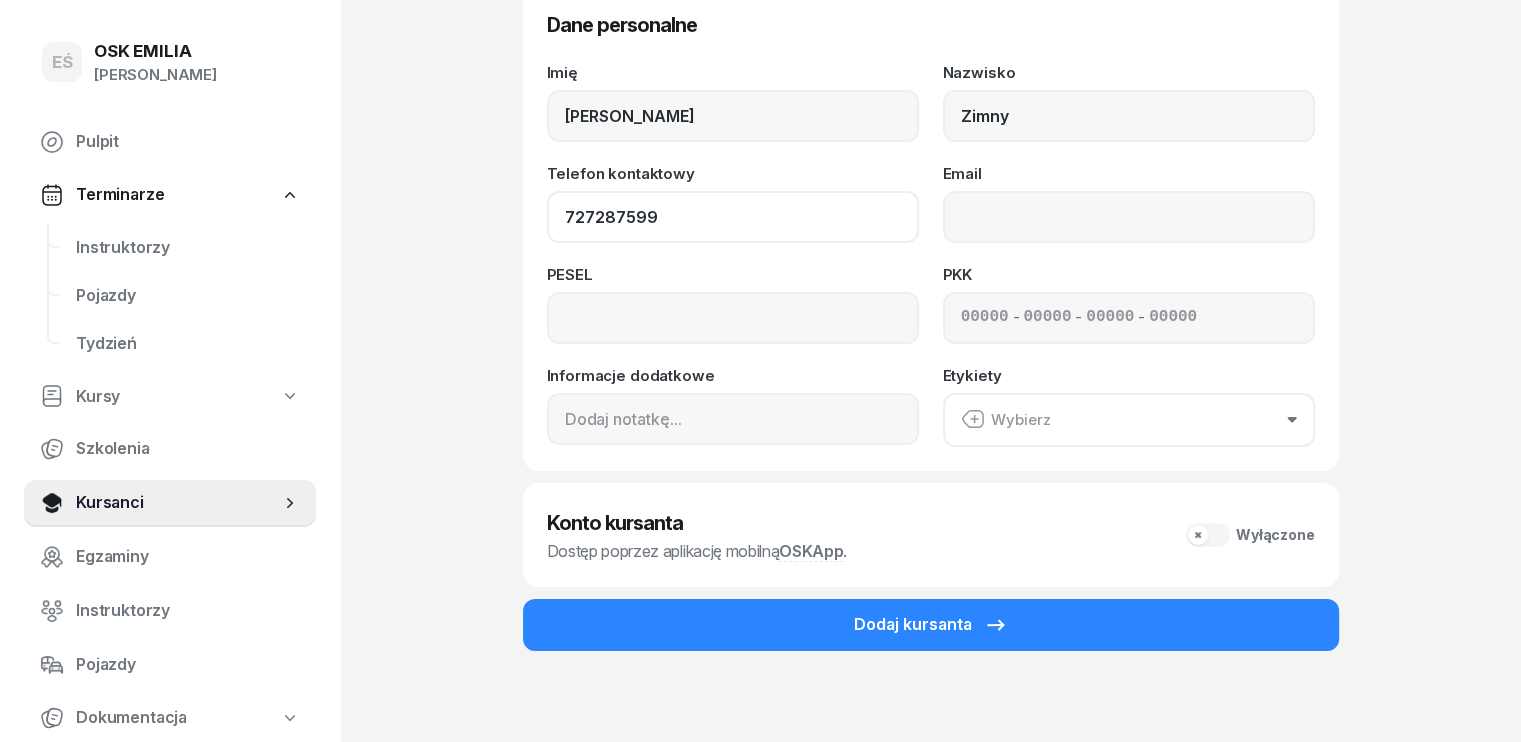 scroll, scrollTop: 218, scrollLeft: 0, axis: vertical 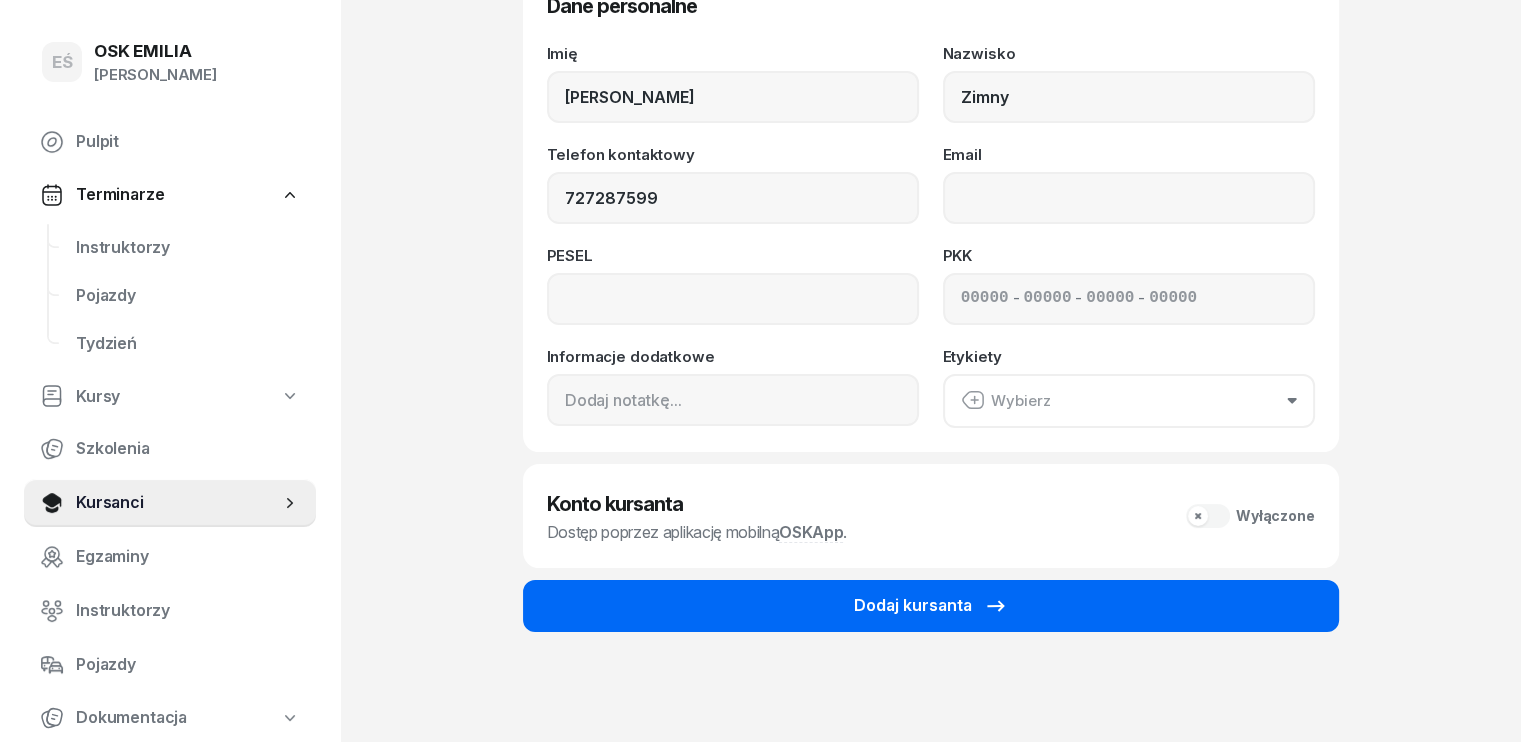 type on "727 287 599" 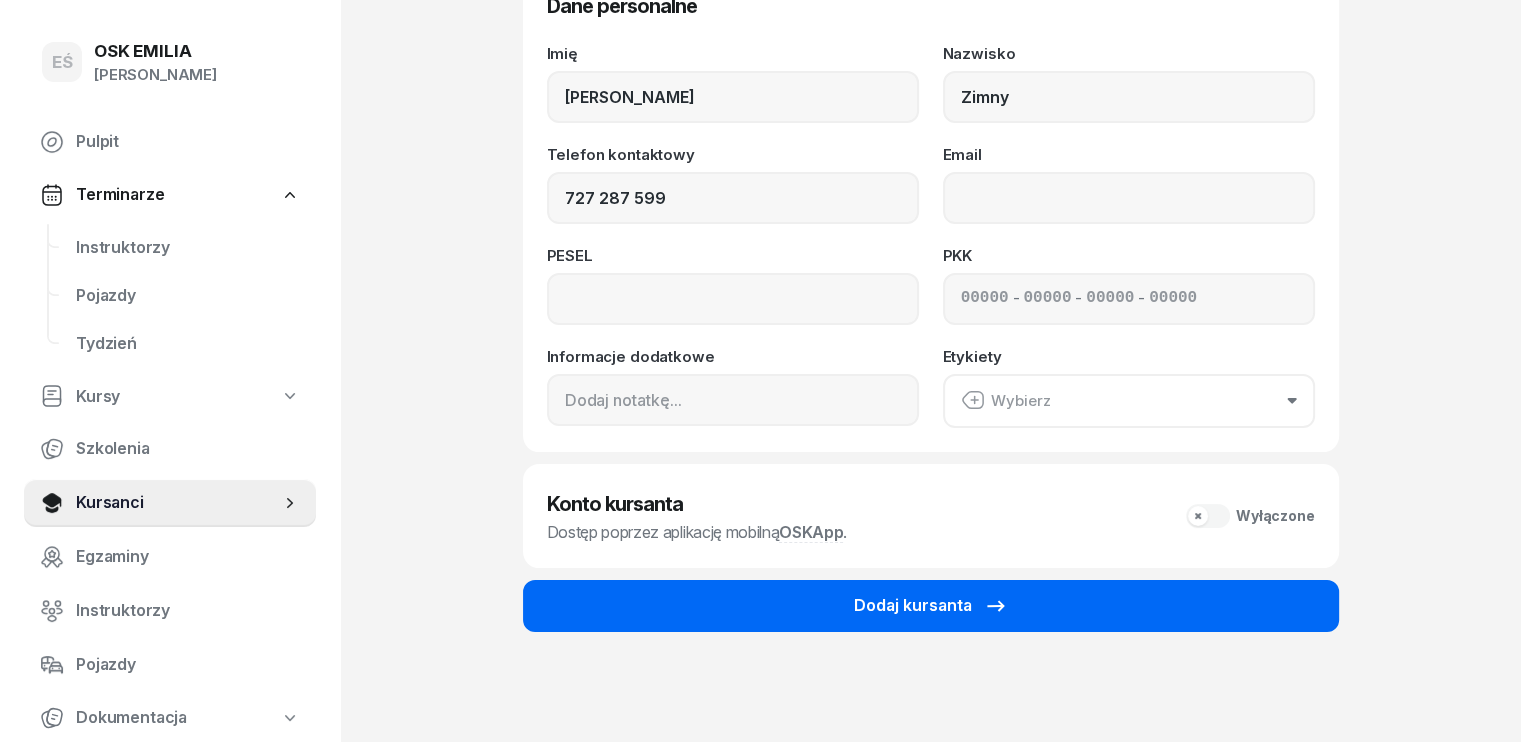 click on "Dodaj kursanta" at bounding box center [931, 606] 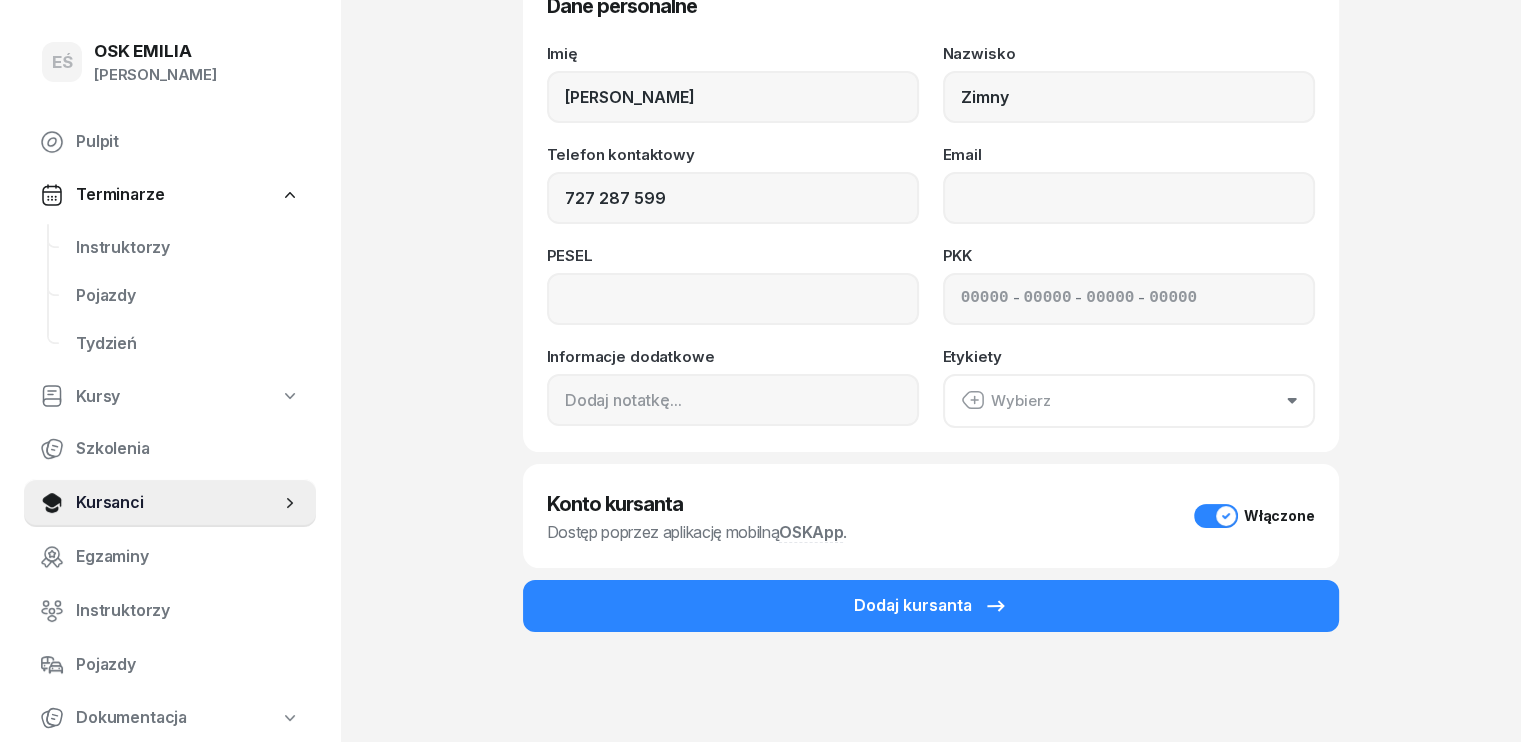 scroll, scrollTop: 0, scrollLeft: 0, axis: both 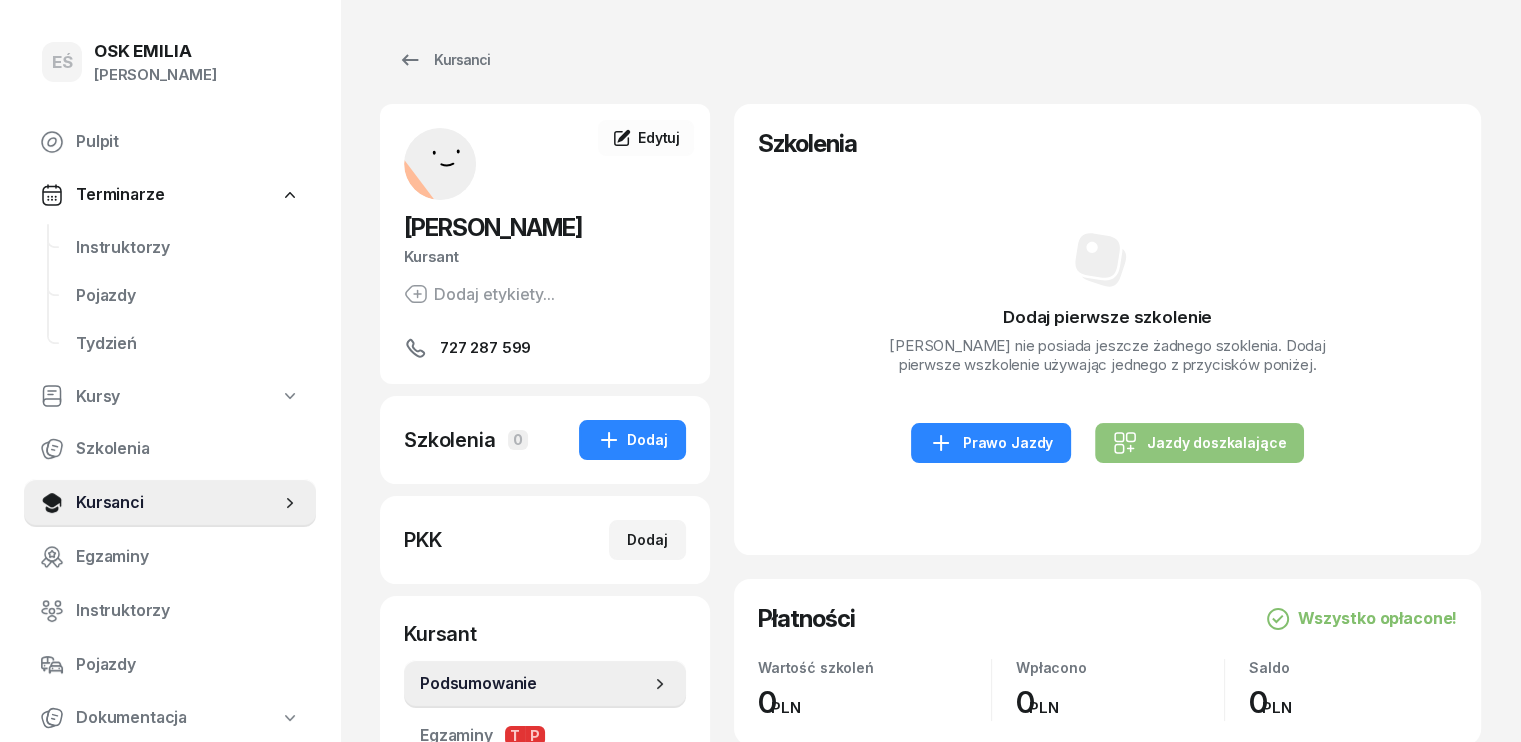 click on "Jazdy doszkalające" at bounding box center [1199, 443] 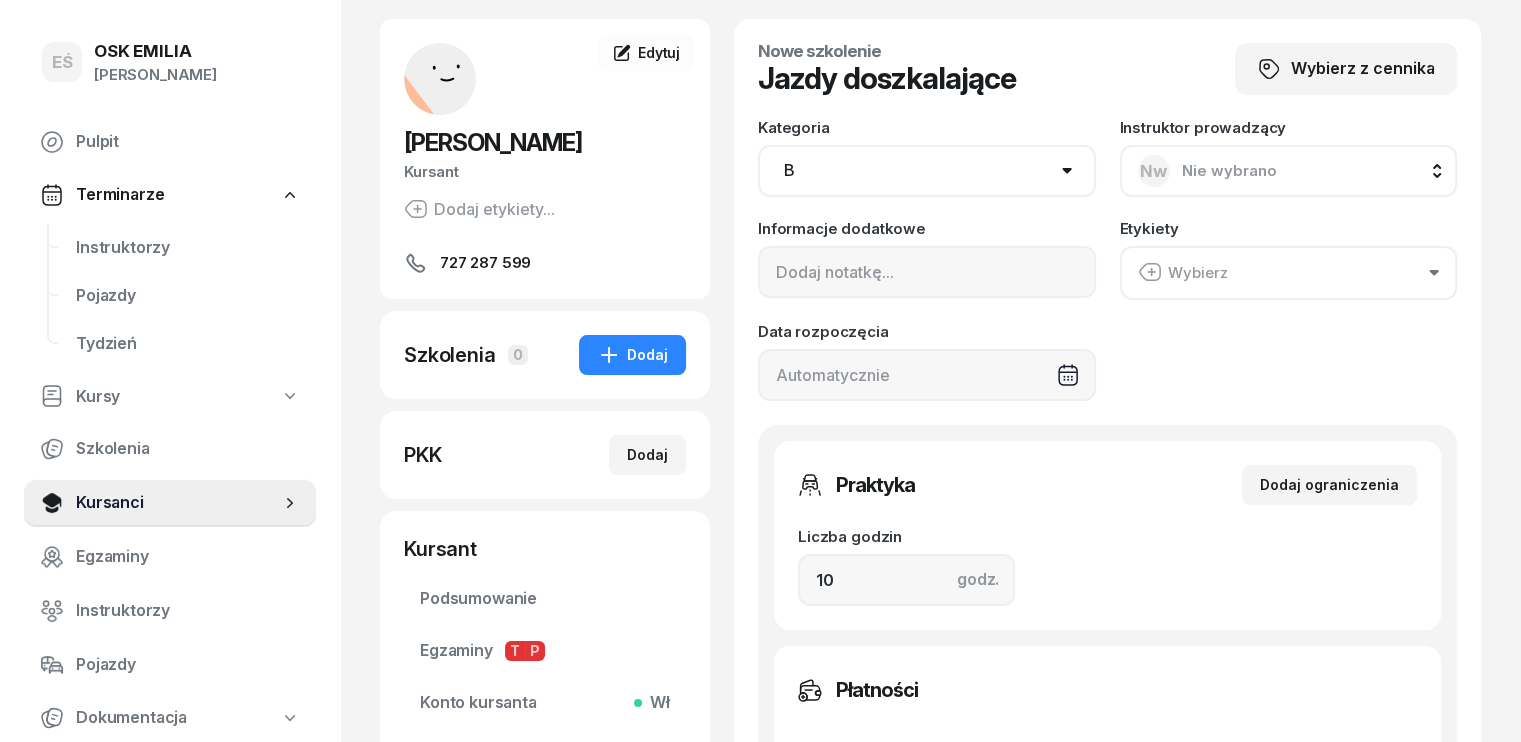 scroll, scrollTop: 200, scrollLeft: 0, axis: vertical 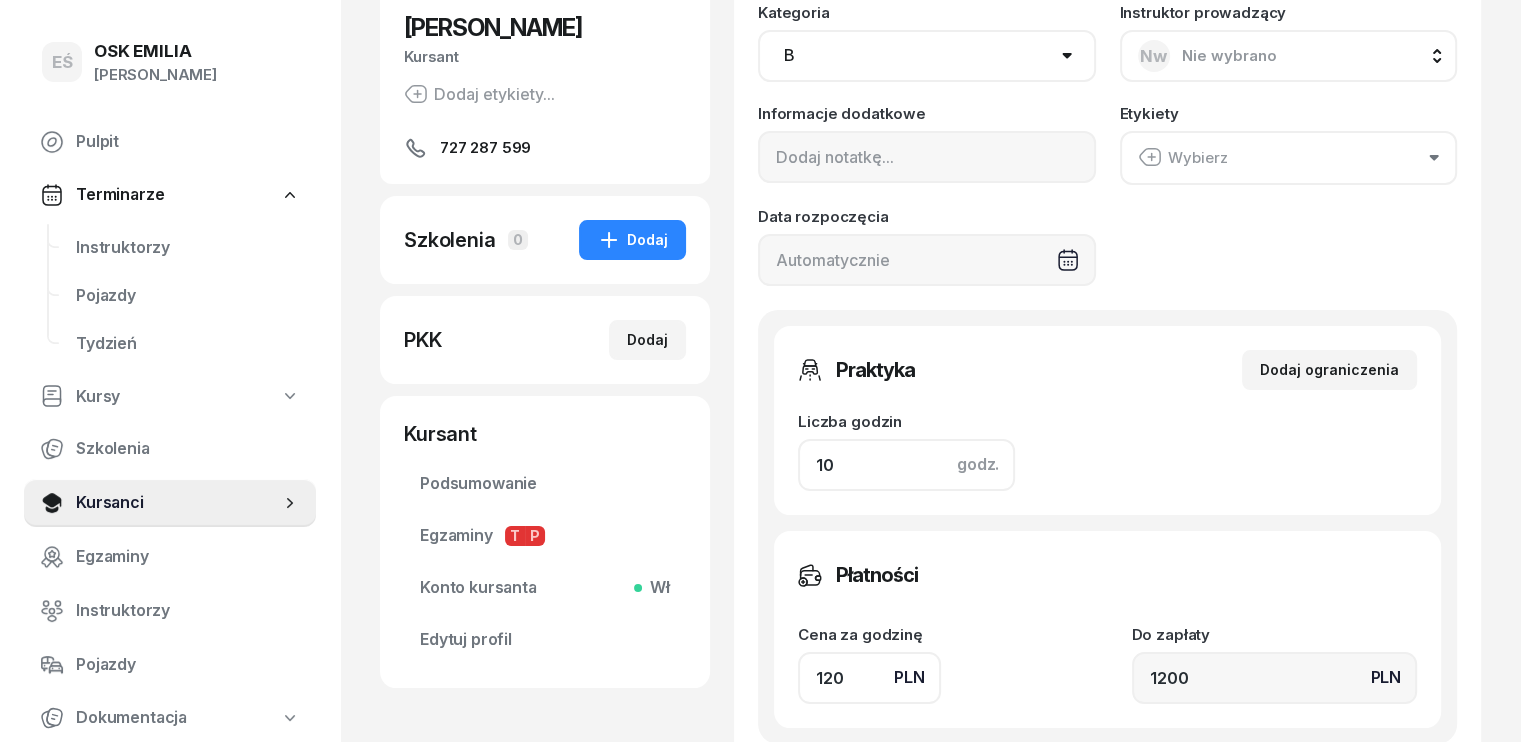 click on "10" 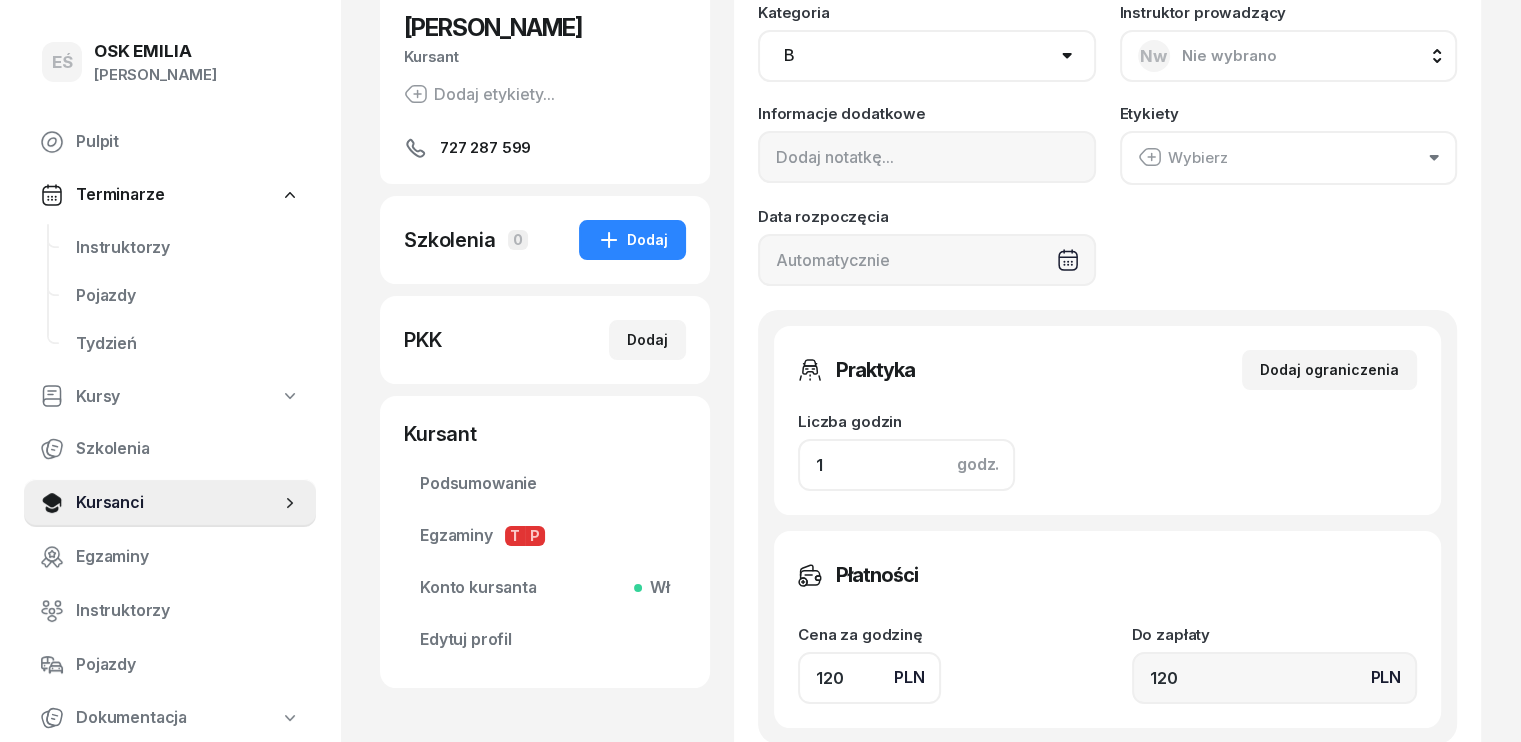 type 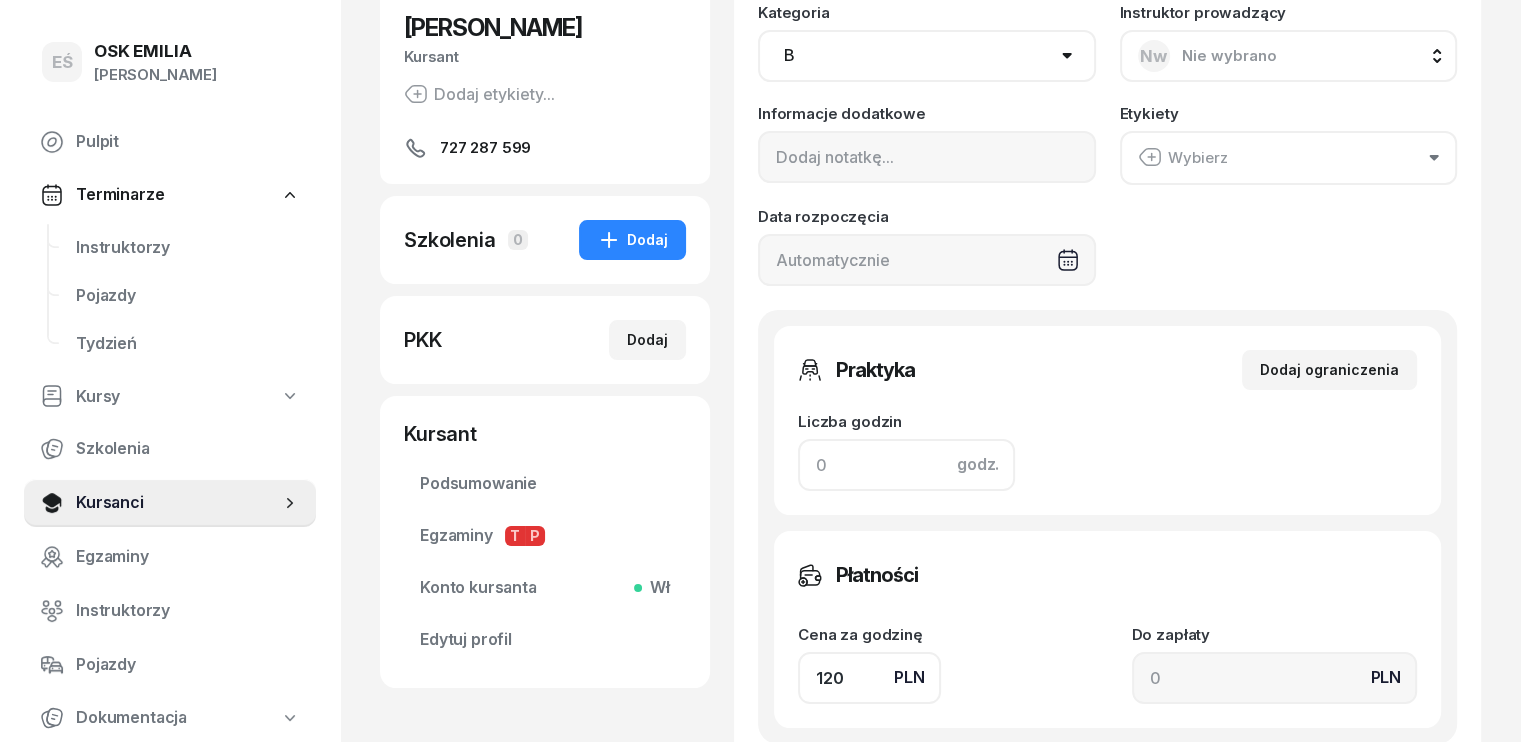click 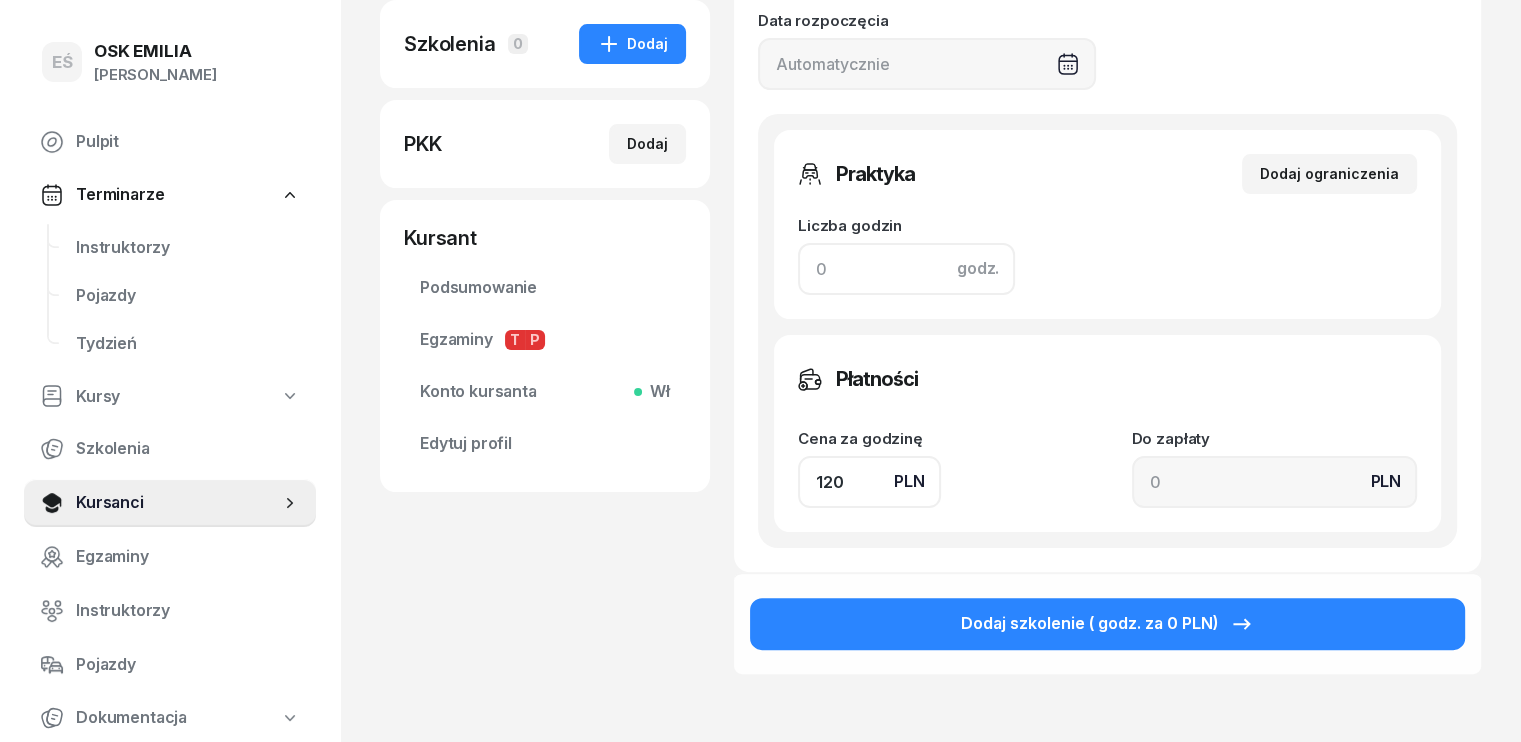 scroll, scrollTop: 400, scrollLeft: 0, axis: vertical 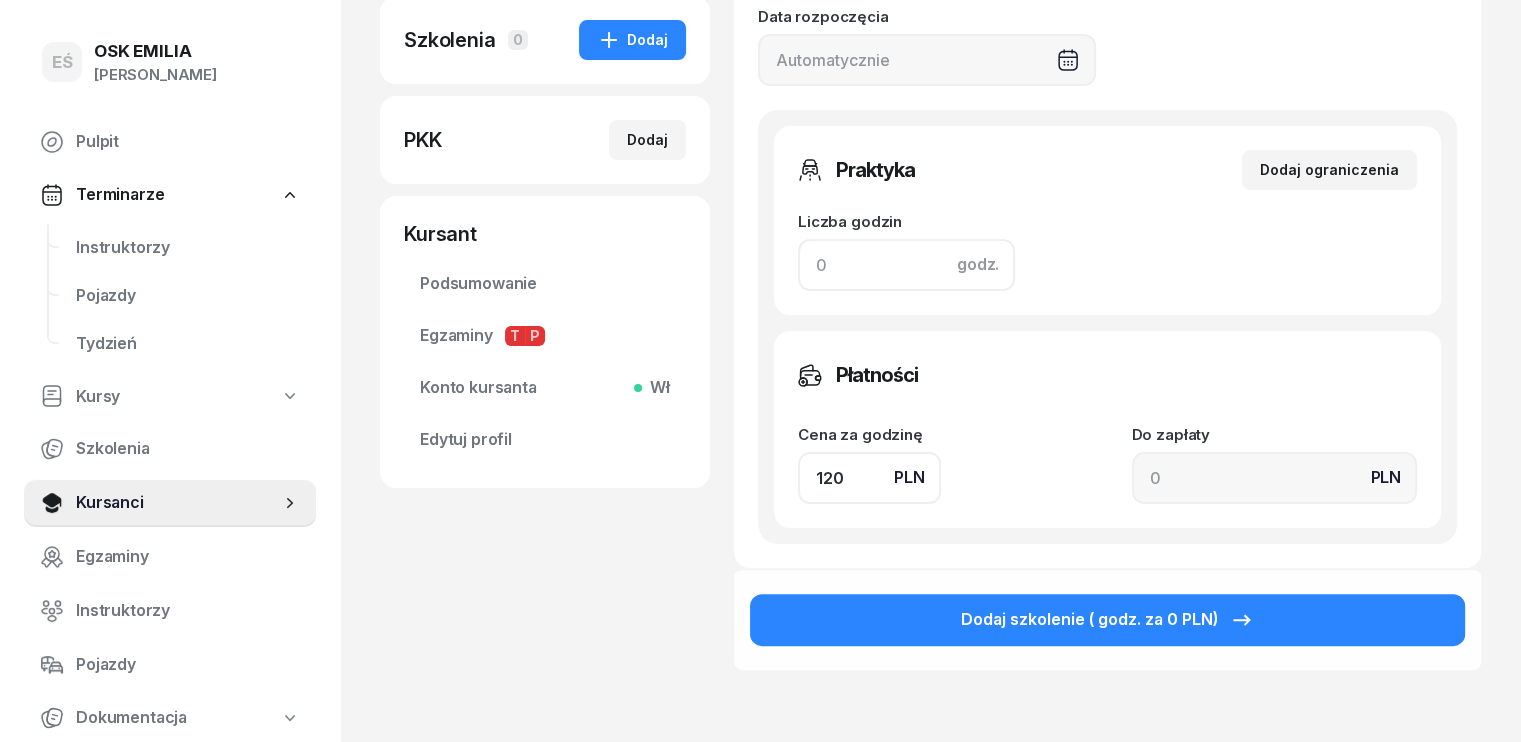 type 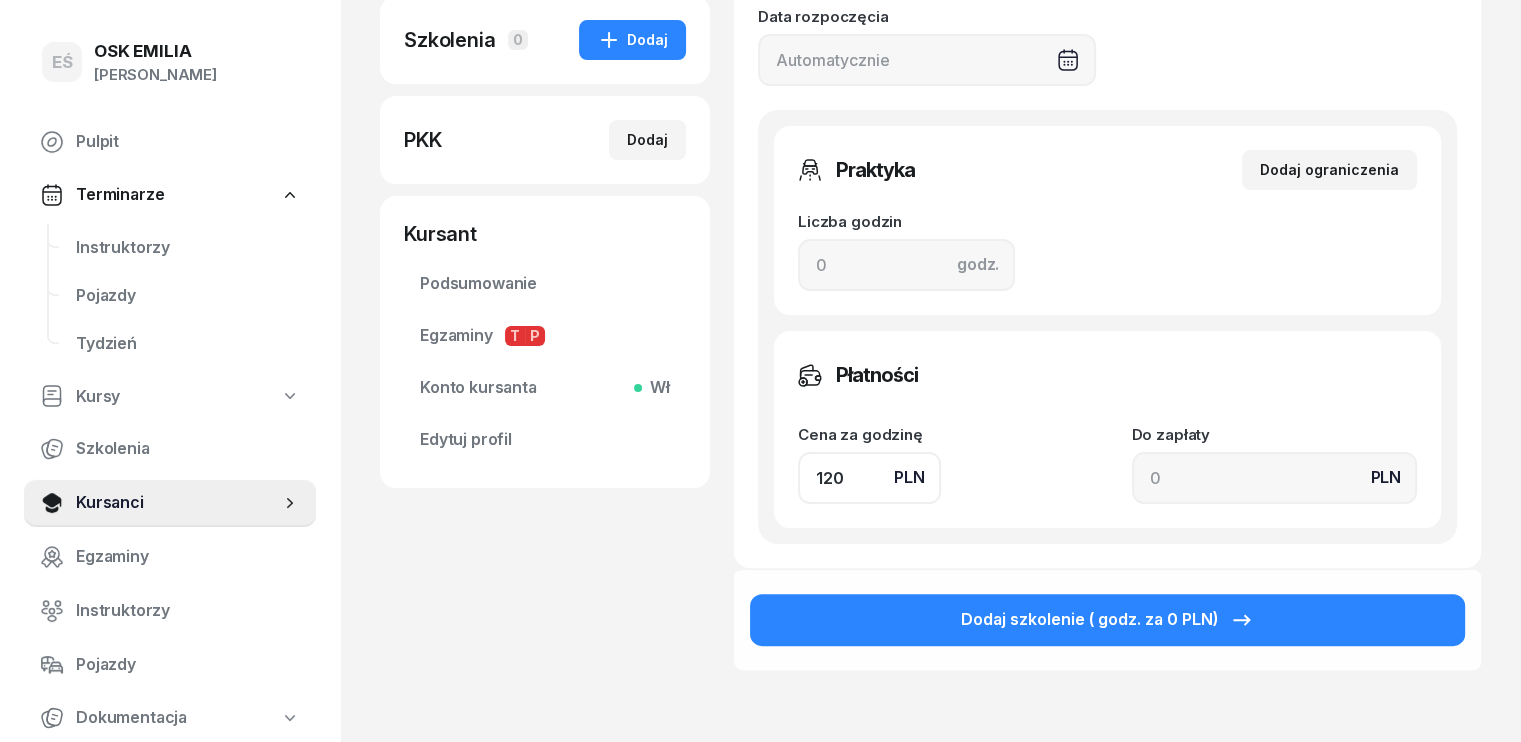 click on "120" 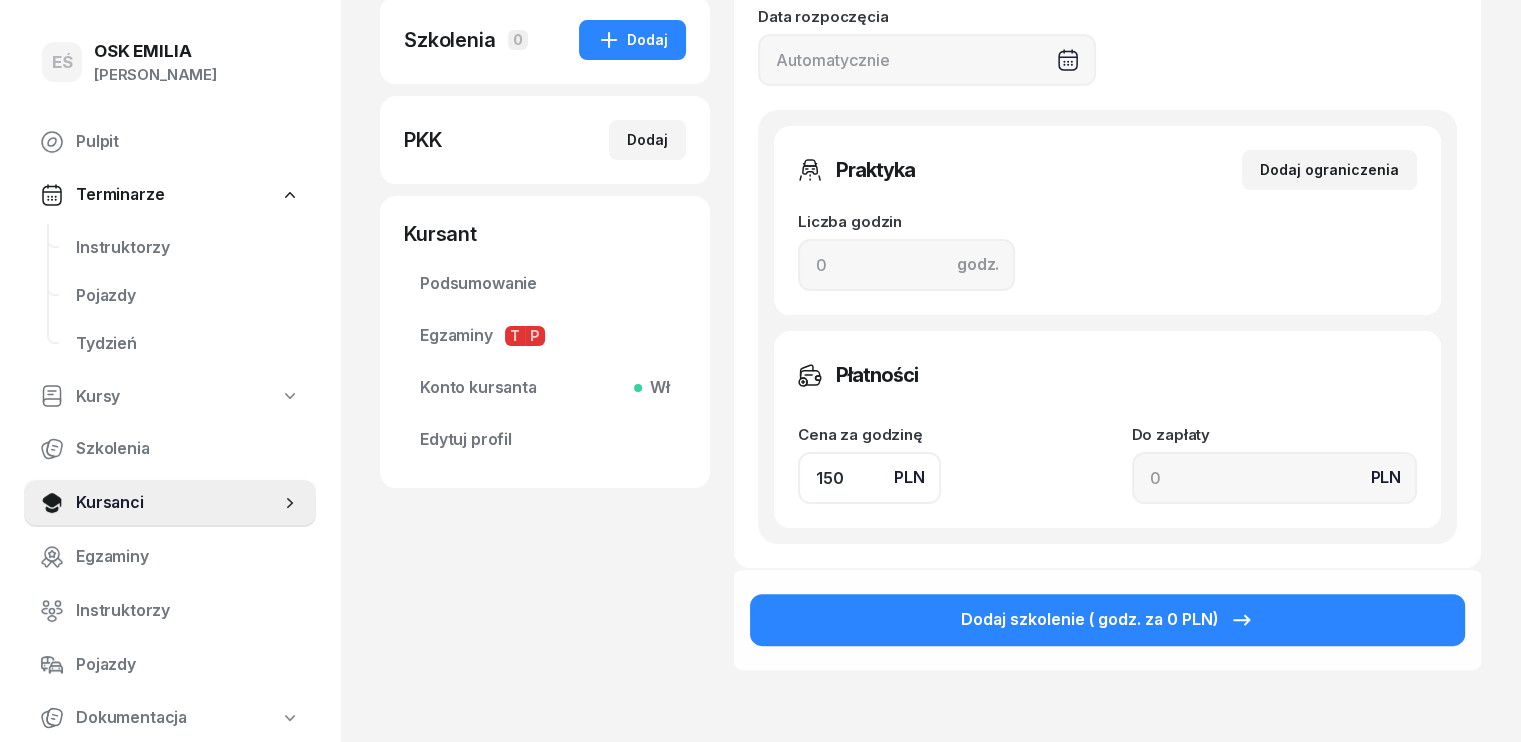 type on "150" 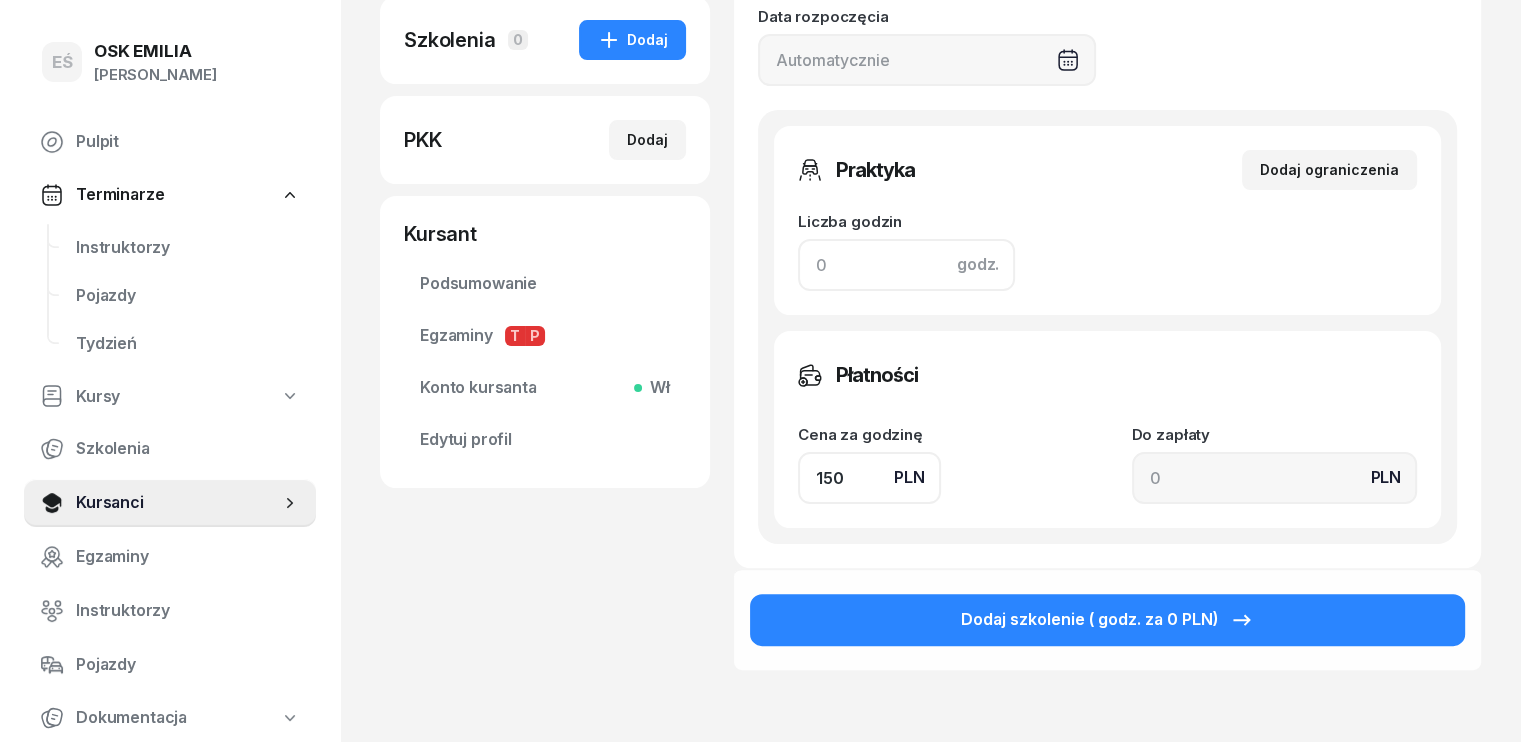 click 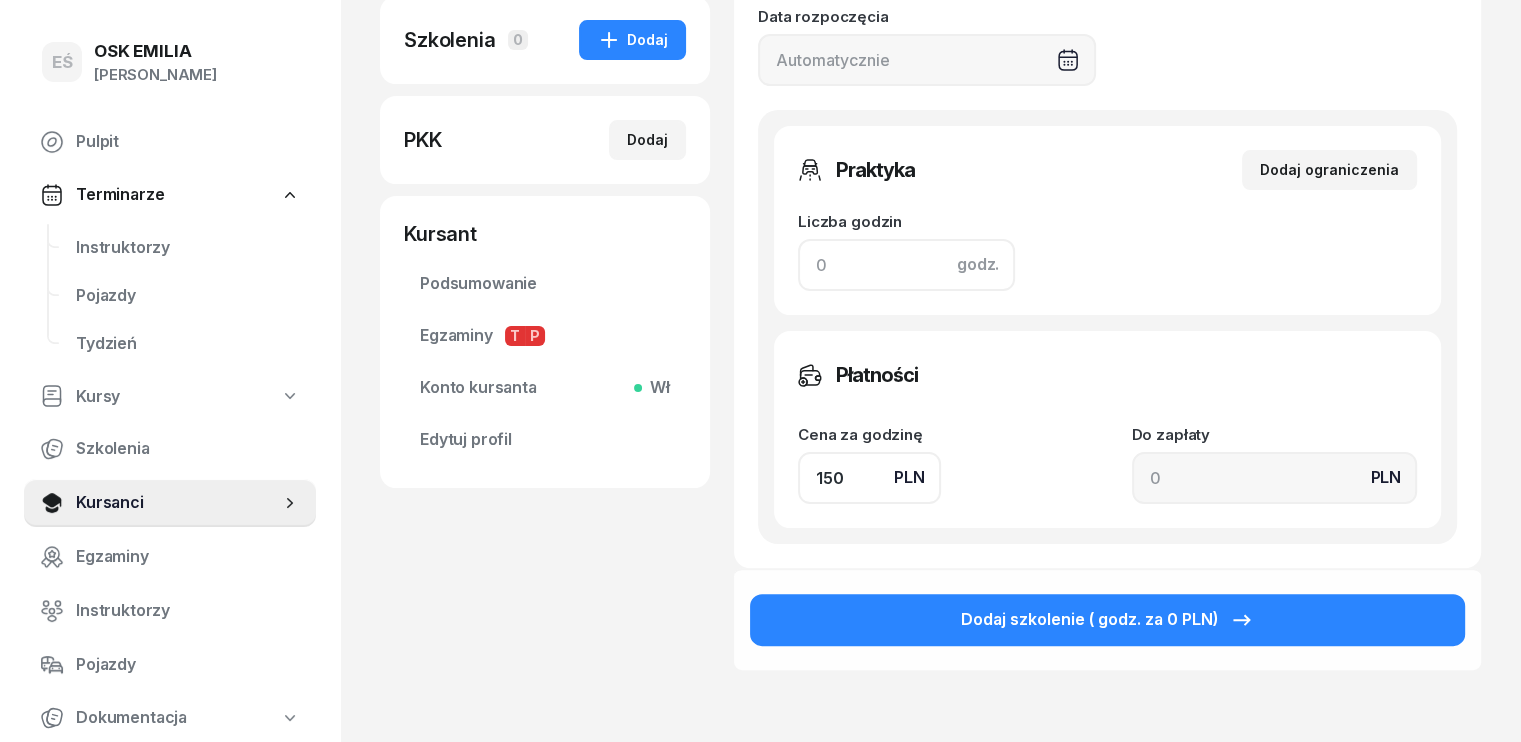 type on "5" 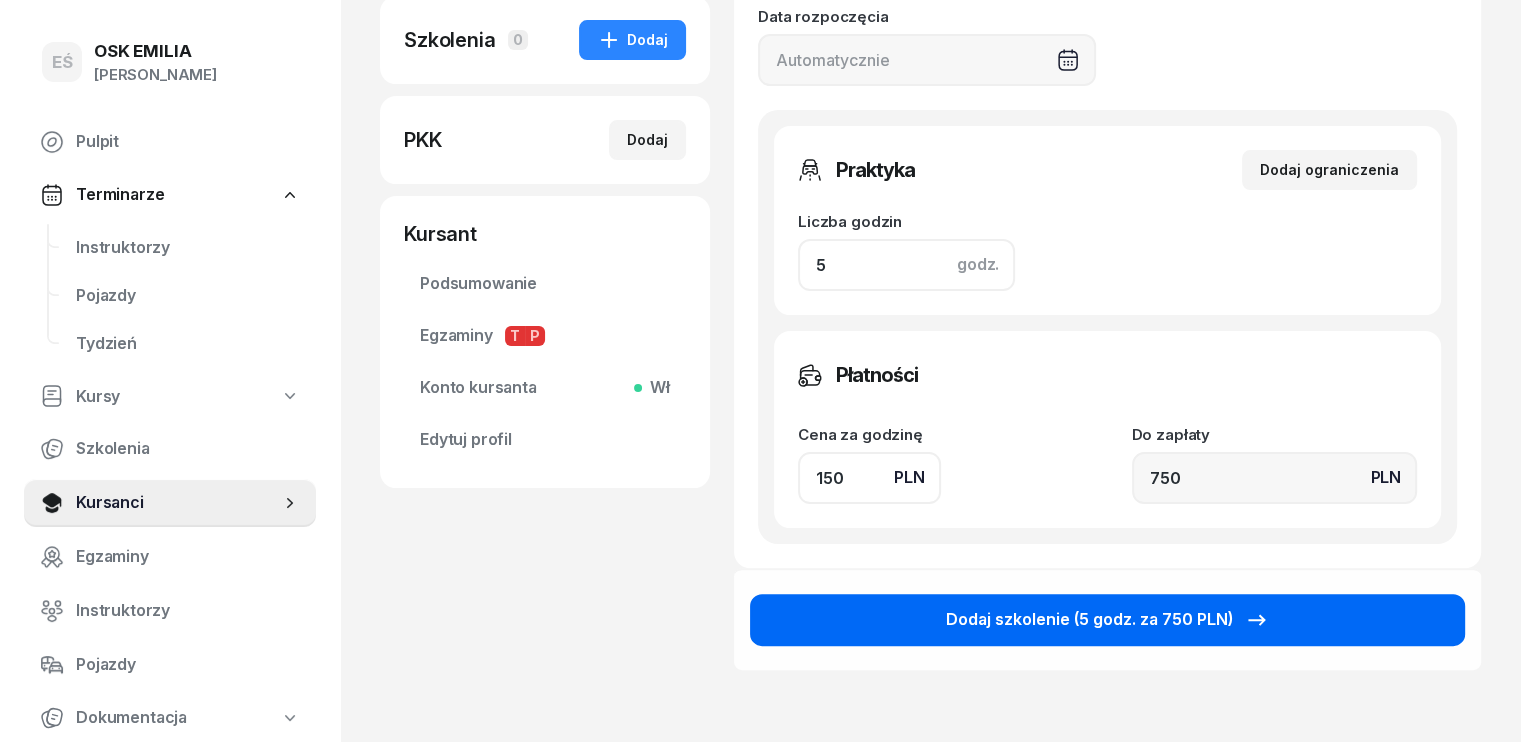 type on "5" 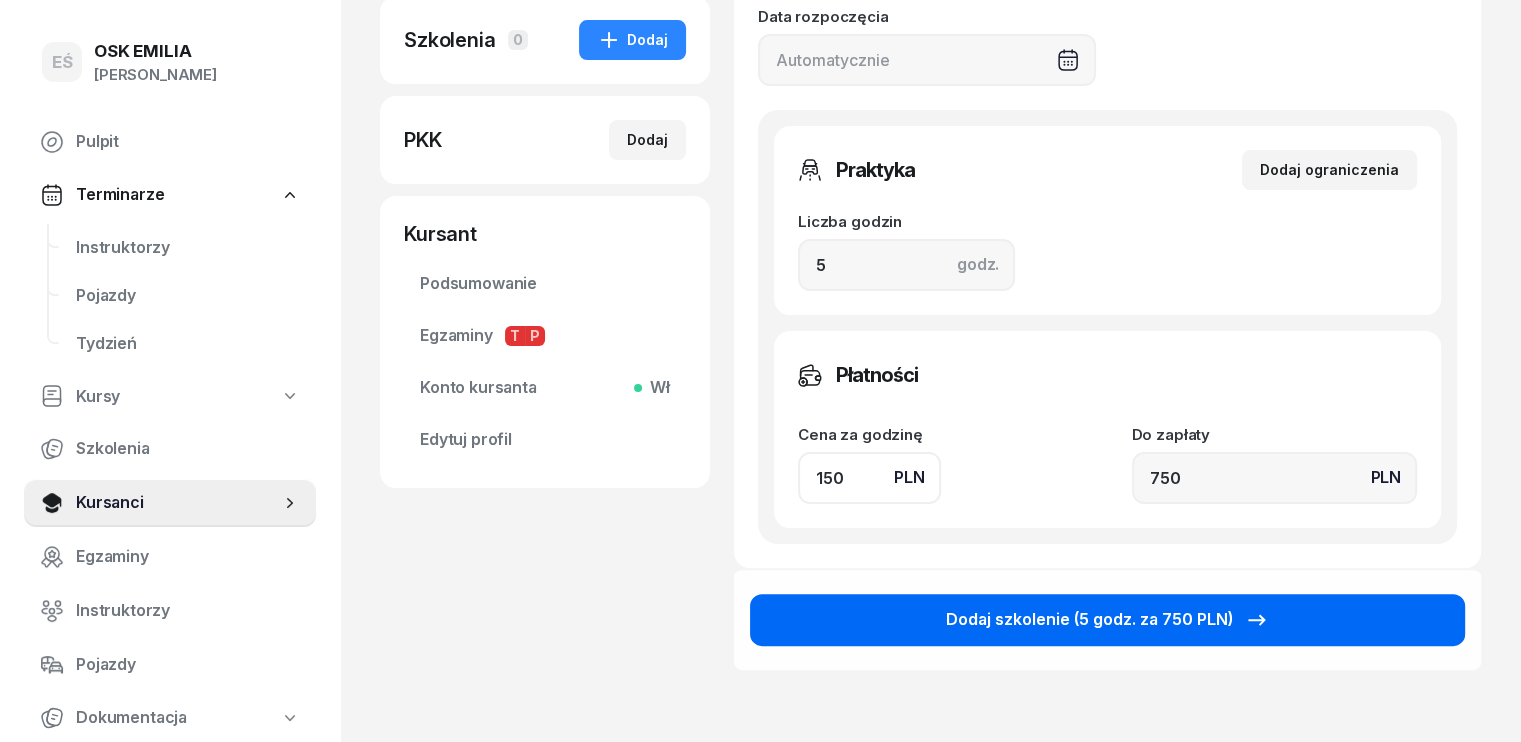 click on "Dodaj szkolenie (5 godz. za 750 PLN)" at bounding box center [1107, 620] 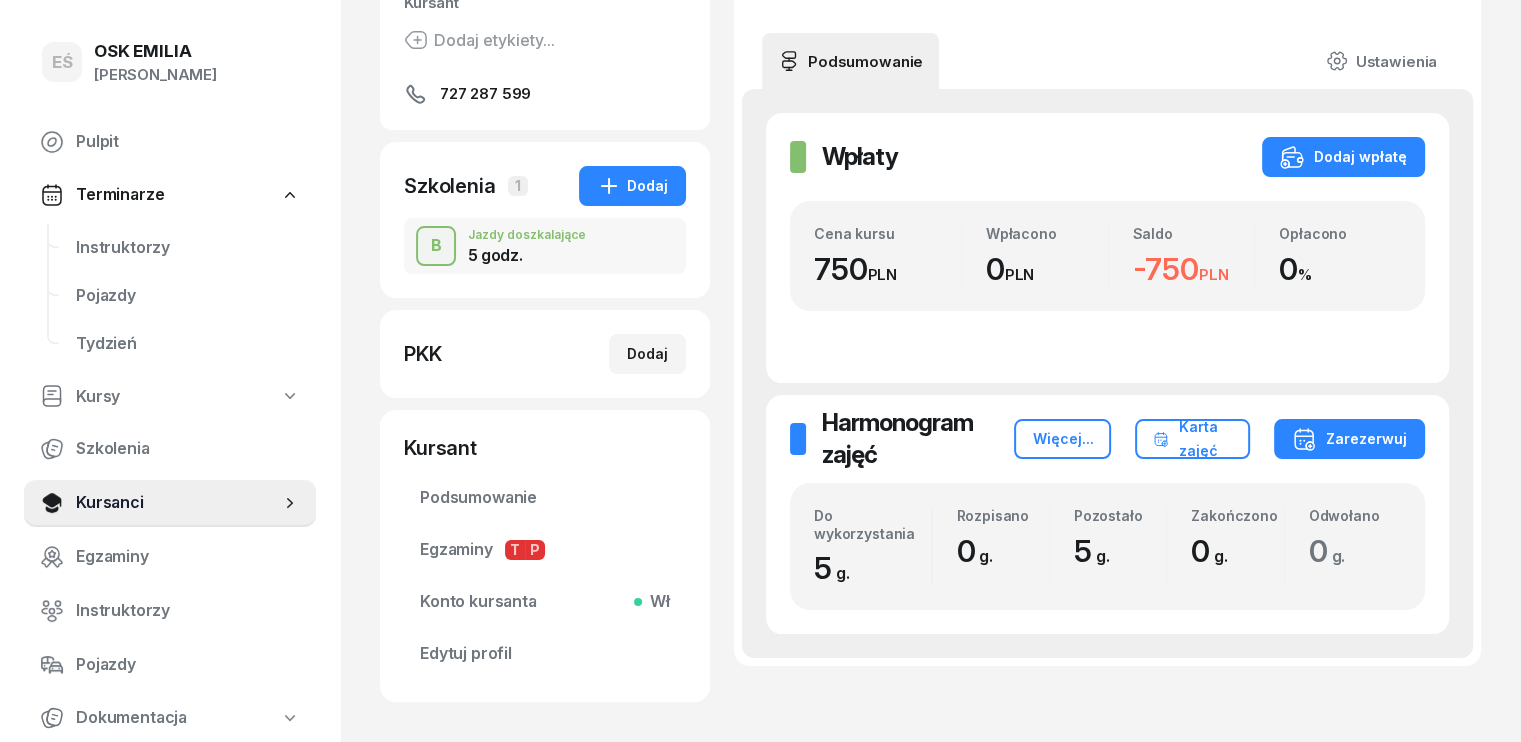 scroll, scrollTop: 300, scrollLeft: 0, axis: vertical 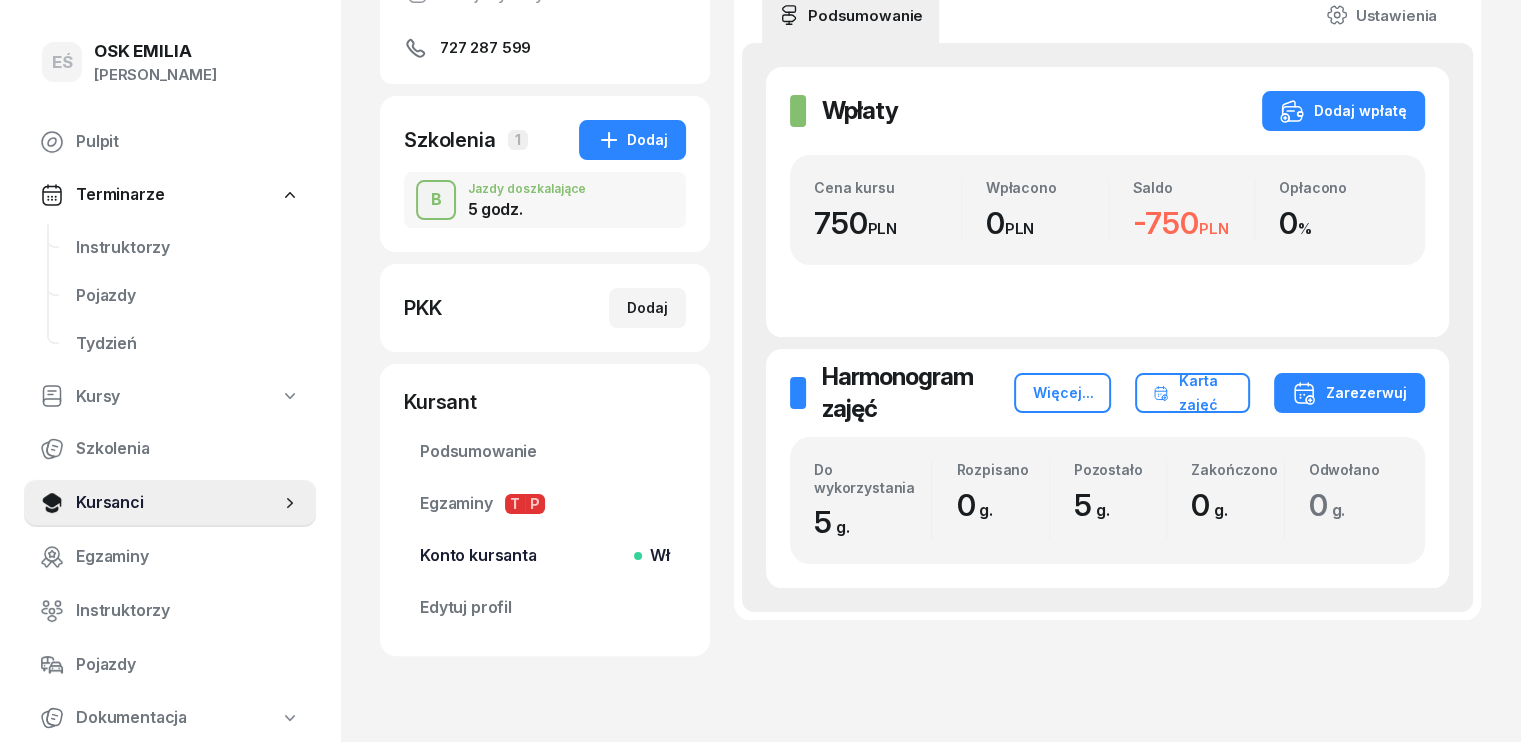 click on "Konto kursanta  Wł" at bounding box center (545, 556) 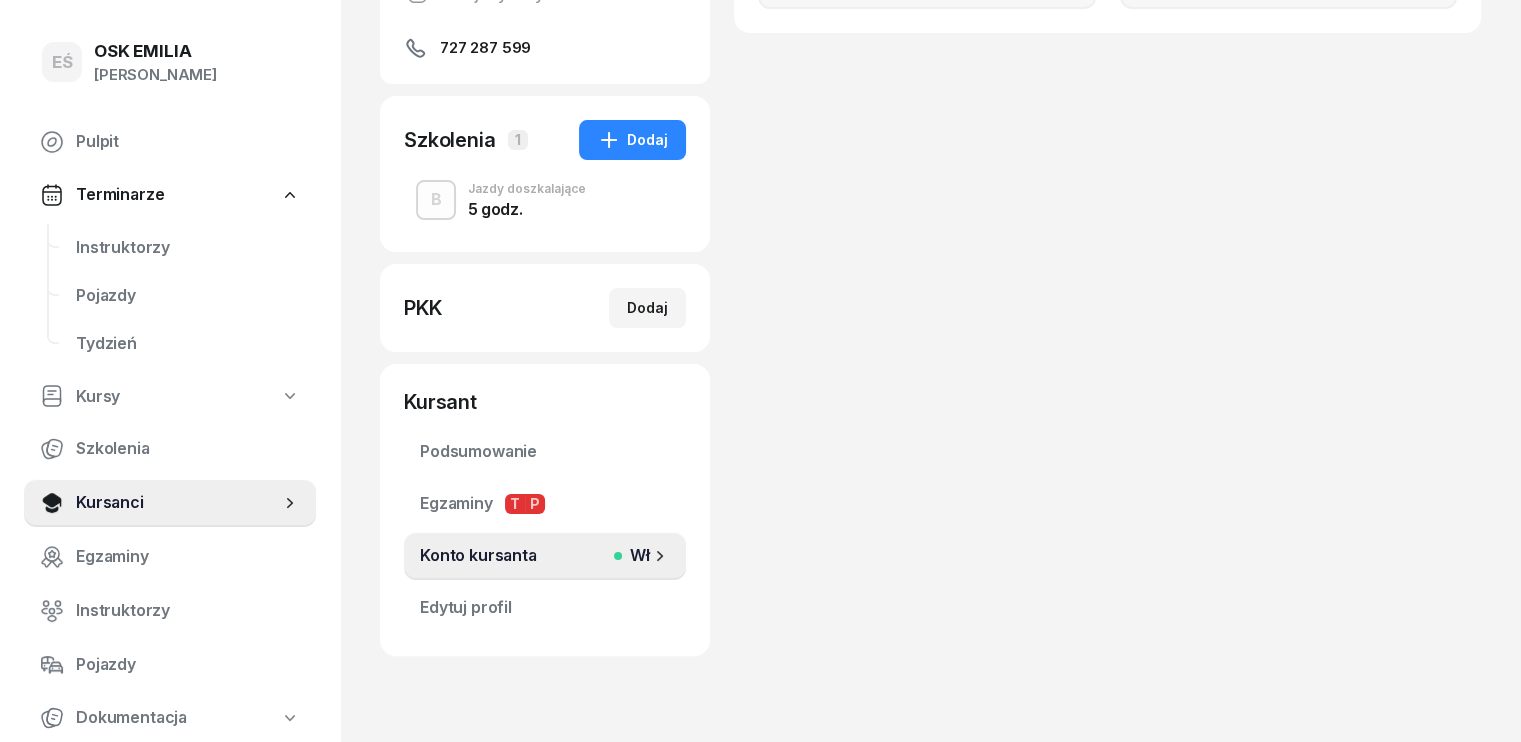 scroll, scrollTop: 0, scrollLeft: 0, axis: both 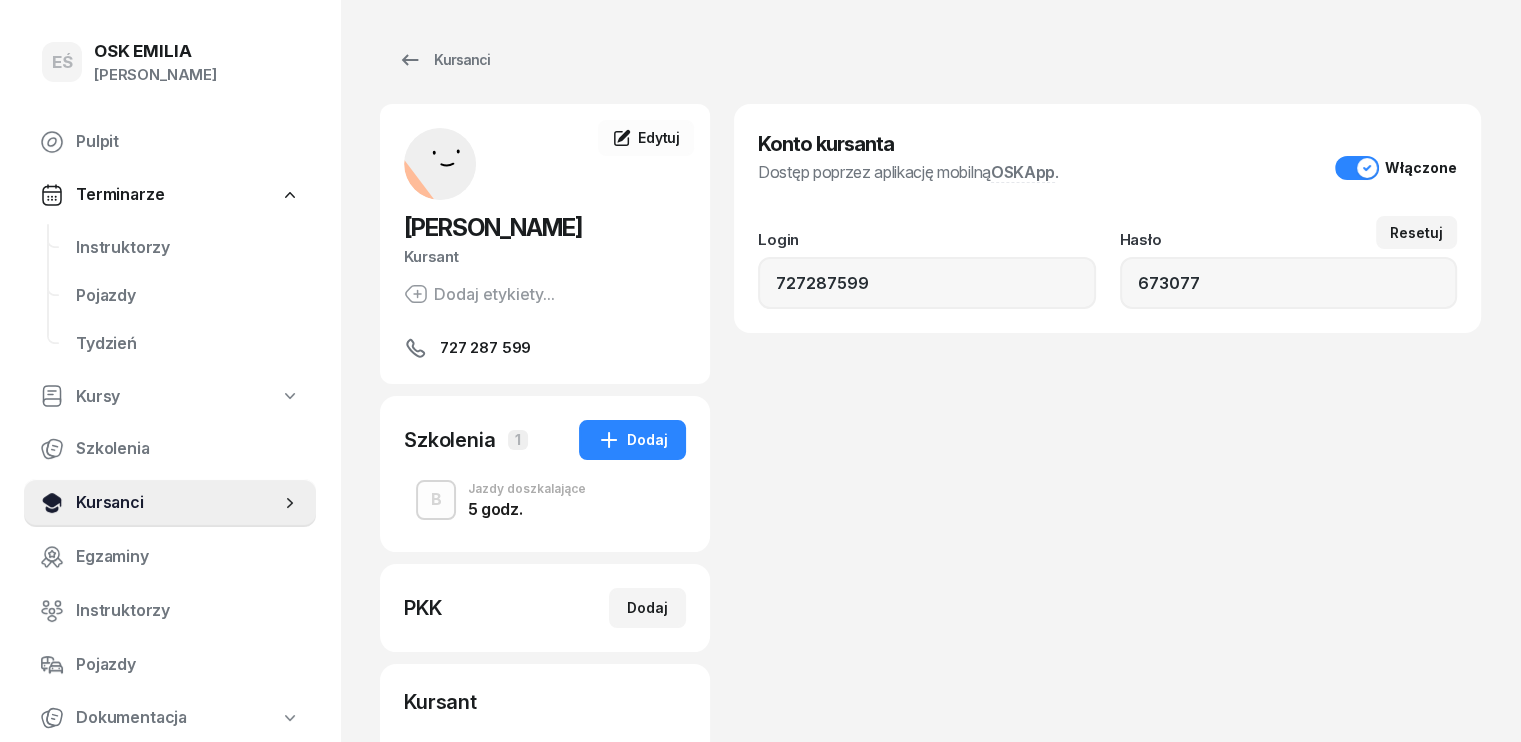 click on "Kursanci" at bounding box center (178, 503) 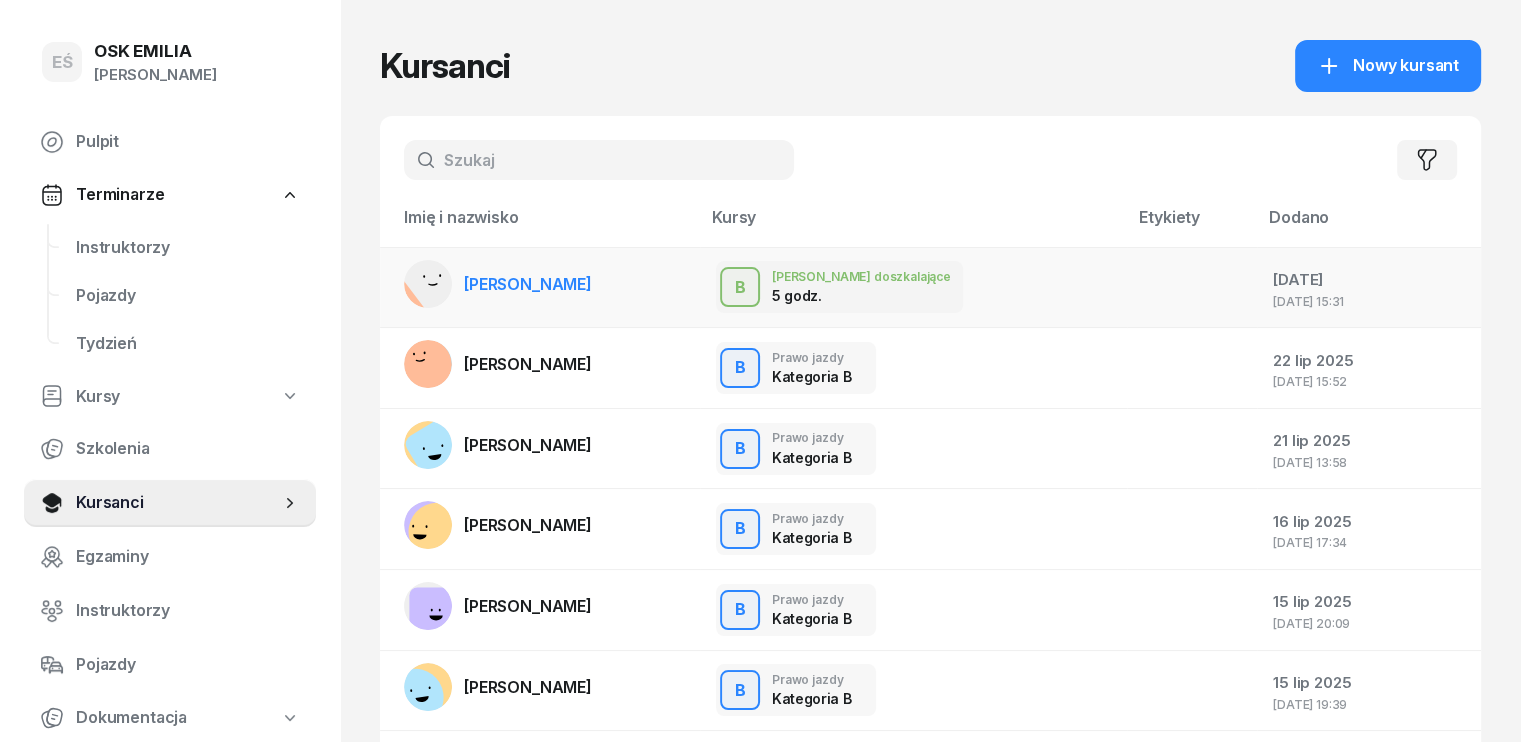 click on "Artur Zimny" at bounding box center [528, 284] 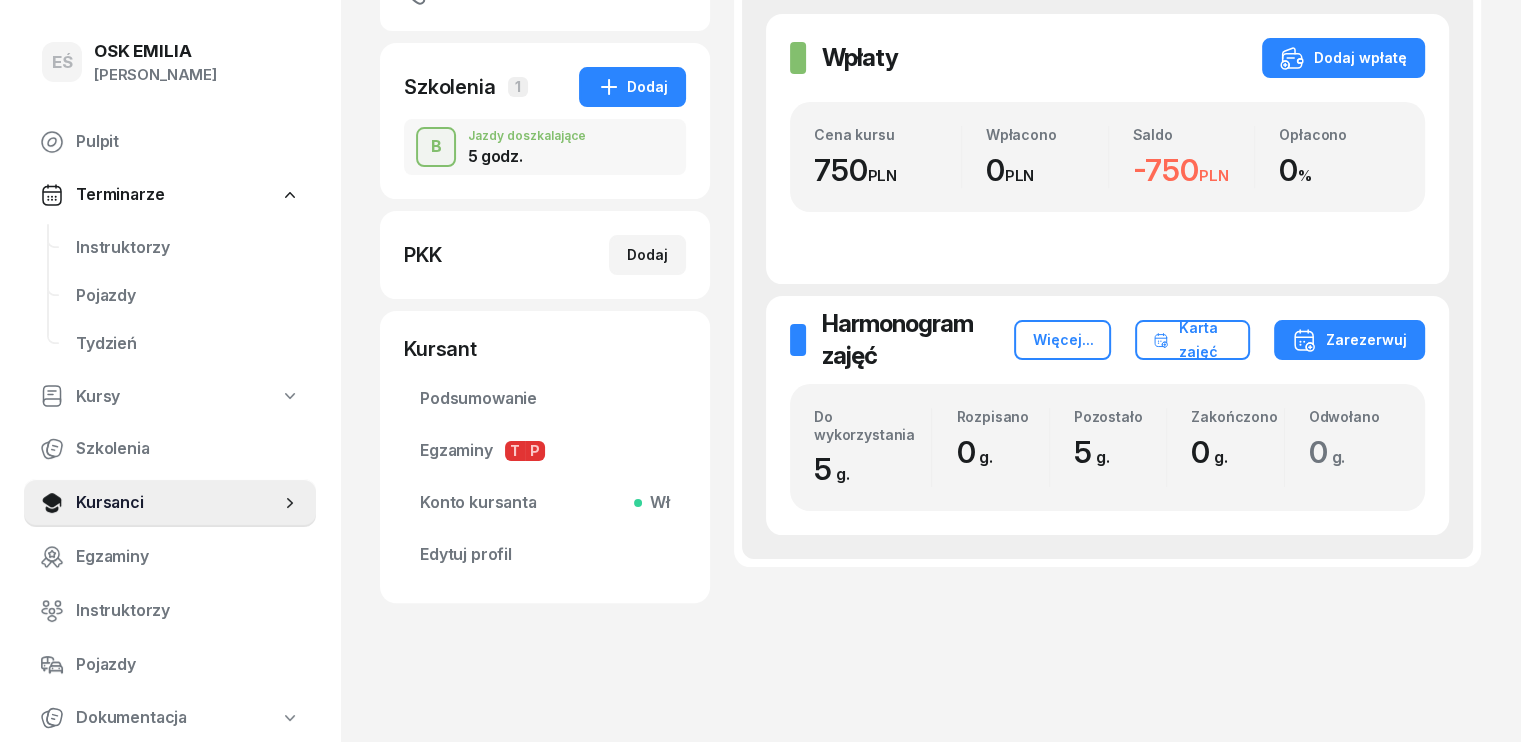 scroll, scrollTop: 356, scrollLeft: 0, axis: vertical 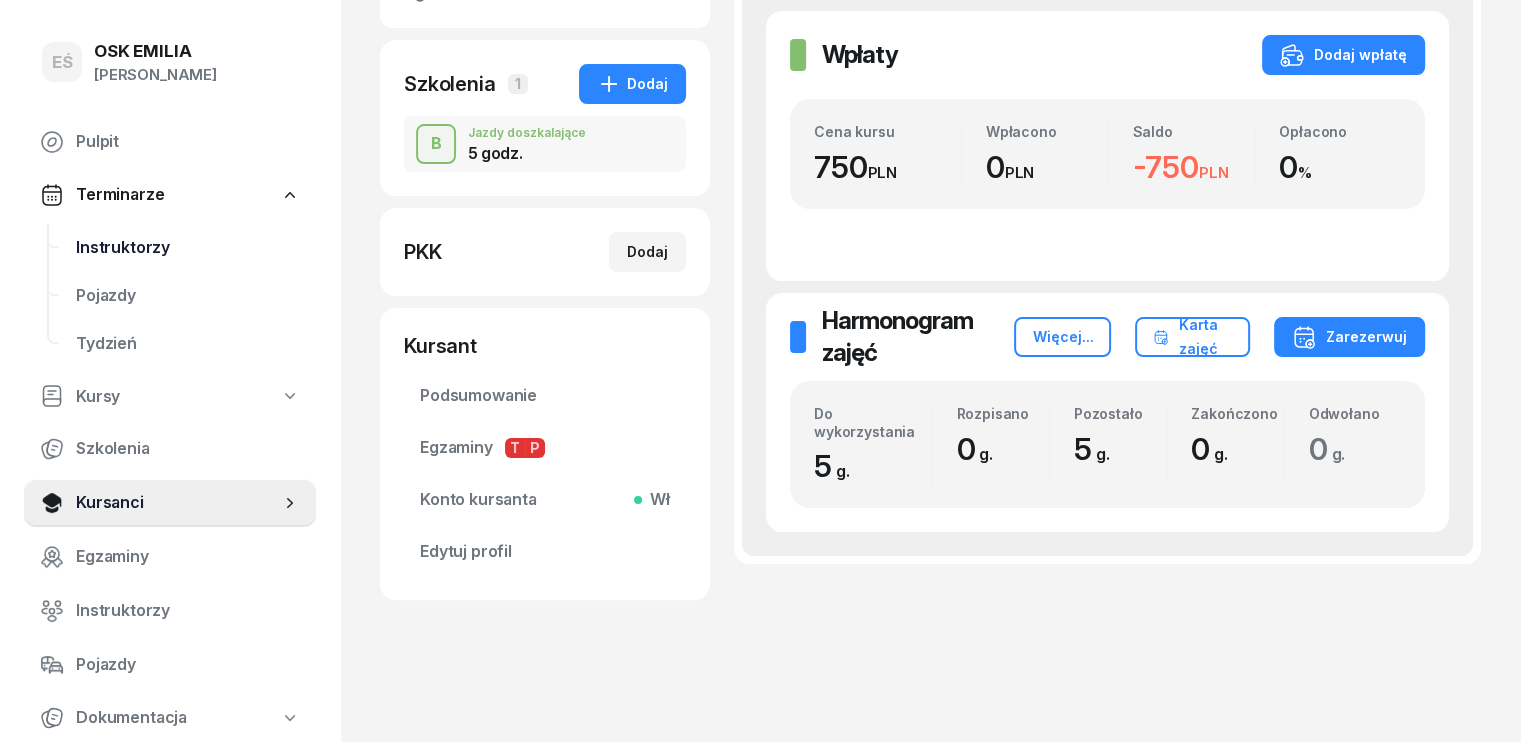 click on "Instruktorzy" at bounding box center (188, 248) 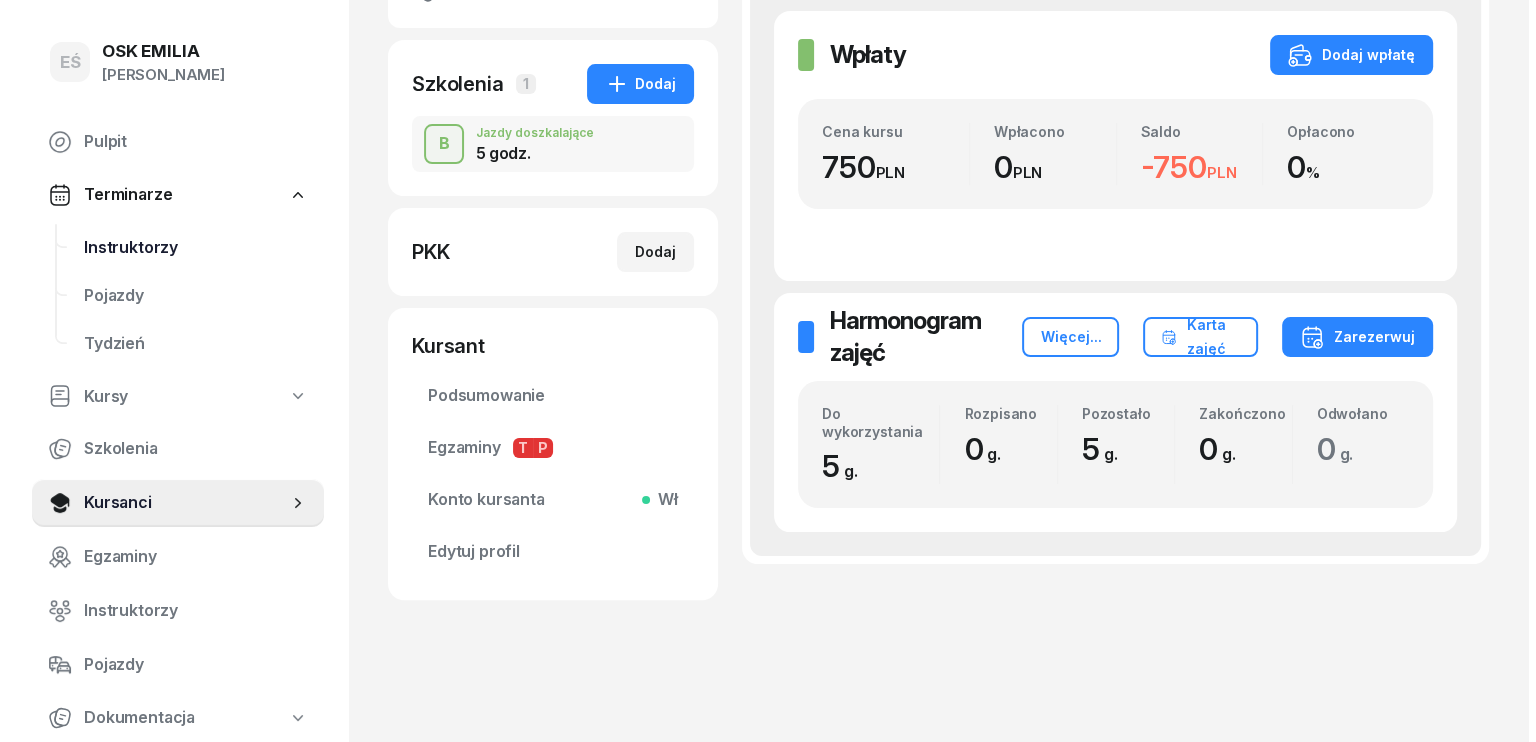 scroll, scrollTop: 0, scrollLeft: 0, axis: both 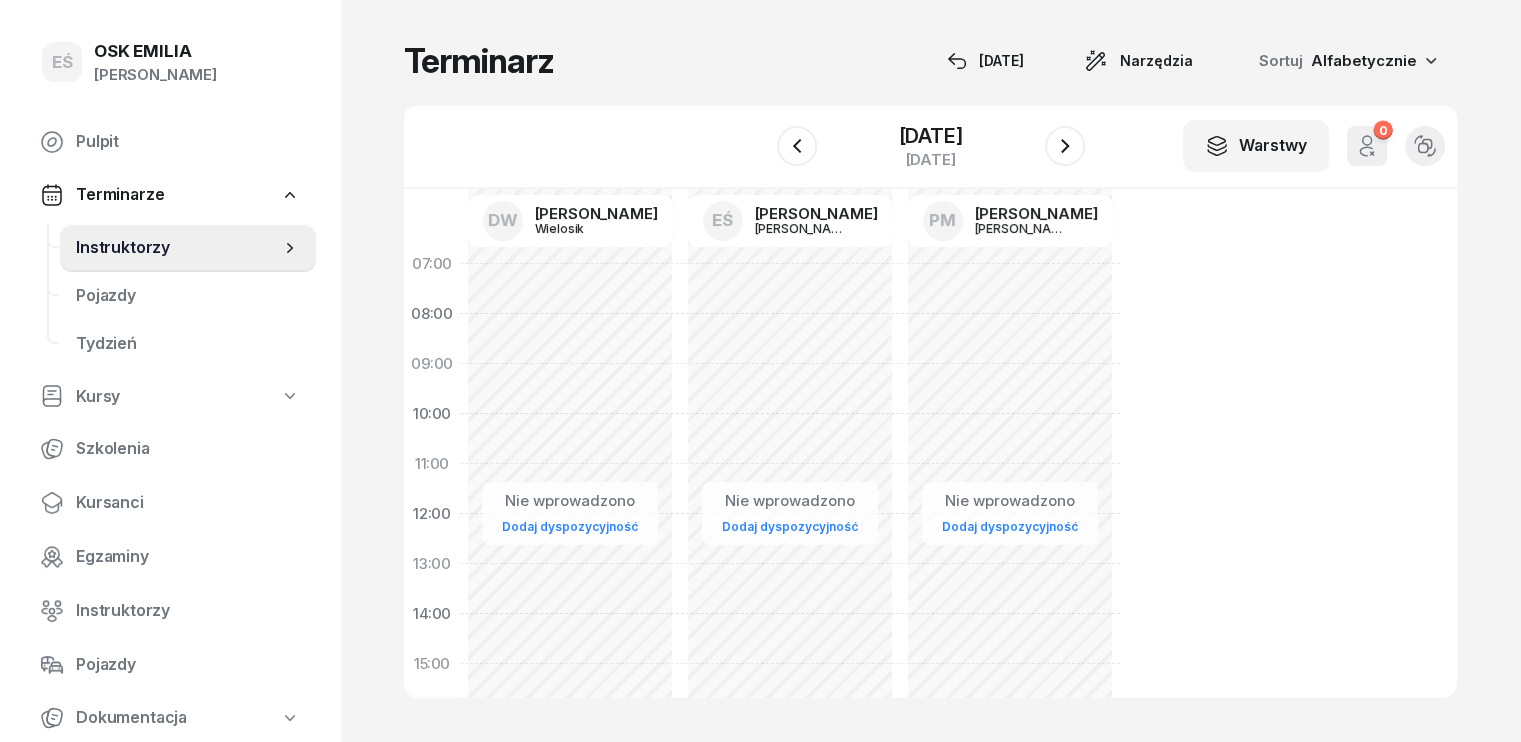 click on "Nie wprowadzono Dodaj dyspozycyjność" 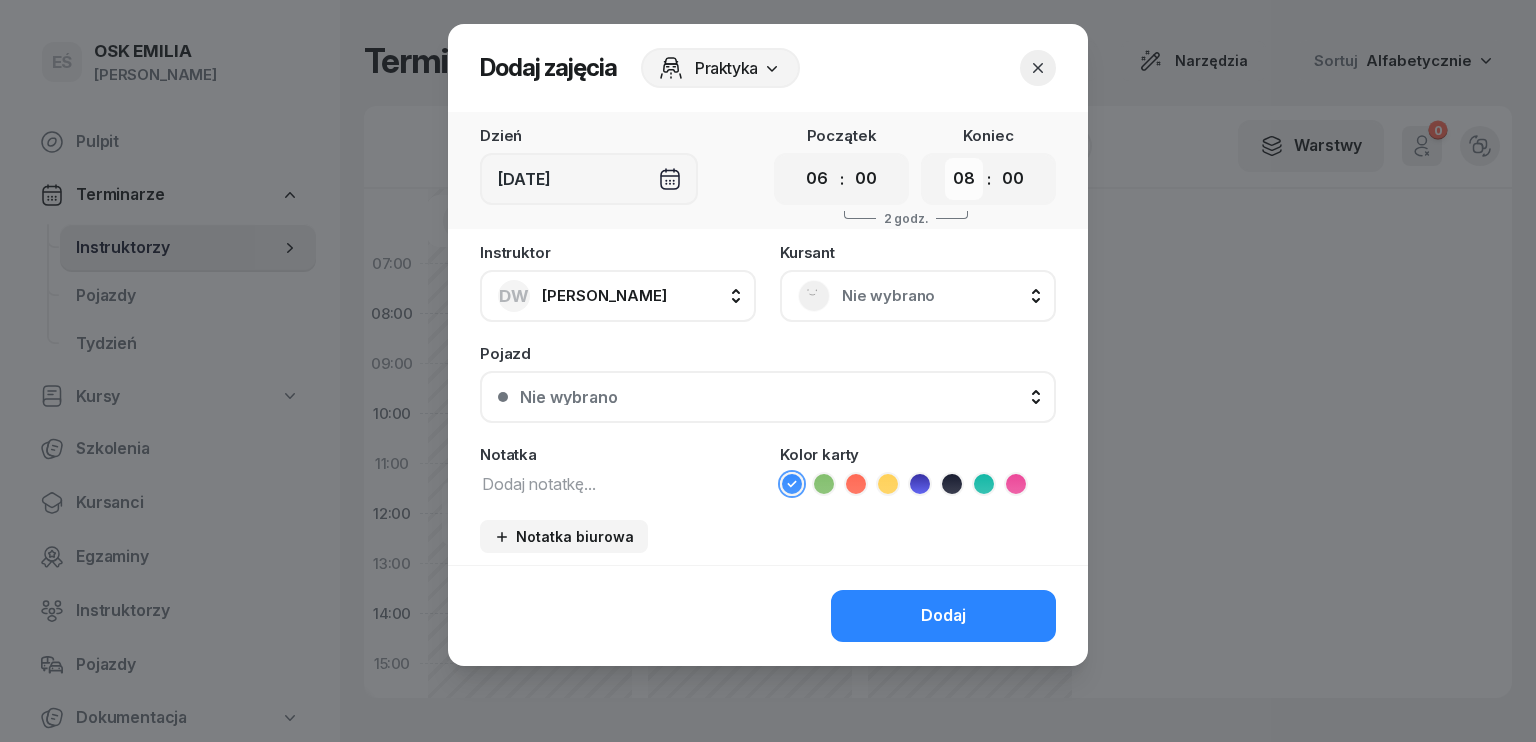 click on "00 01 02 03 04 05 06 07 08 09 10 11 12 13 14 15 16 17 18 19 20 21 22 23" at bounding box center [964, 179] 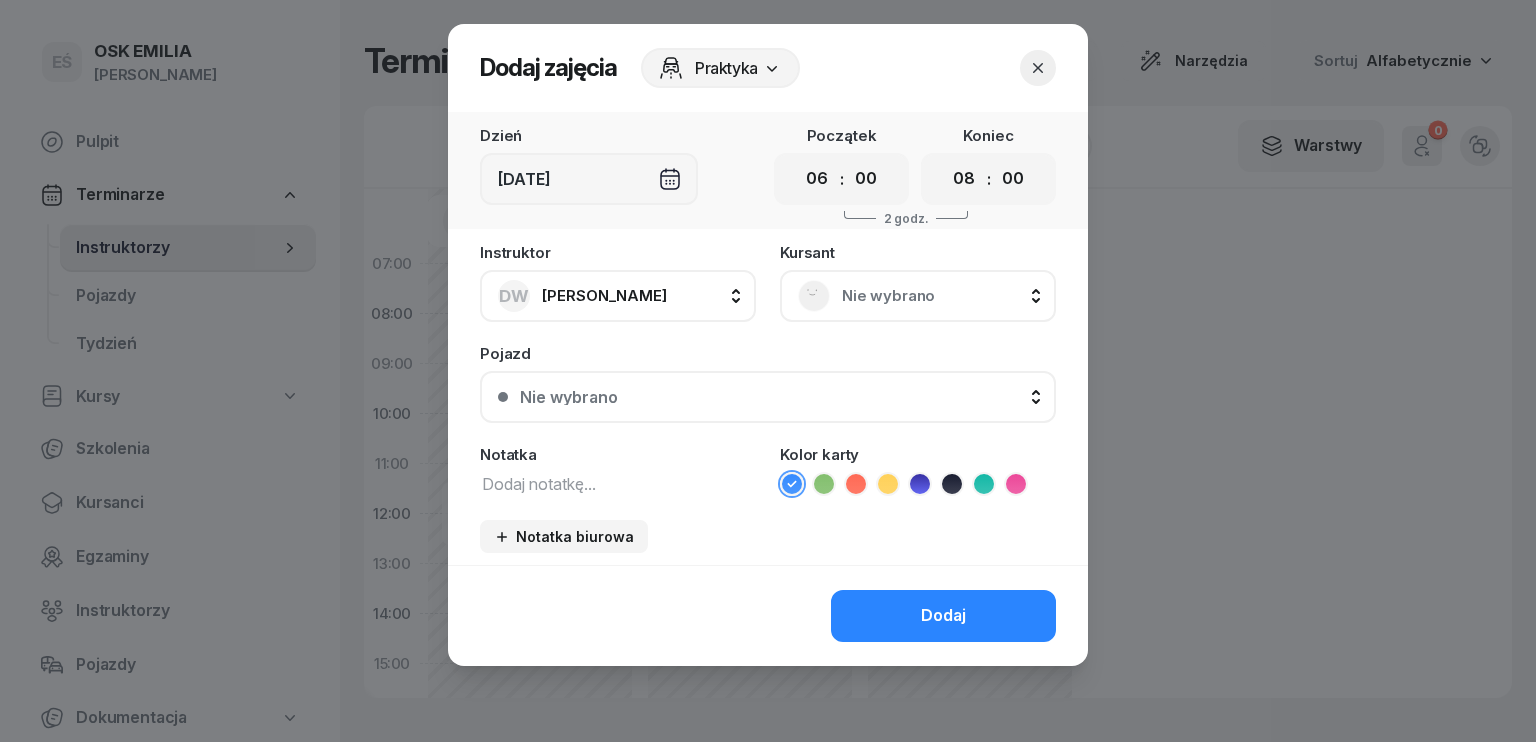 select on "11" 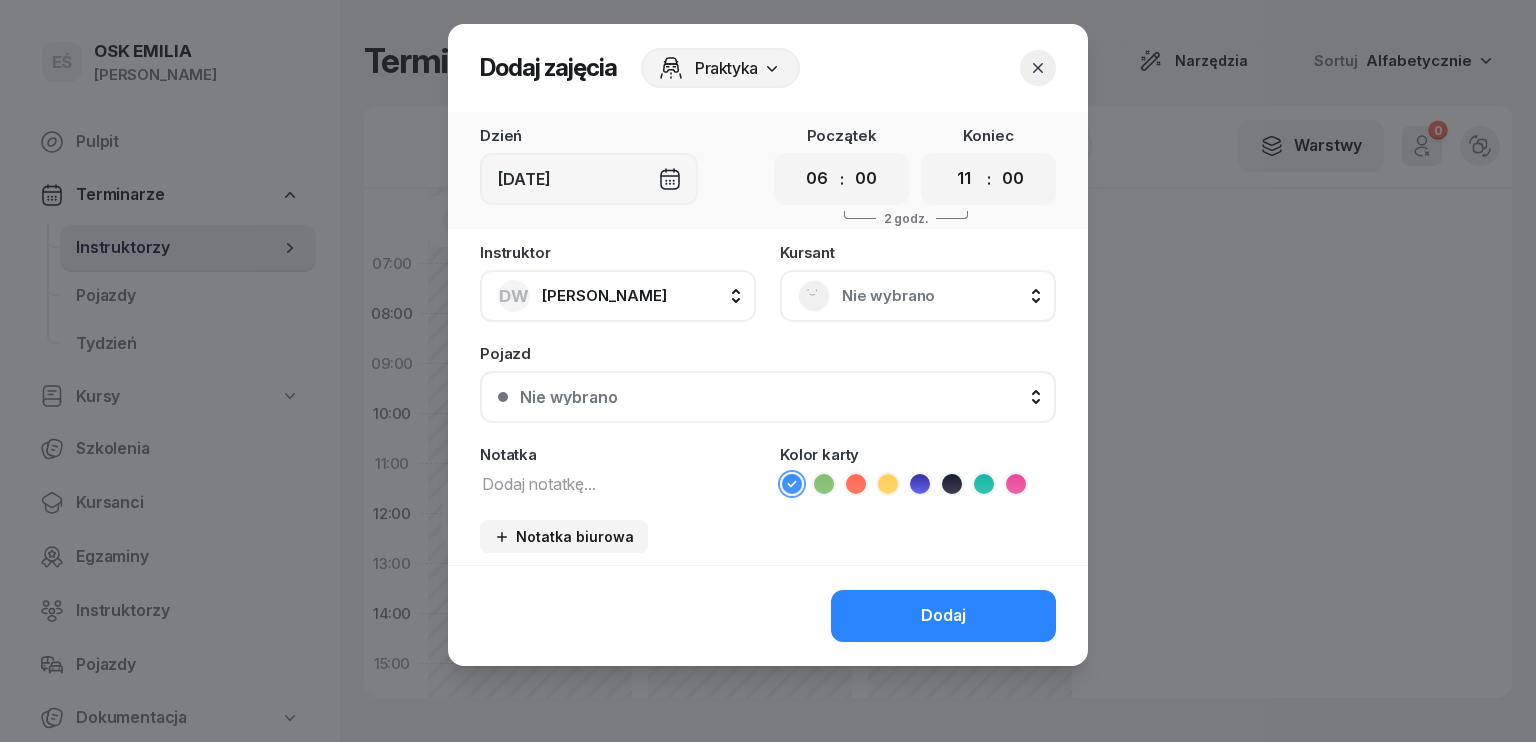 click on "00 01 02 03 04 05 06 07 08 09 10 11 12 13 14 15 16 17 18 19 20 21 22 23" at bounding box center (964, 179) 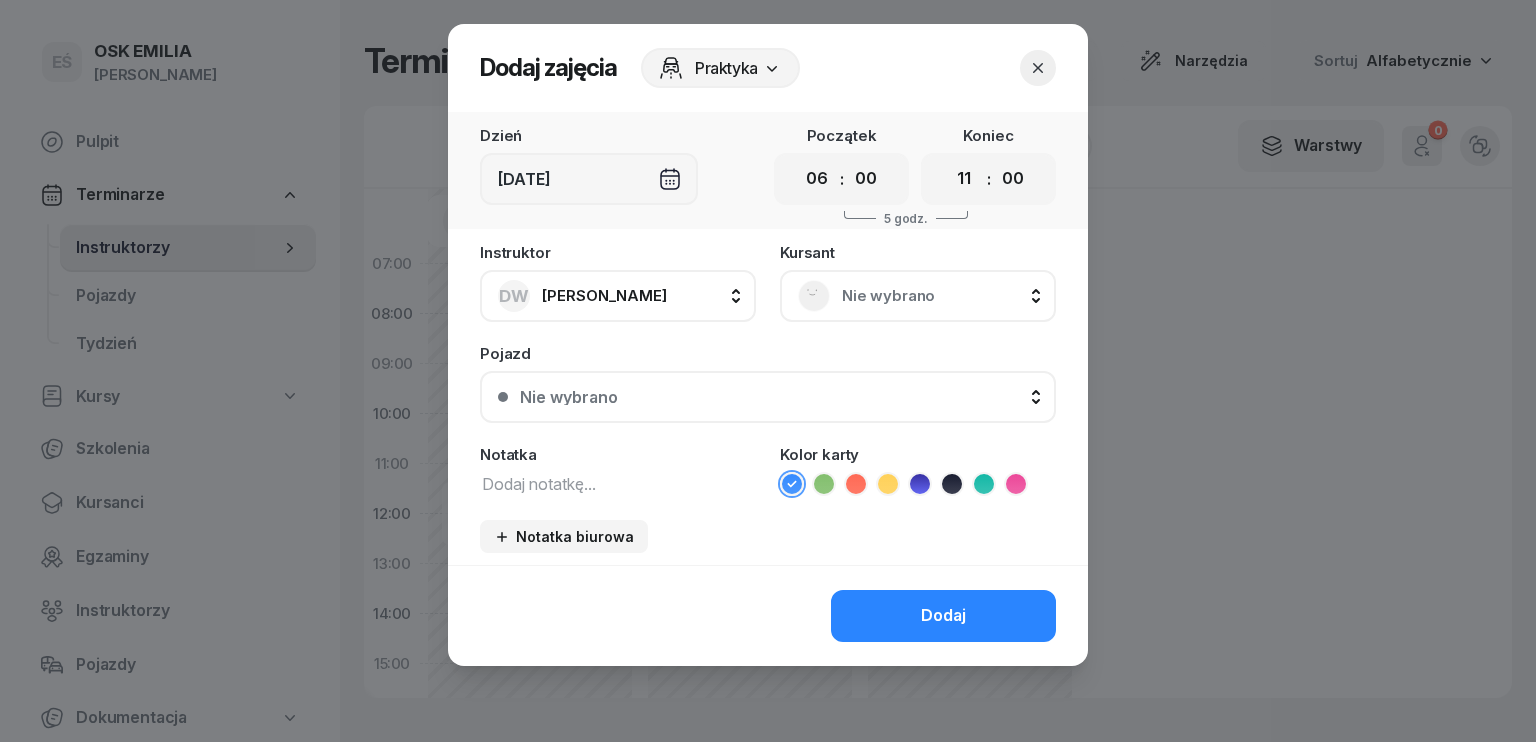 click at bounding box center [618, 483] 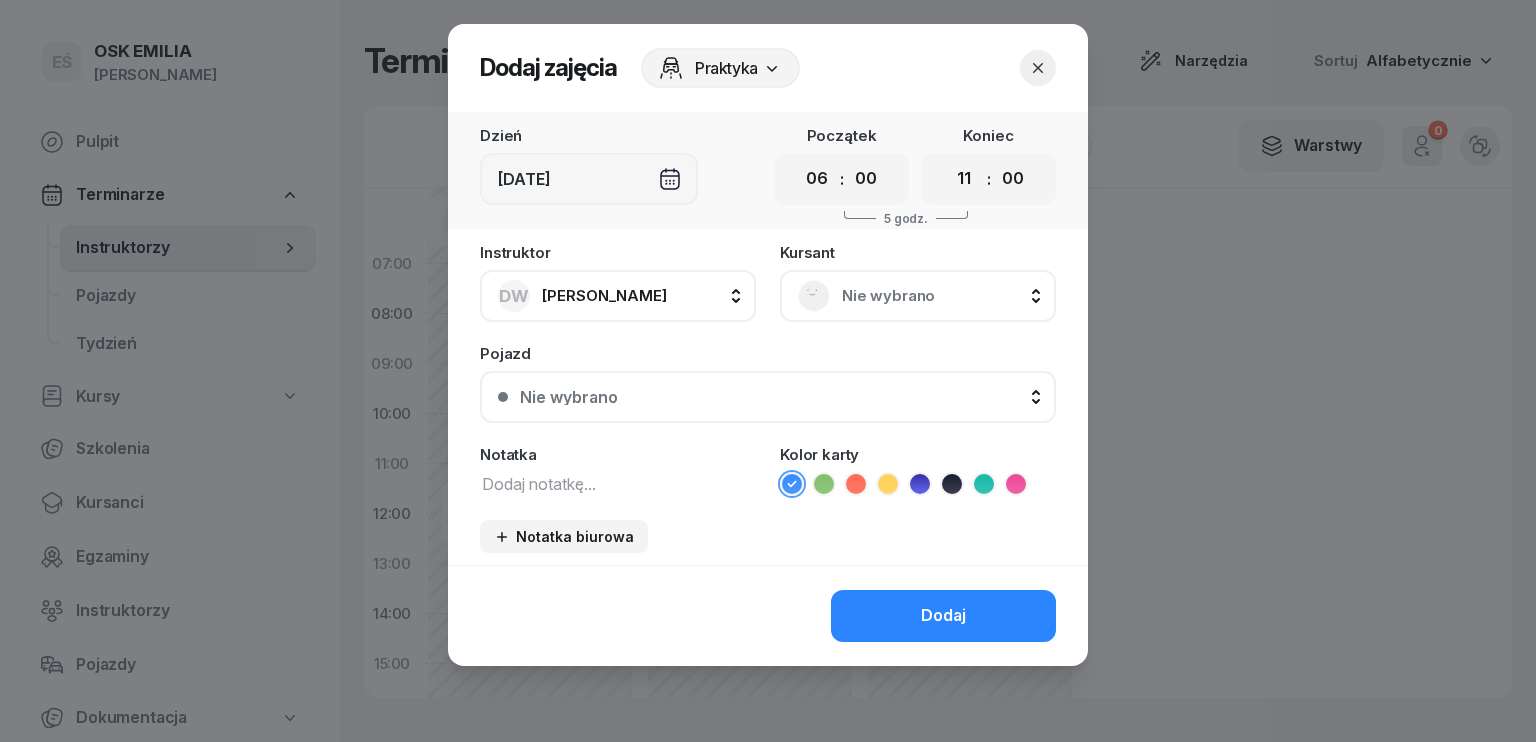 click on "Nie wybrano" at bounding box center (940, 296) 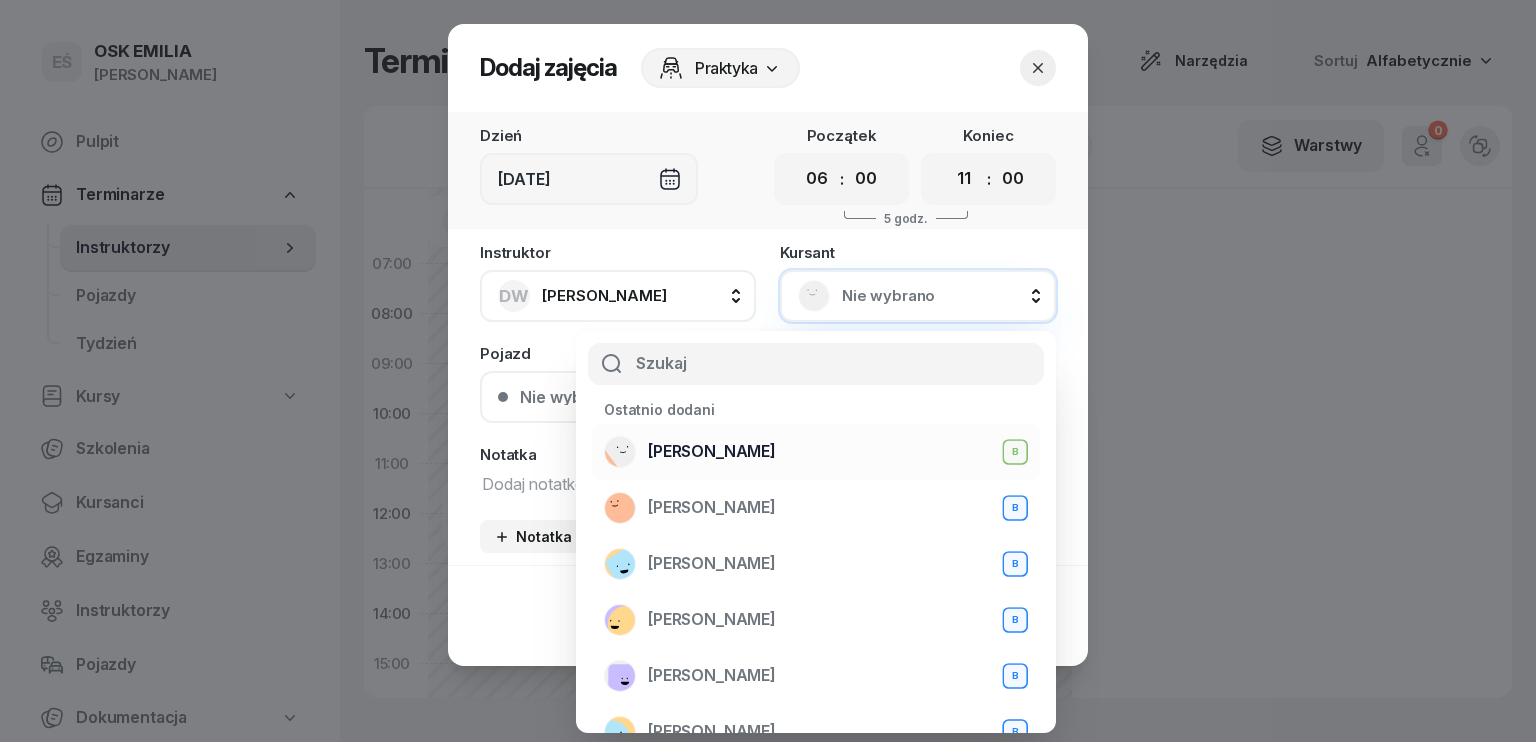 click on "Artur Zimny" at bounding box center [712, 452] 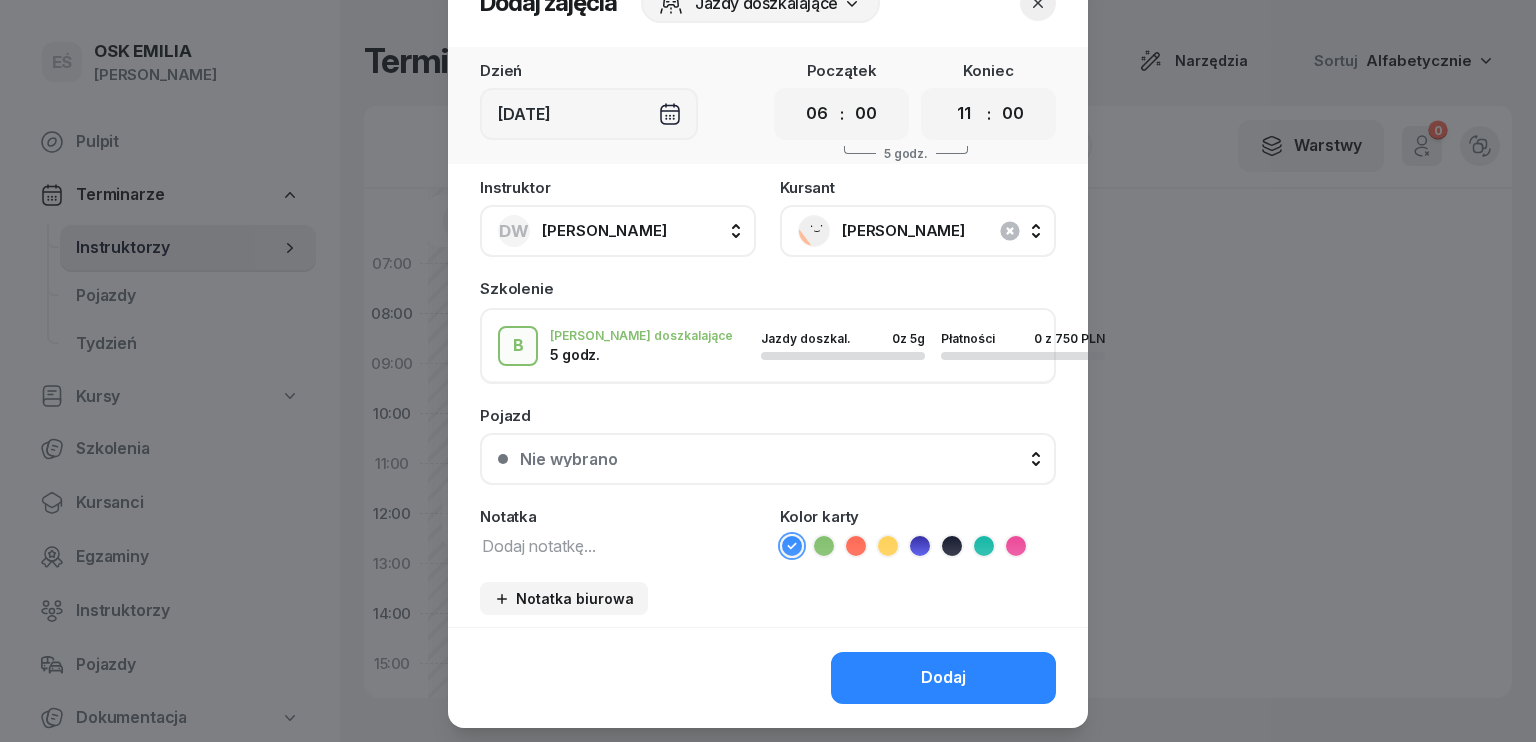 scroll, scrollTop: 100, scrollLeft: 0, axis: vertical 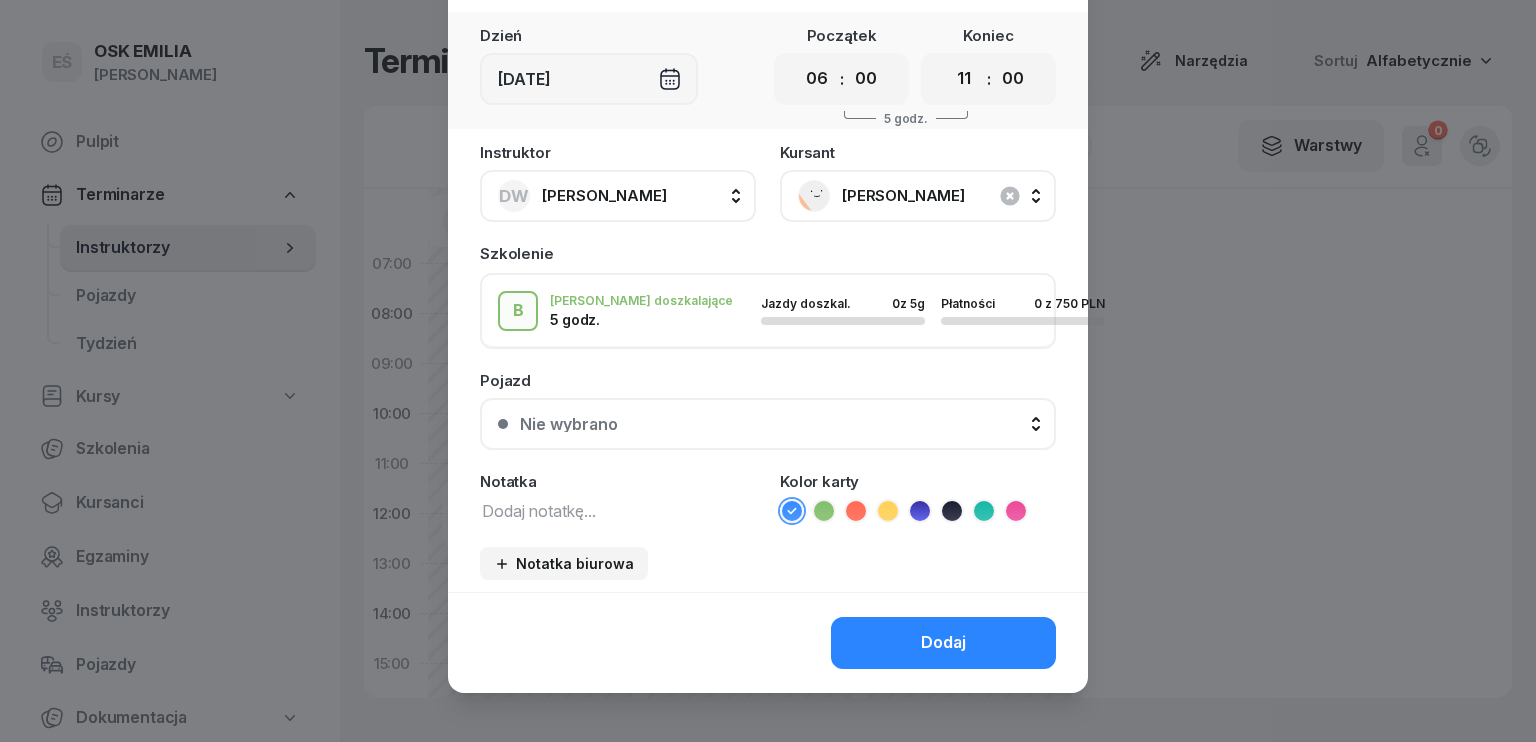 click at bounding box center [618, 510] 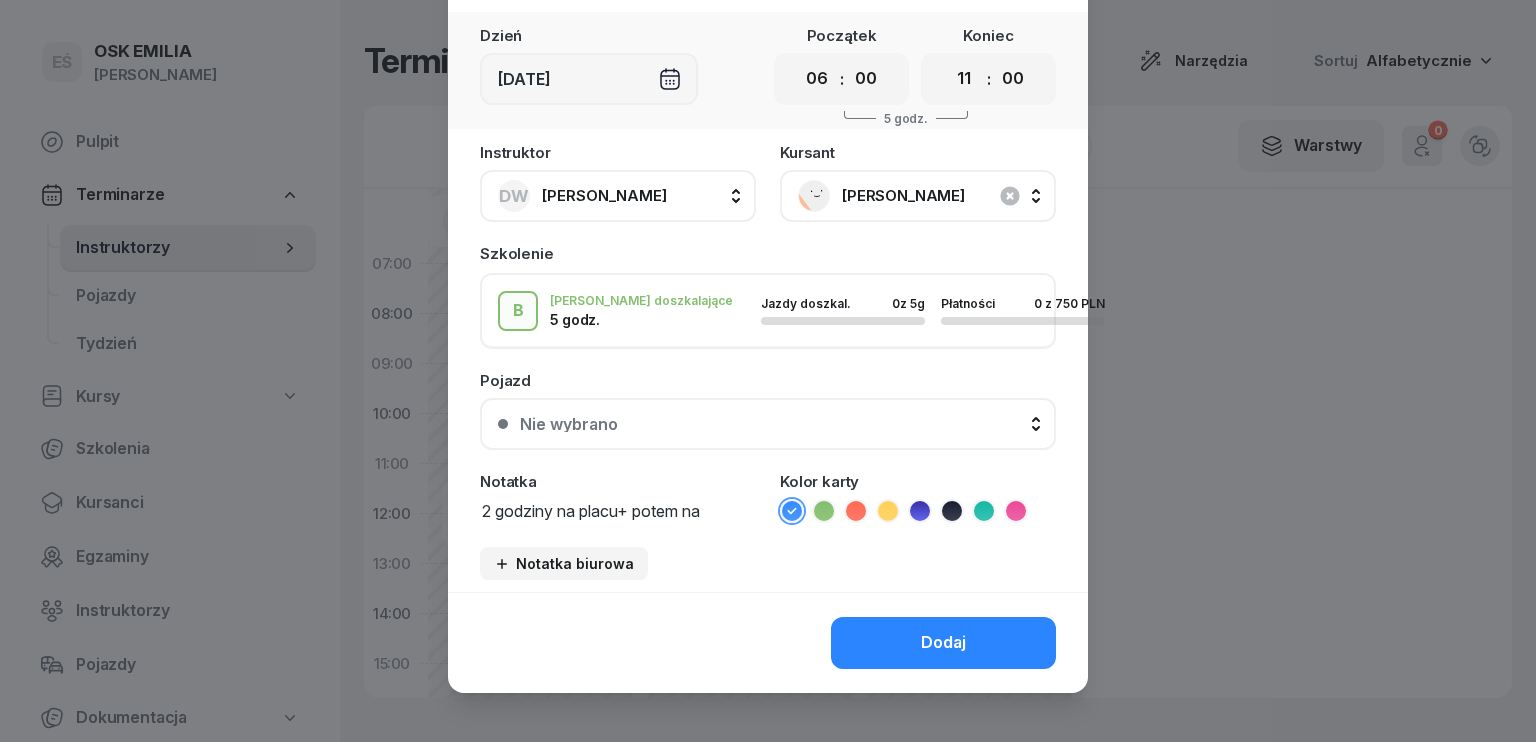 scroll, scrollTop: 0, scrollLeft: 0, axis: both 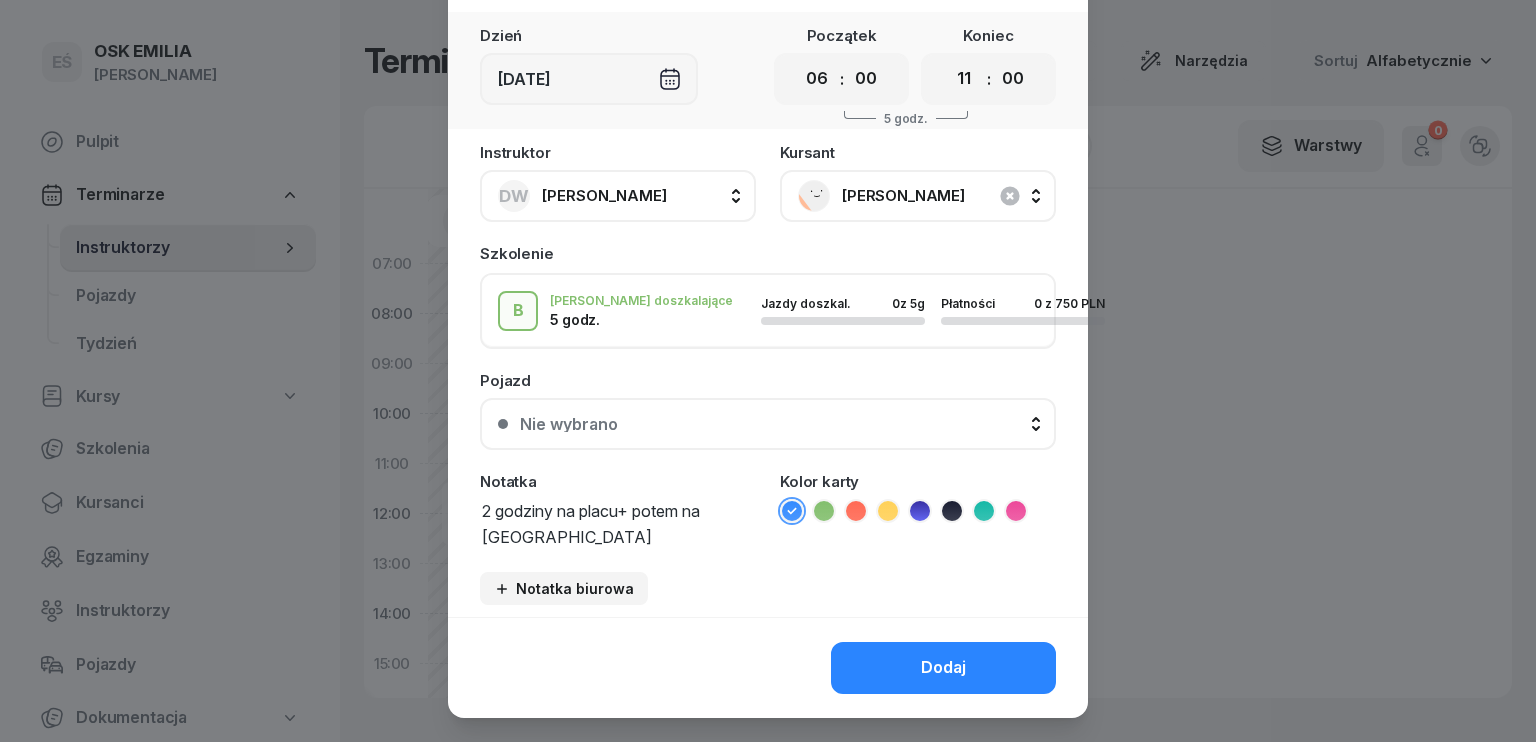 drag, startPoint x: 537, startPoint y: 537, endPoint x: 442, endPoint y: 465, distance: 119.20151 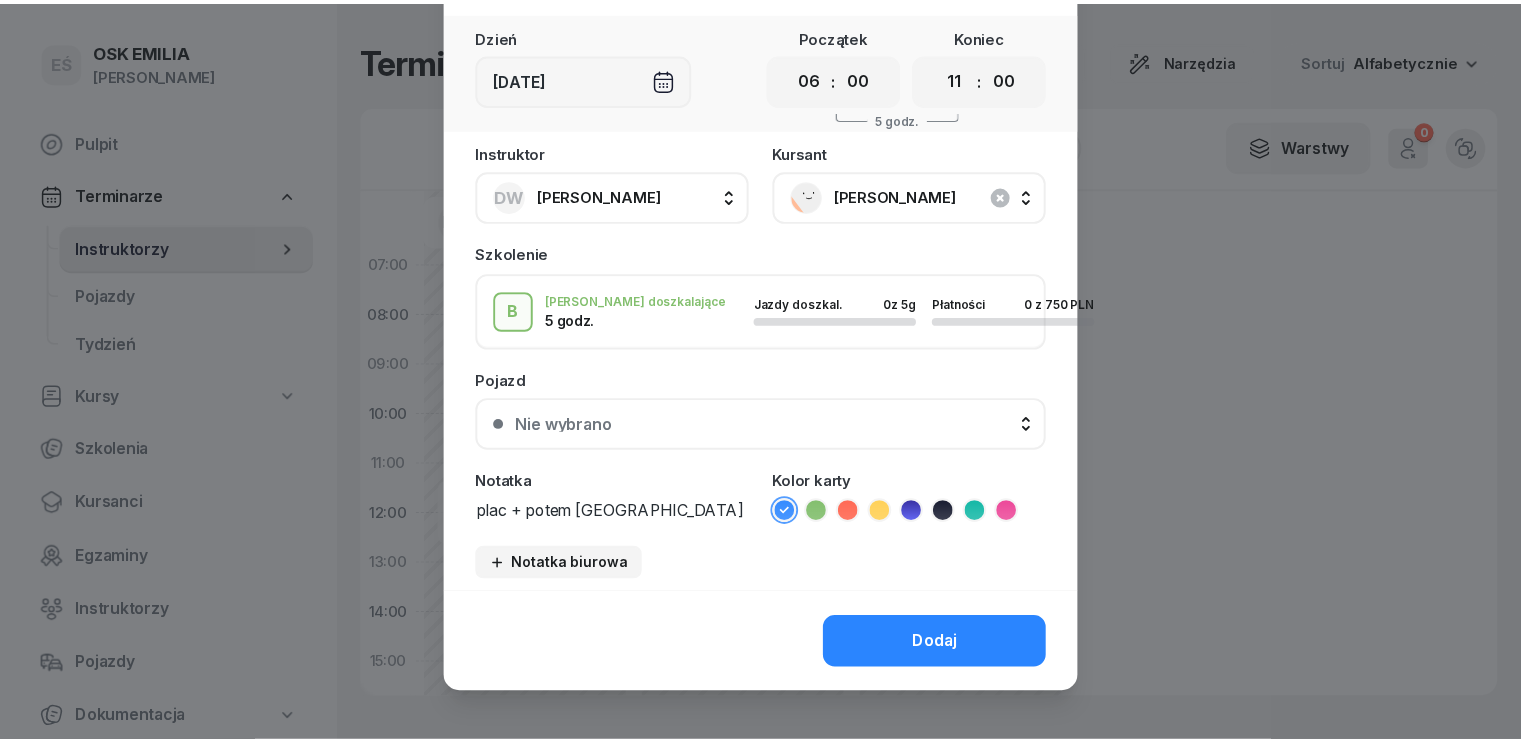 scroll, scrollTop: 0, scrollLeft: 0, axis: both 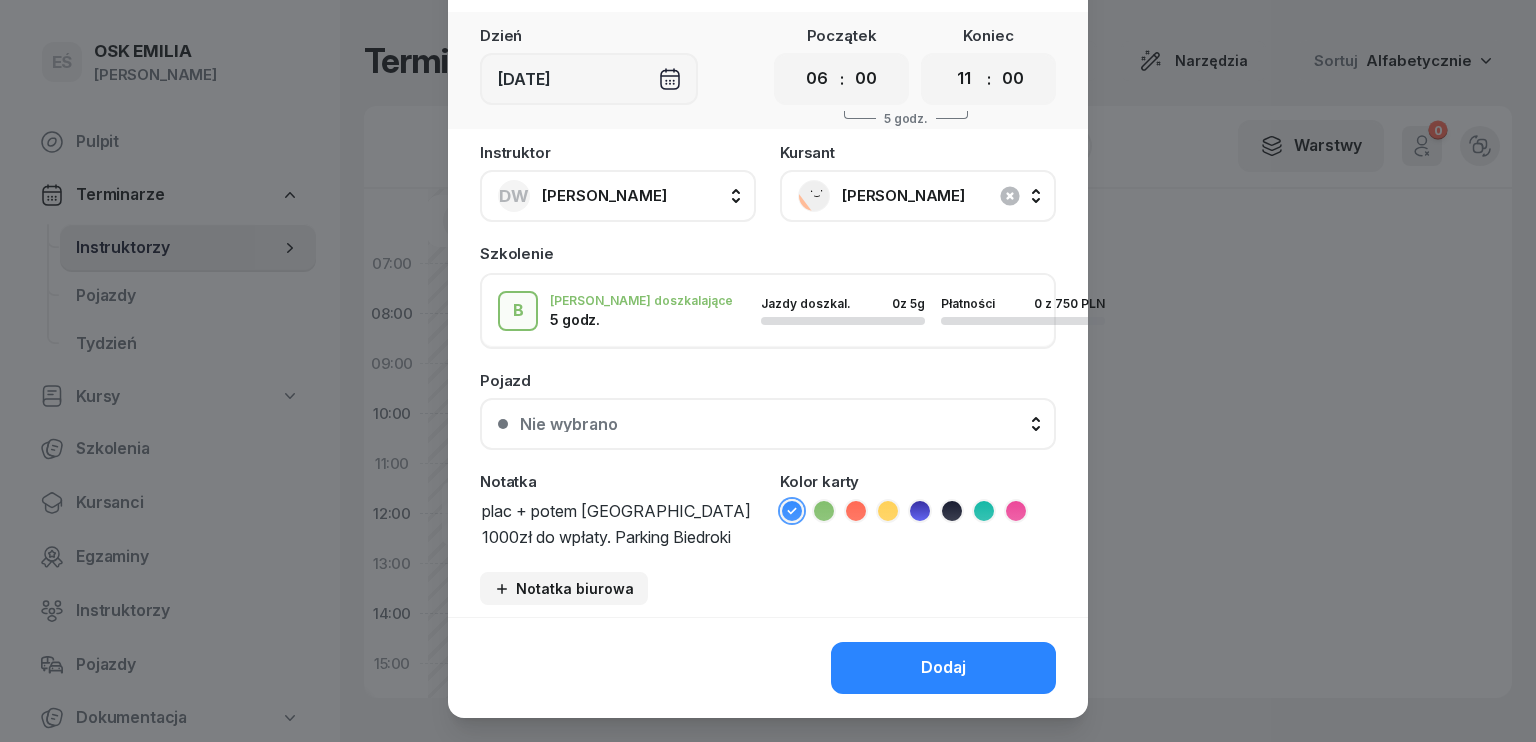 click on "plac + potem poznań. 1000zł do wpłaty. Parking Biedroki Kórnik" at bounding box center (618, 522) 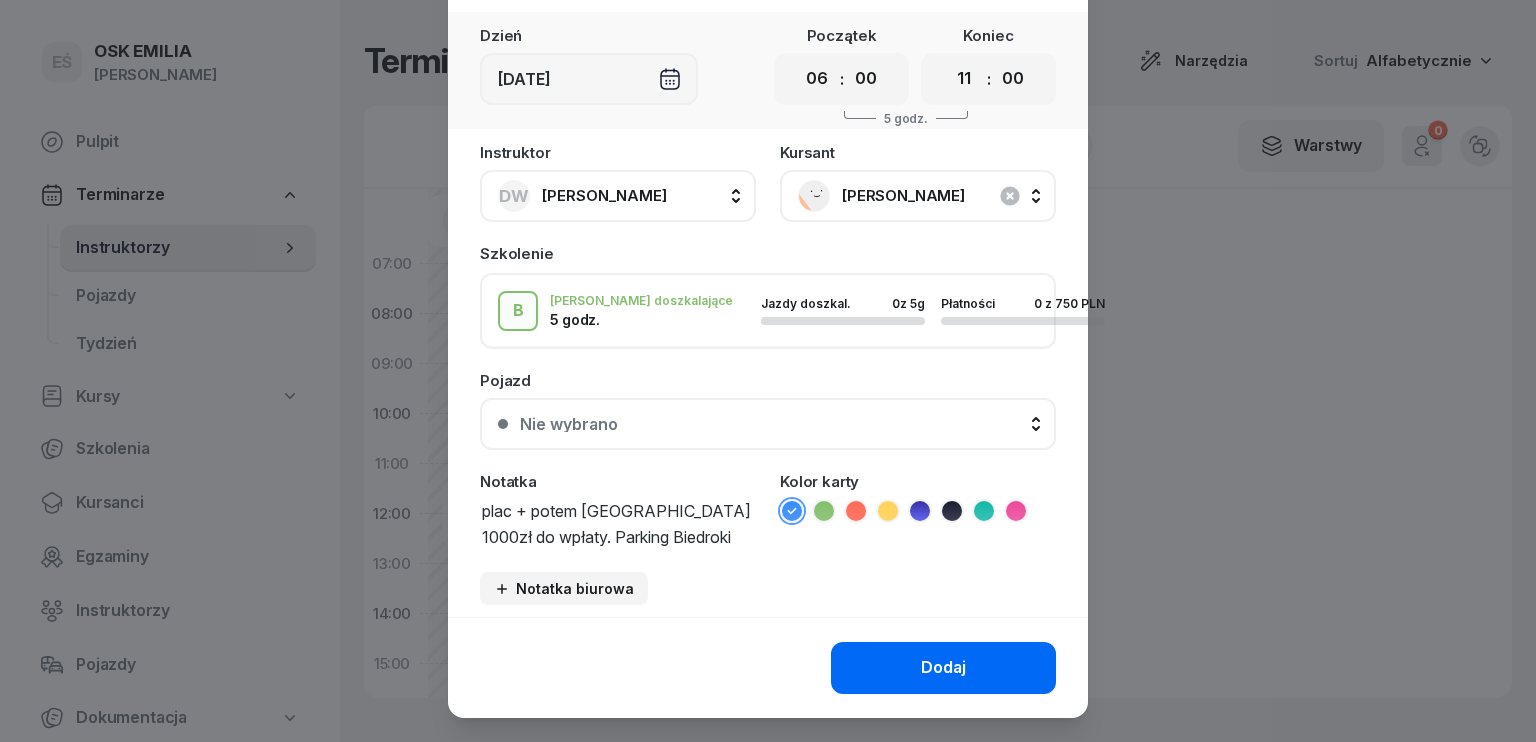 type on "plac + potem Poznań. 1000zł do wpłaty. Parking Biedroki Kórnik" 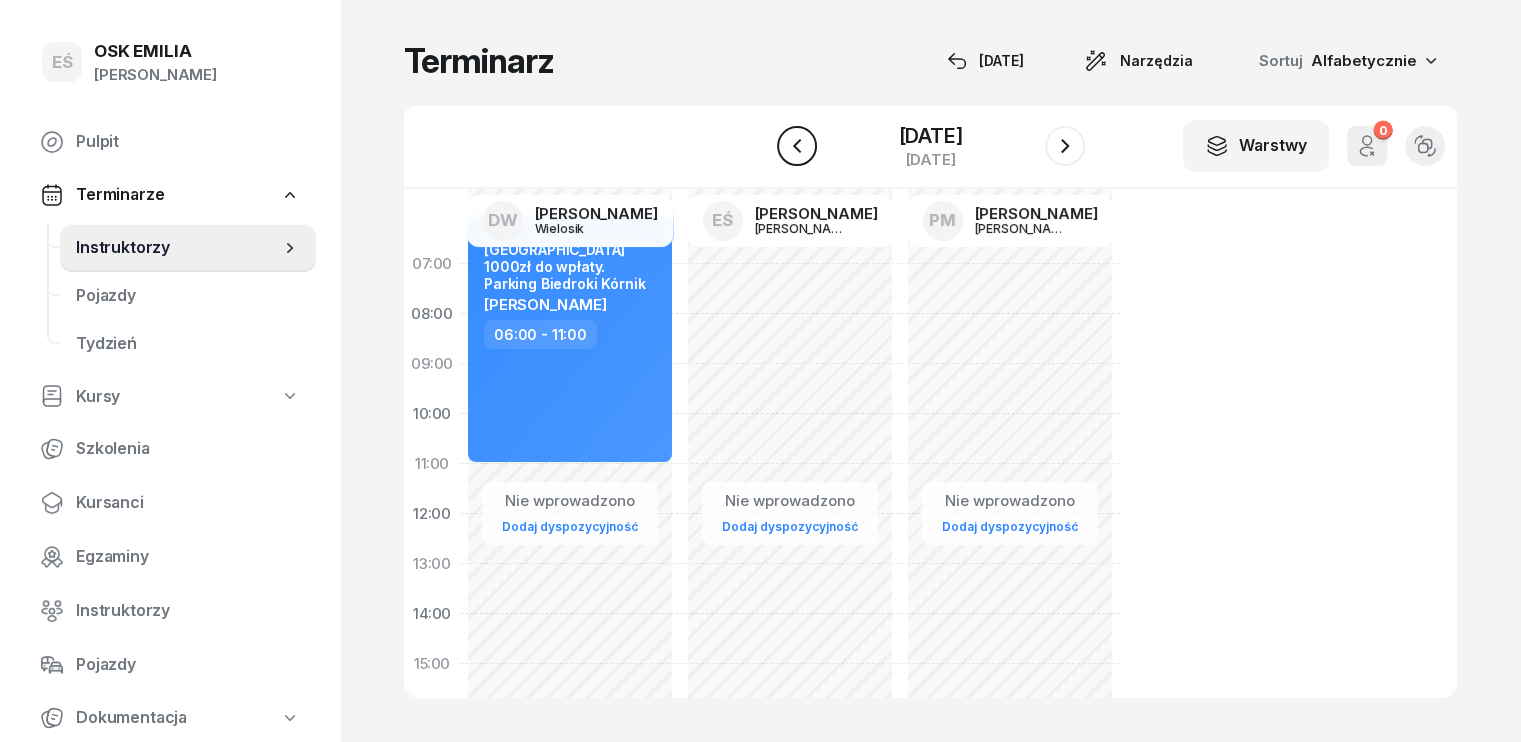click 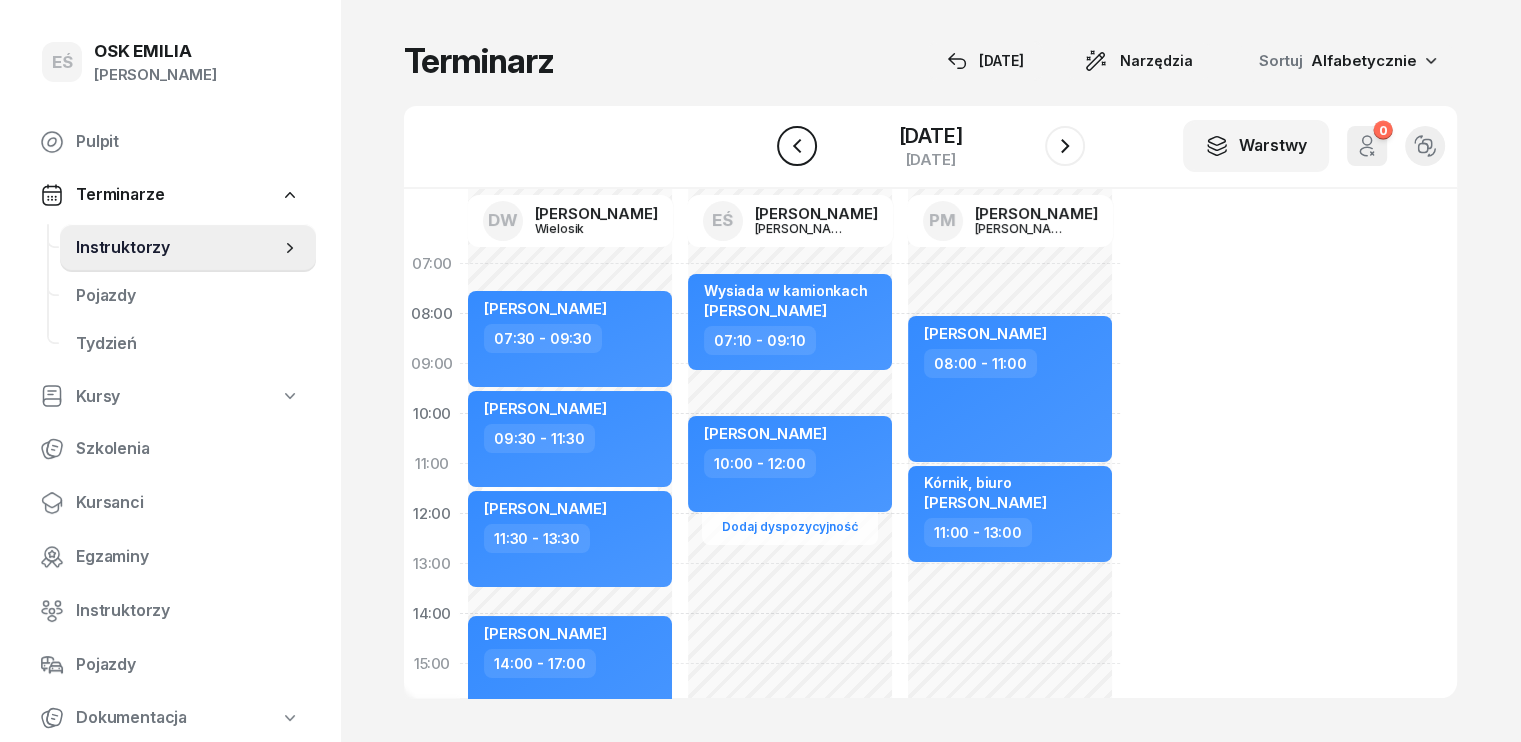click 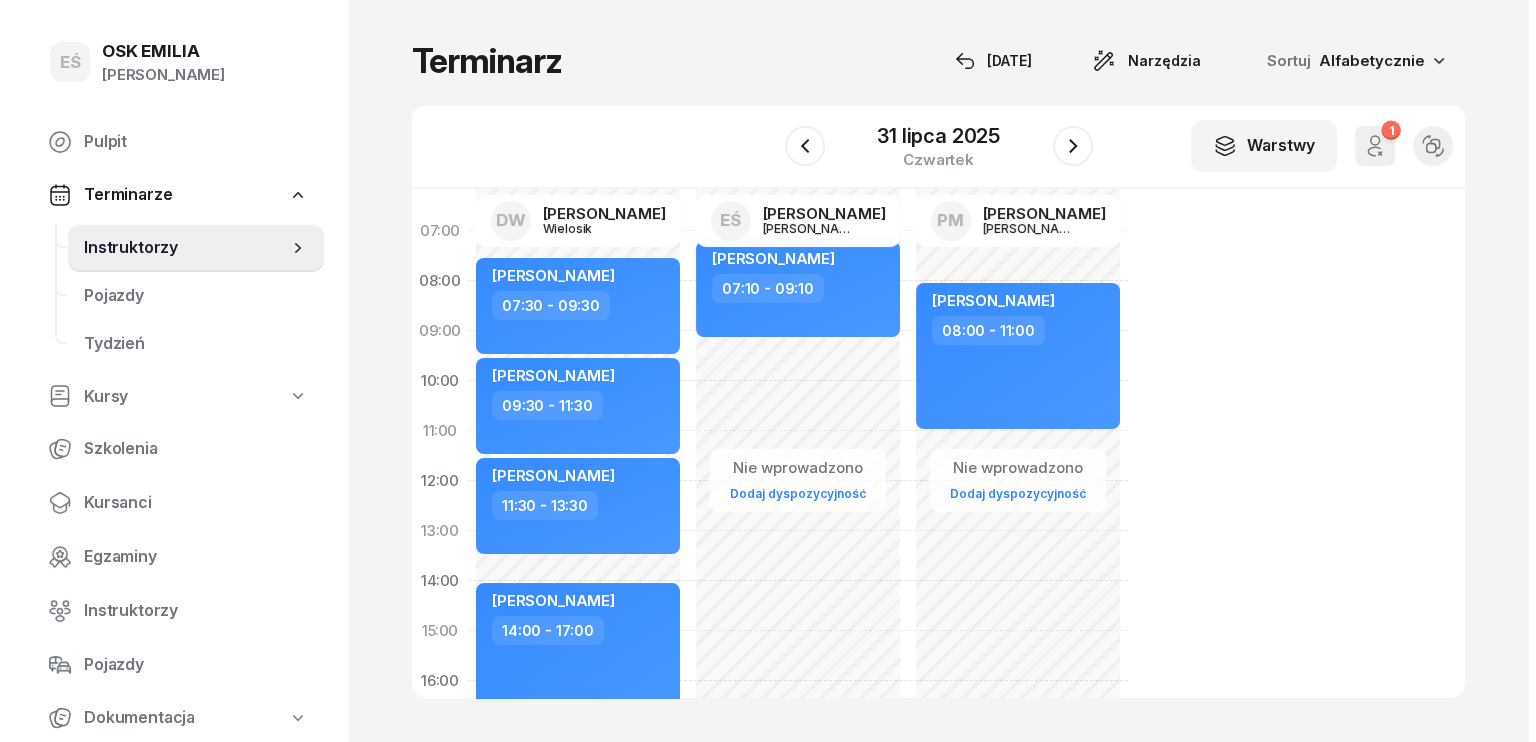 scroll, scrollTop: 0, scrollLeft: 0, axis: both 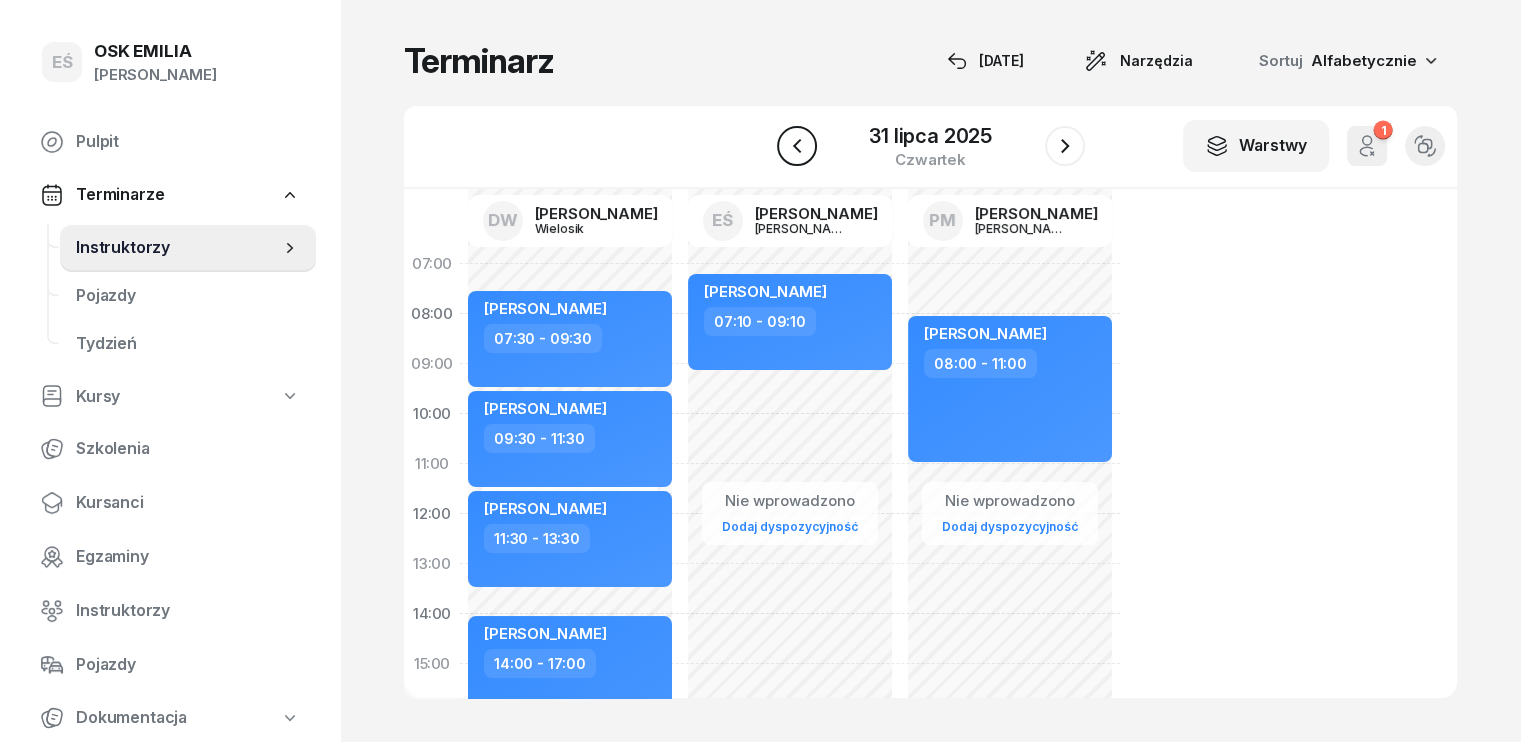 click 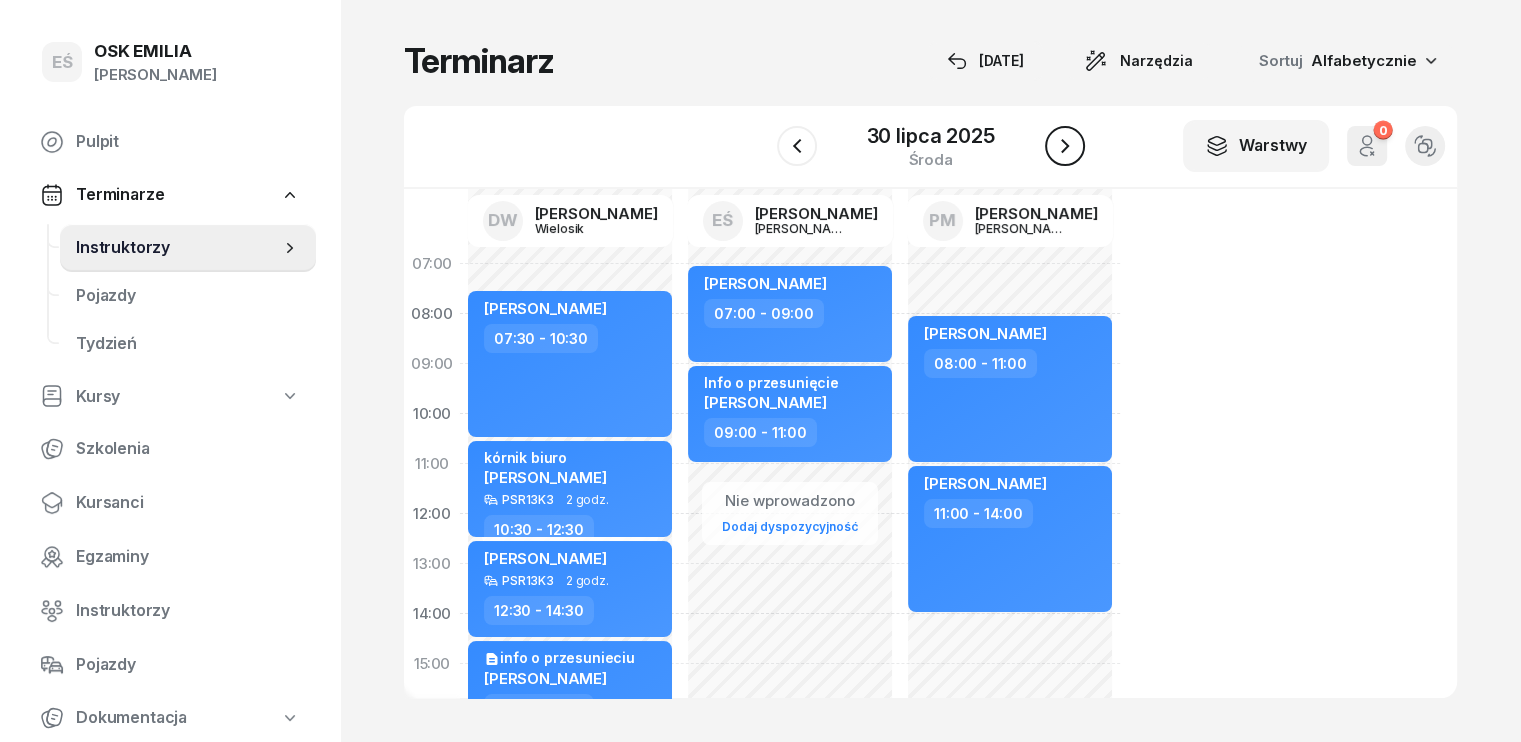 click 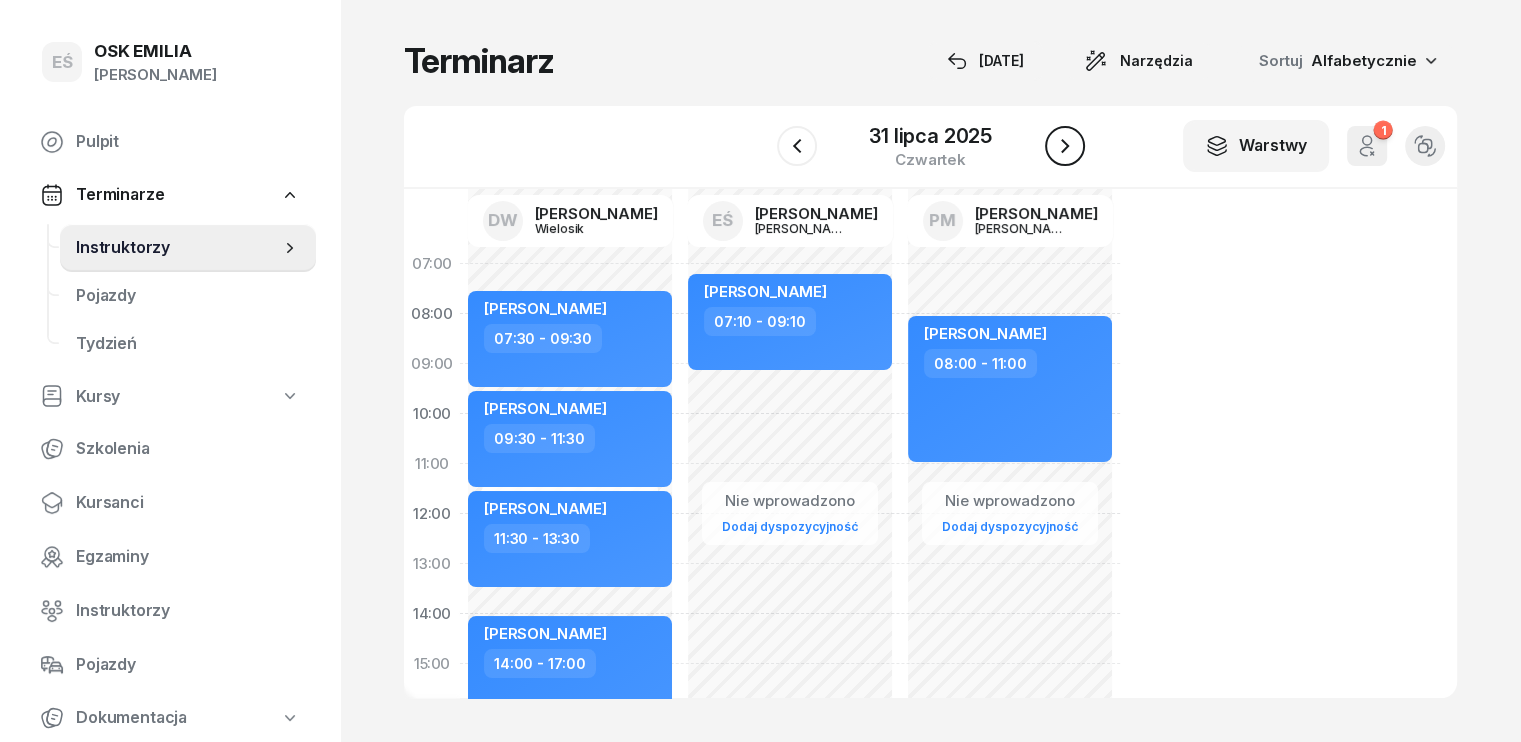 click 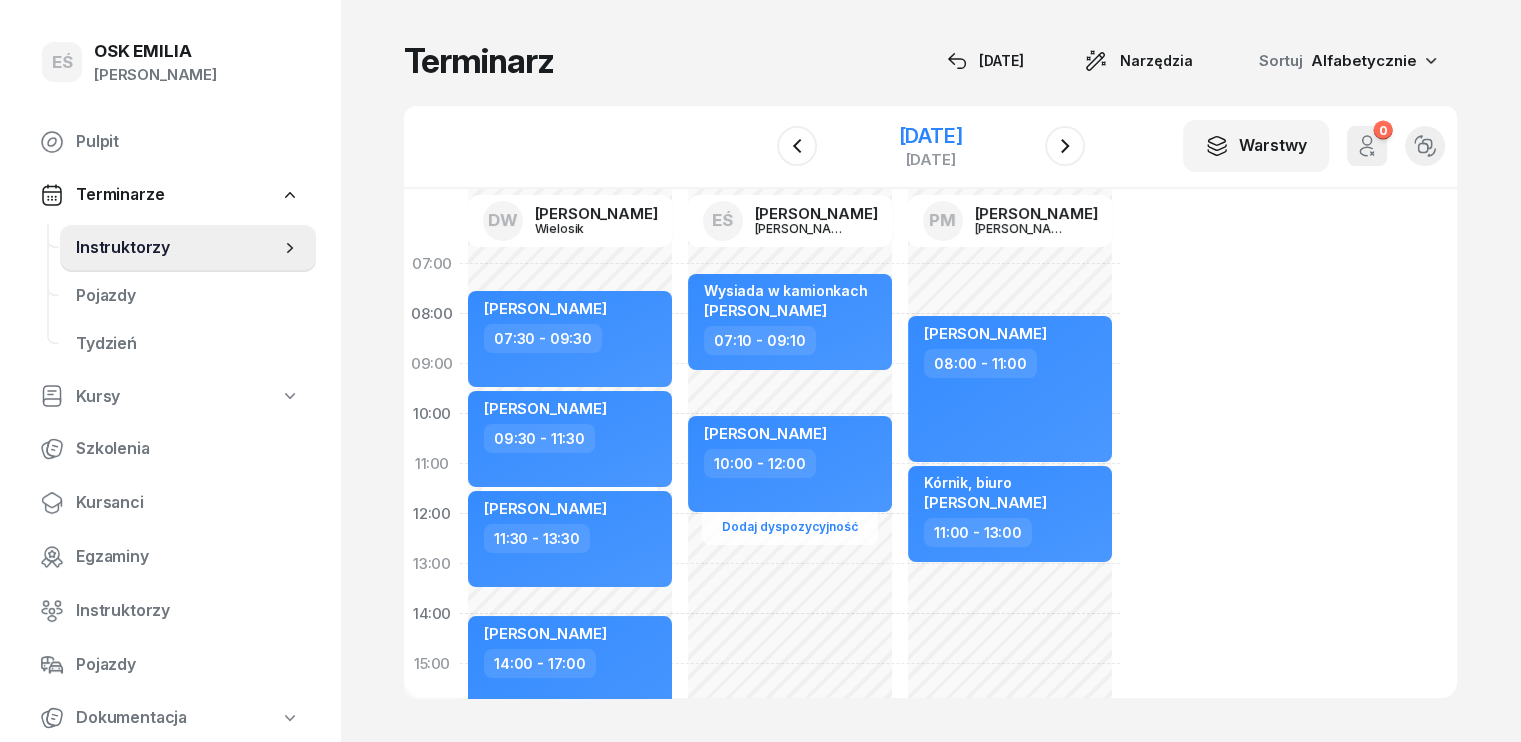 click on "1 sierpnia 2025" at bounding box center [930, 136] 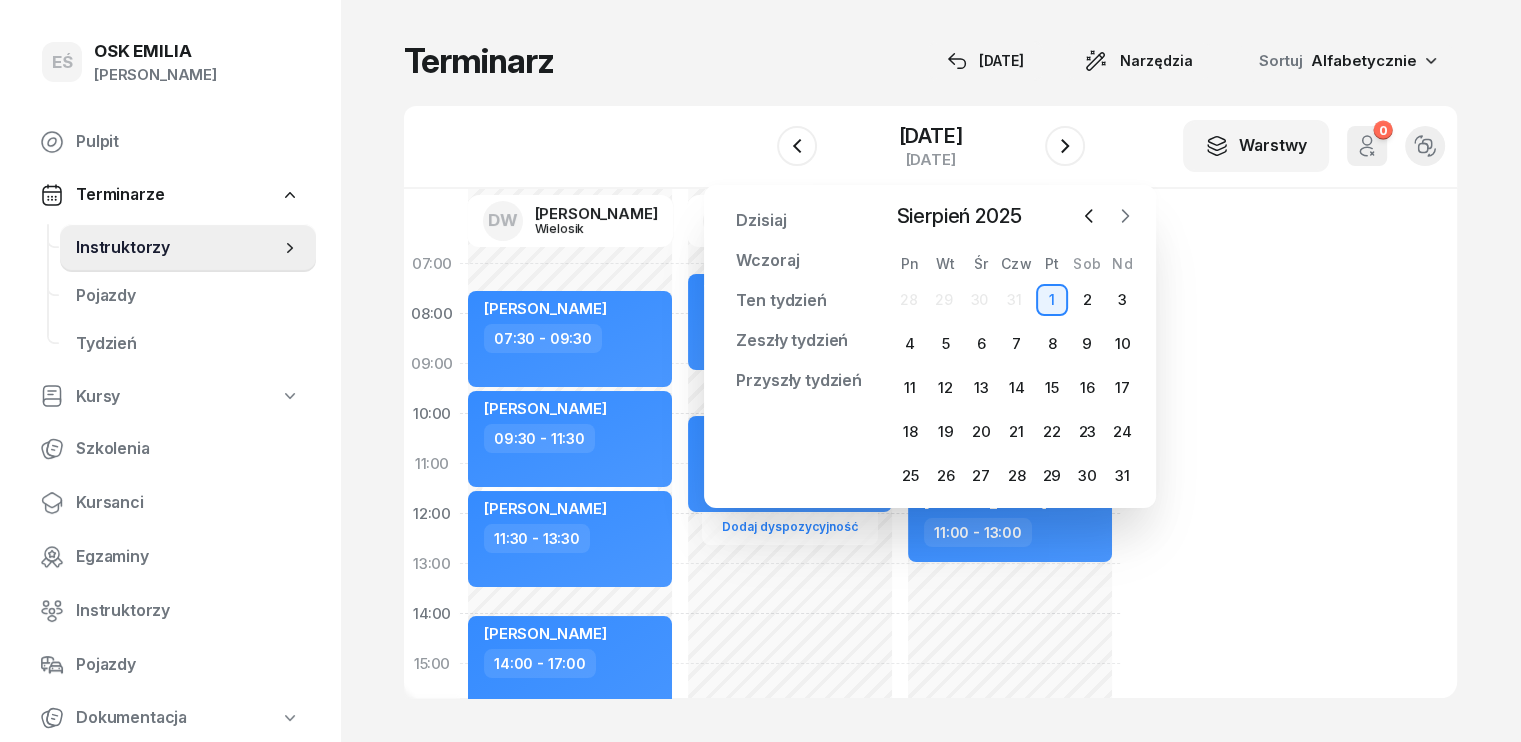 click 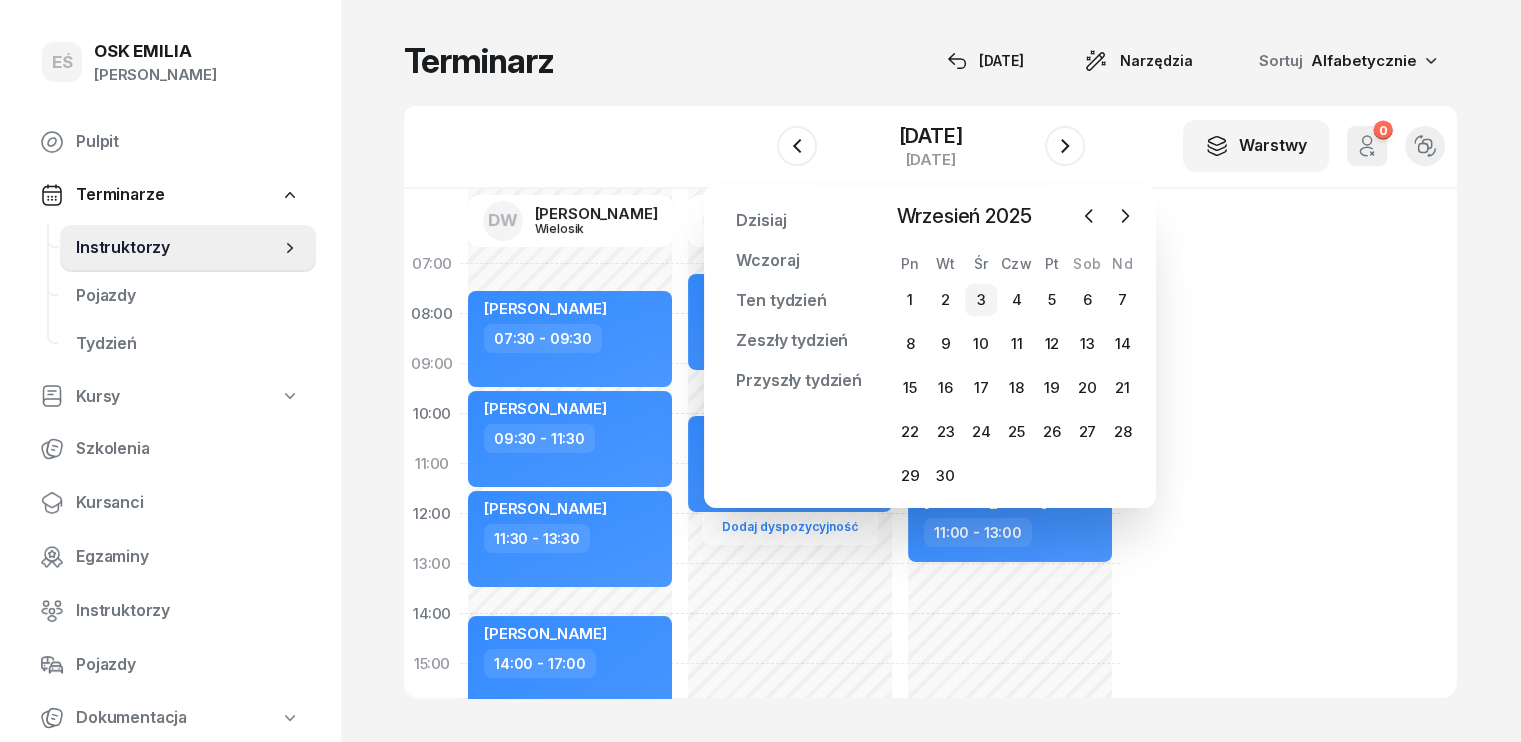 click on "3" at bounding box center [981, 300] 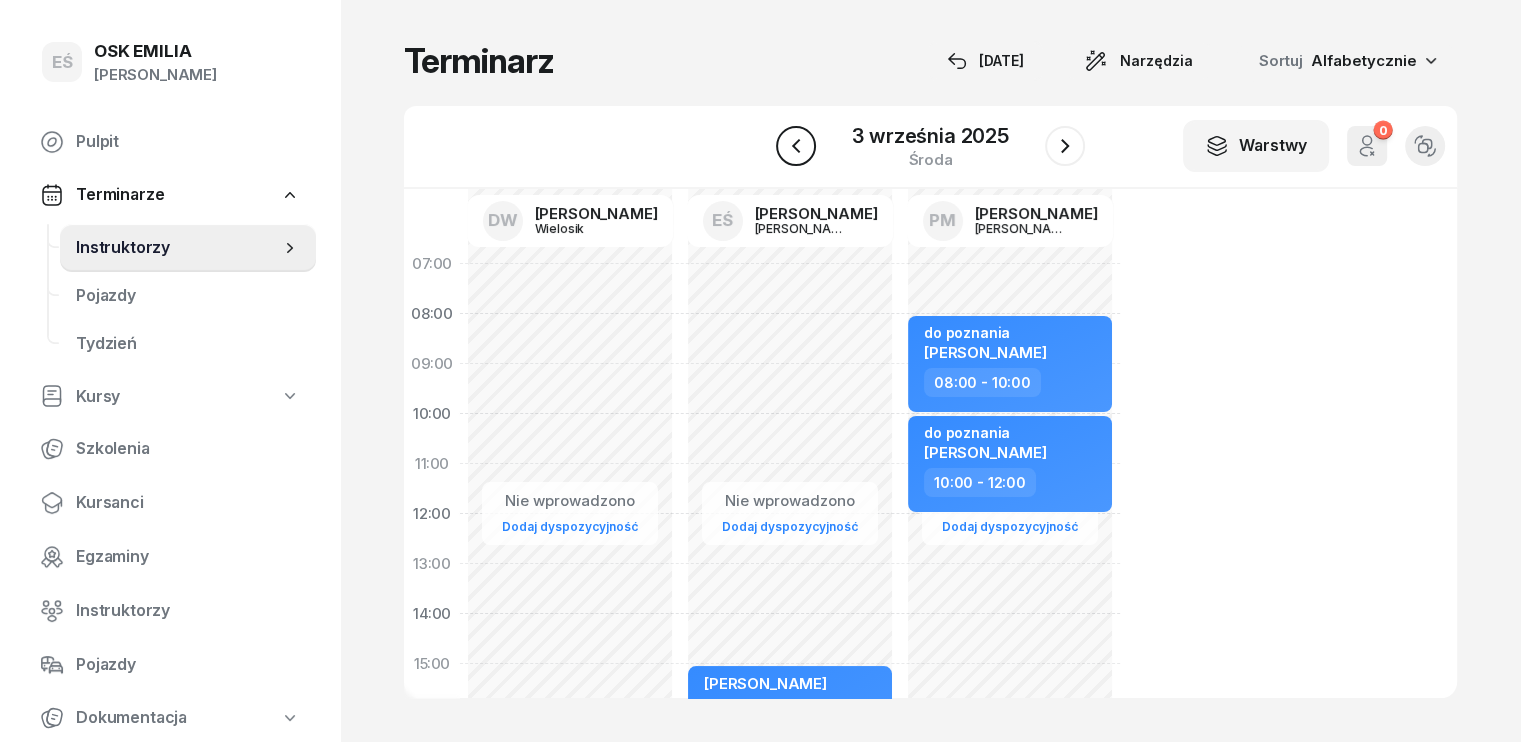 click 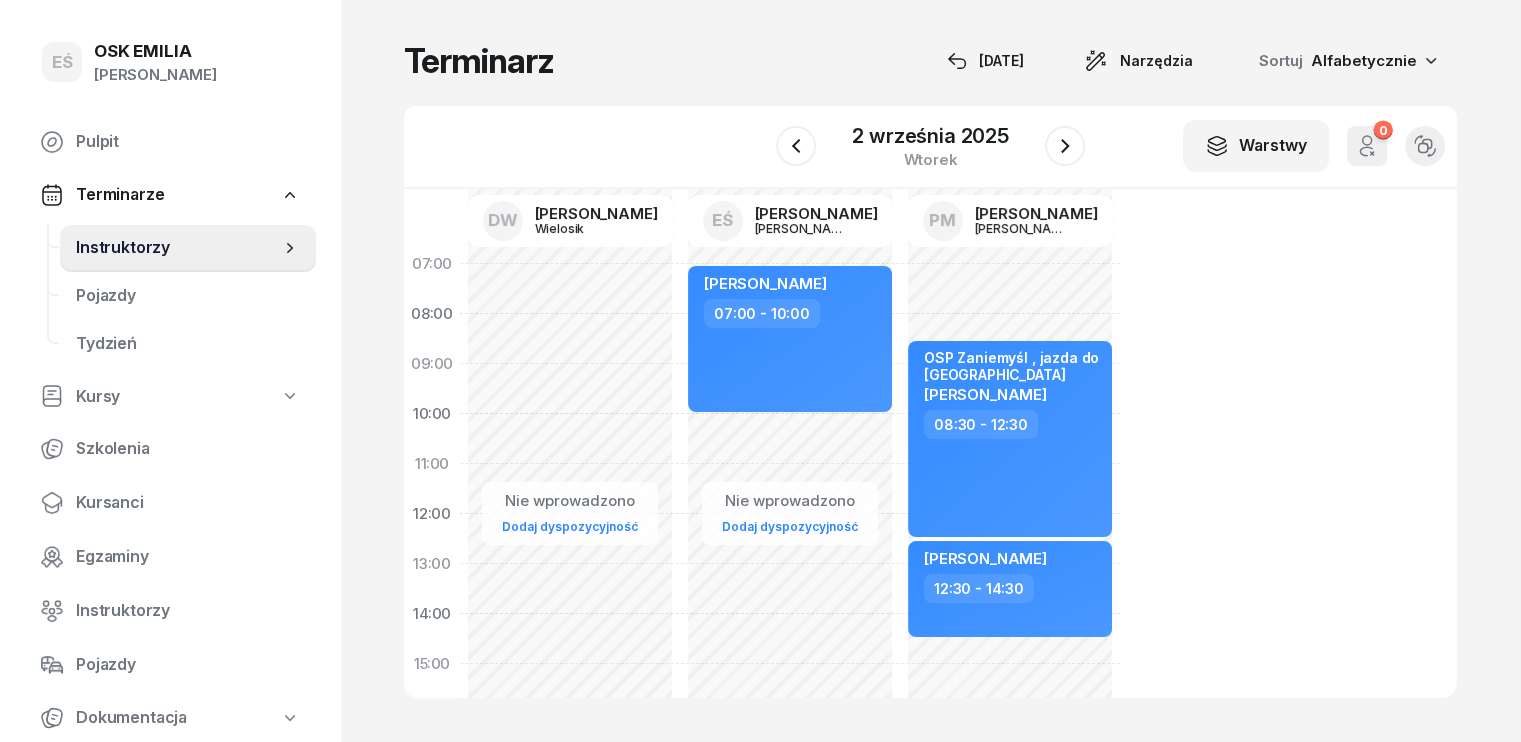 click on "Nie wprowadzono Dodaj dyspozycyjność Jan  Duszczak  07:00 - 10:00" 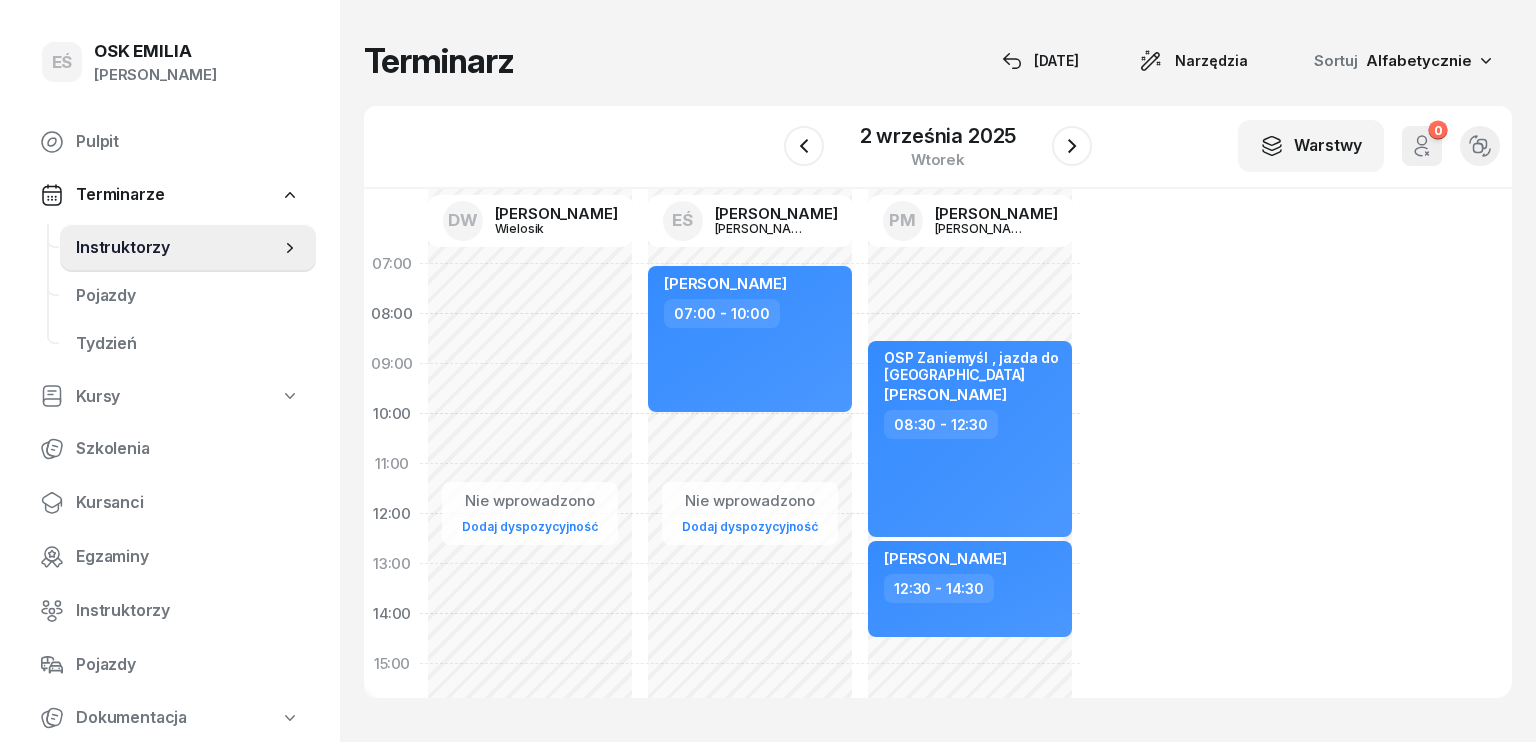select on "10" 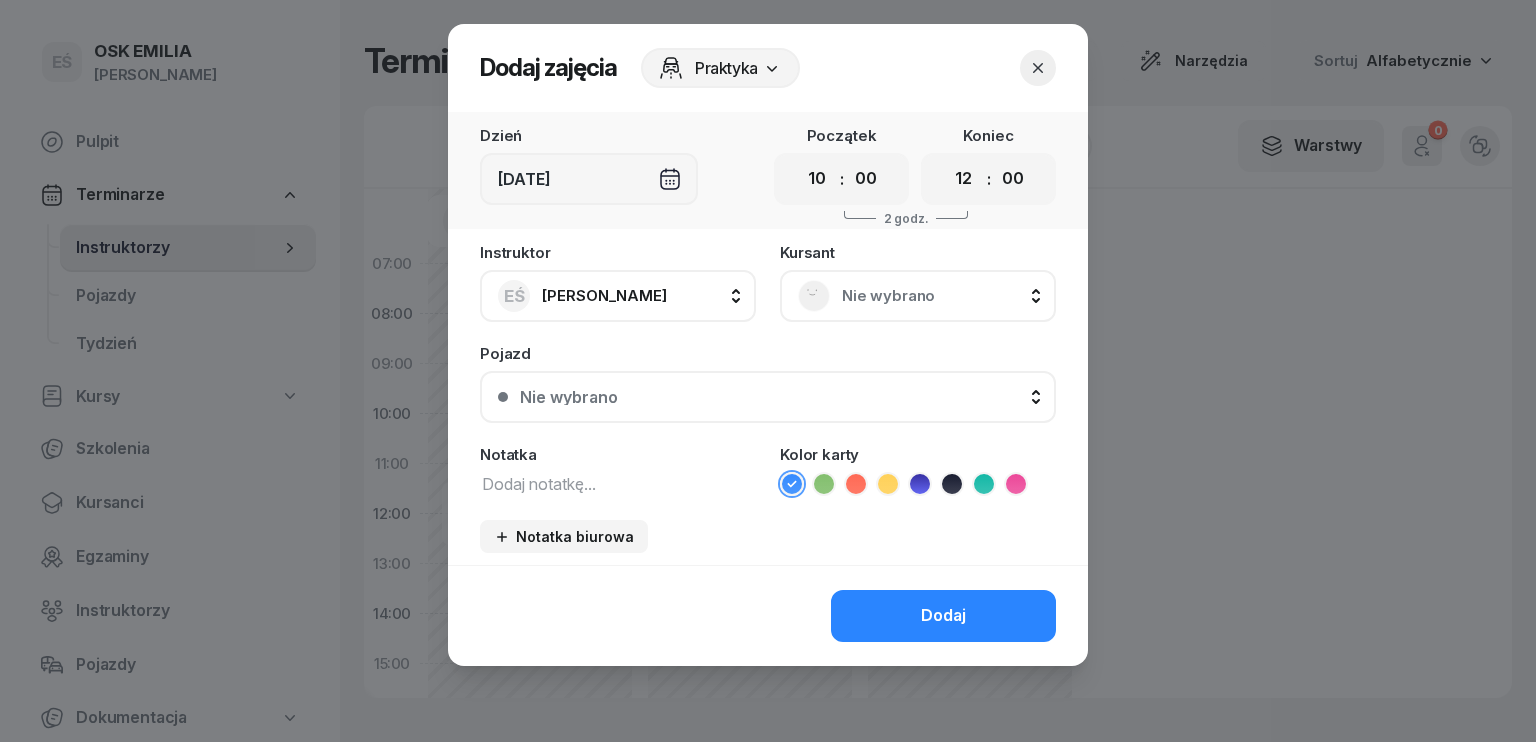 click on "Nie wybrano" at bounding box center (940, 296) 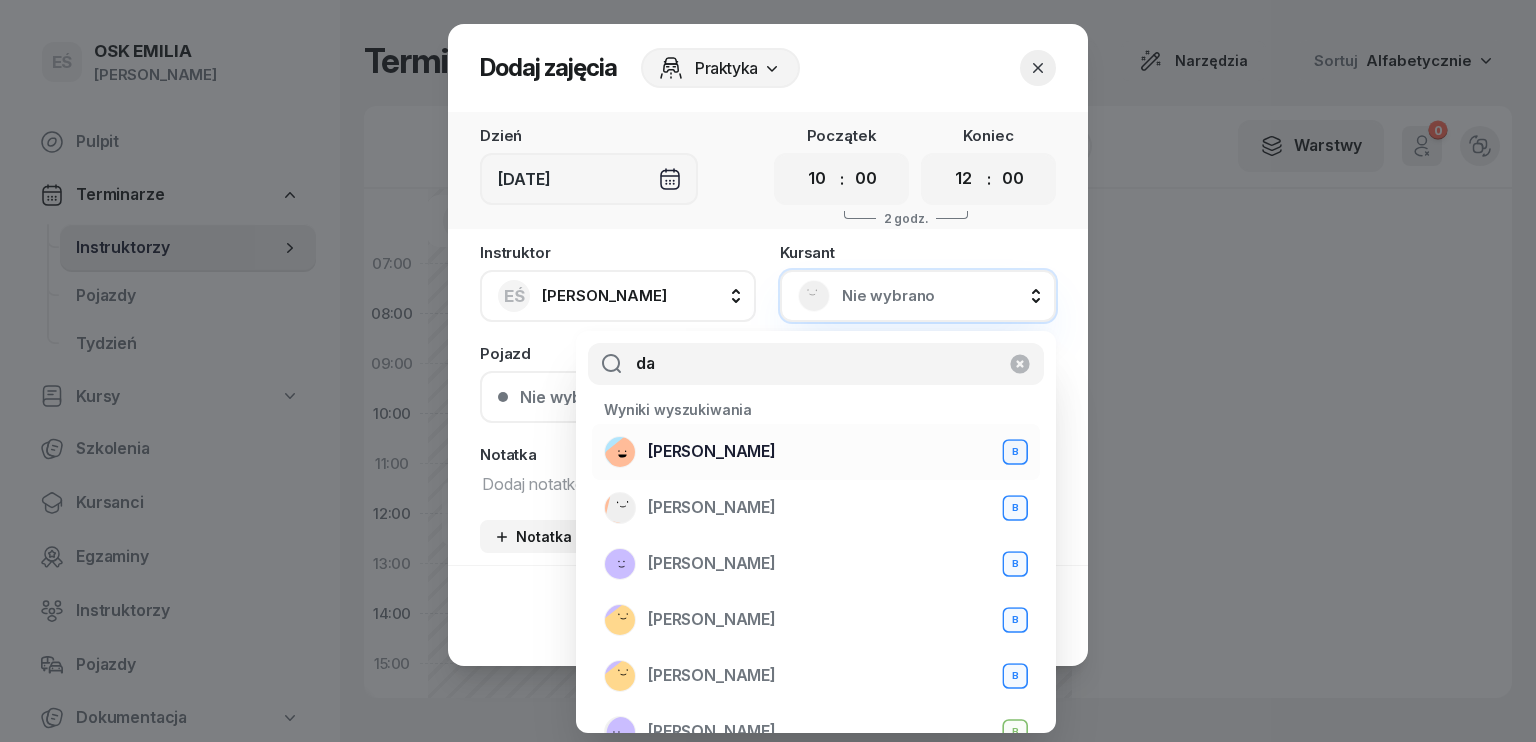 type on "da" 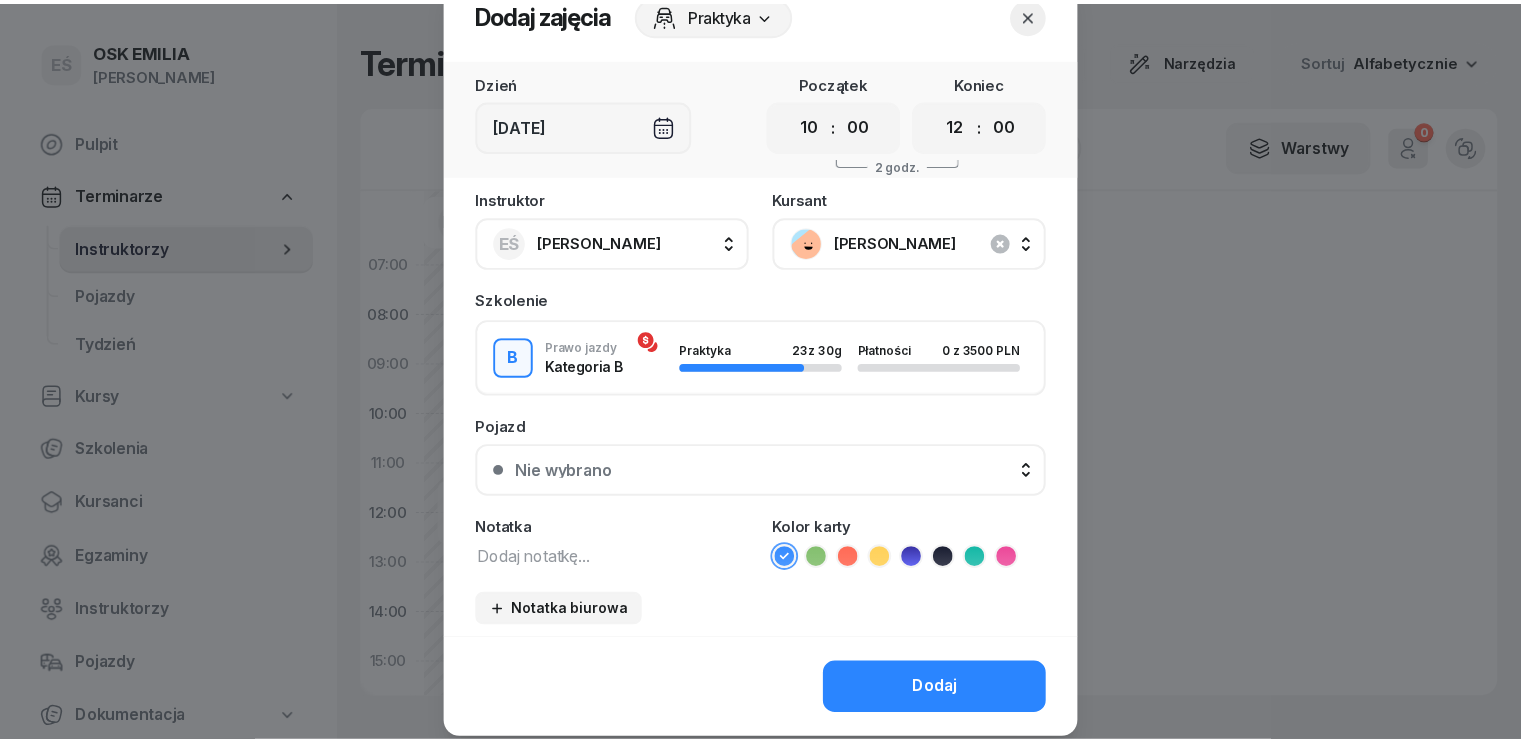 scroll, scrollTop: 100, scrollLeft: 0, axis: vertical 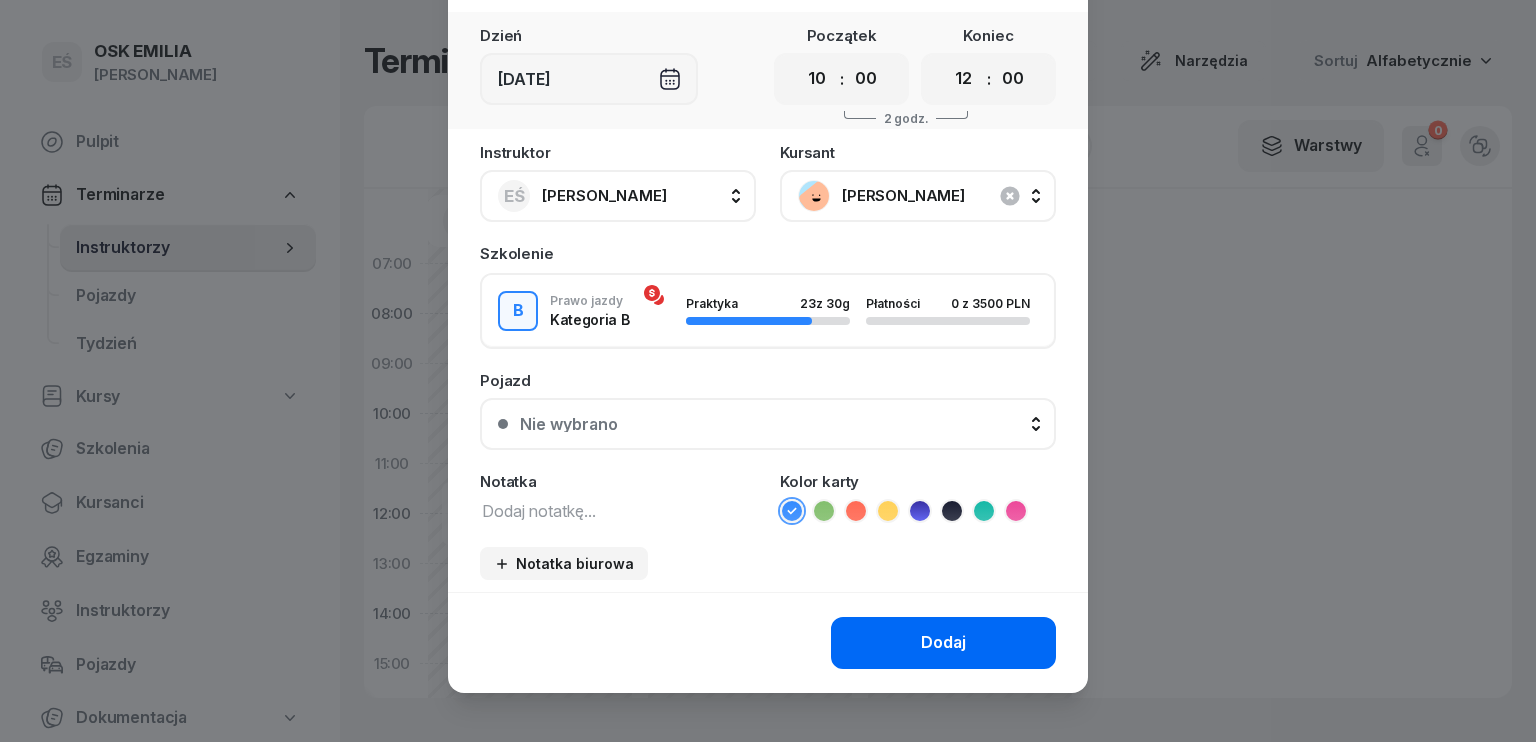 click on "Dodaj" 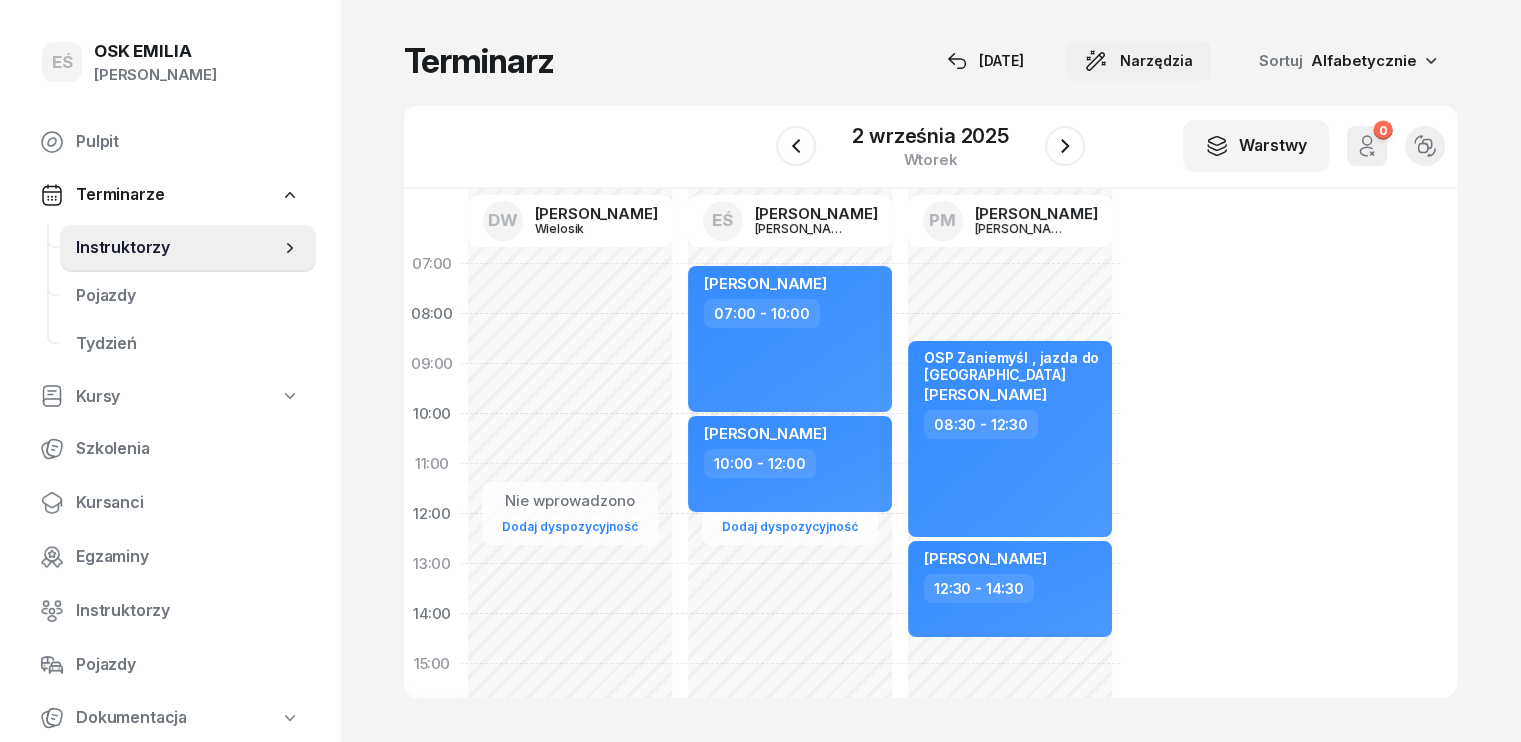 click on "Narzędzia" 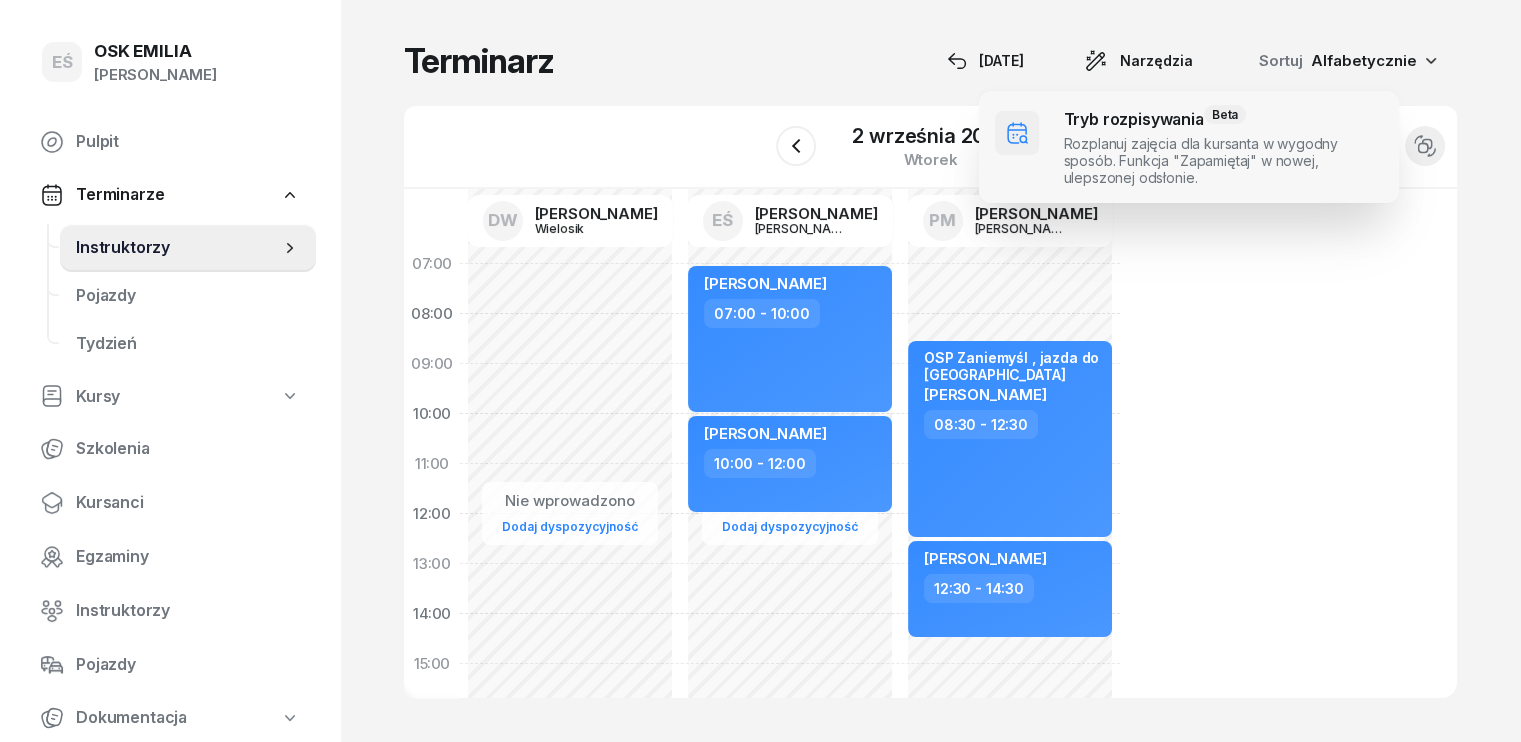 click at bounding box center (1189, 147) 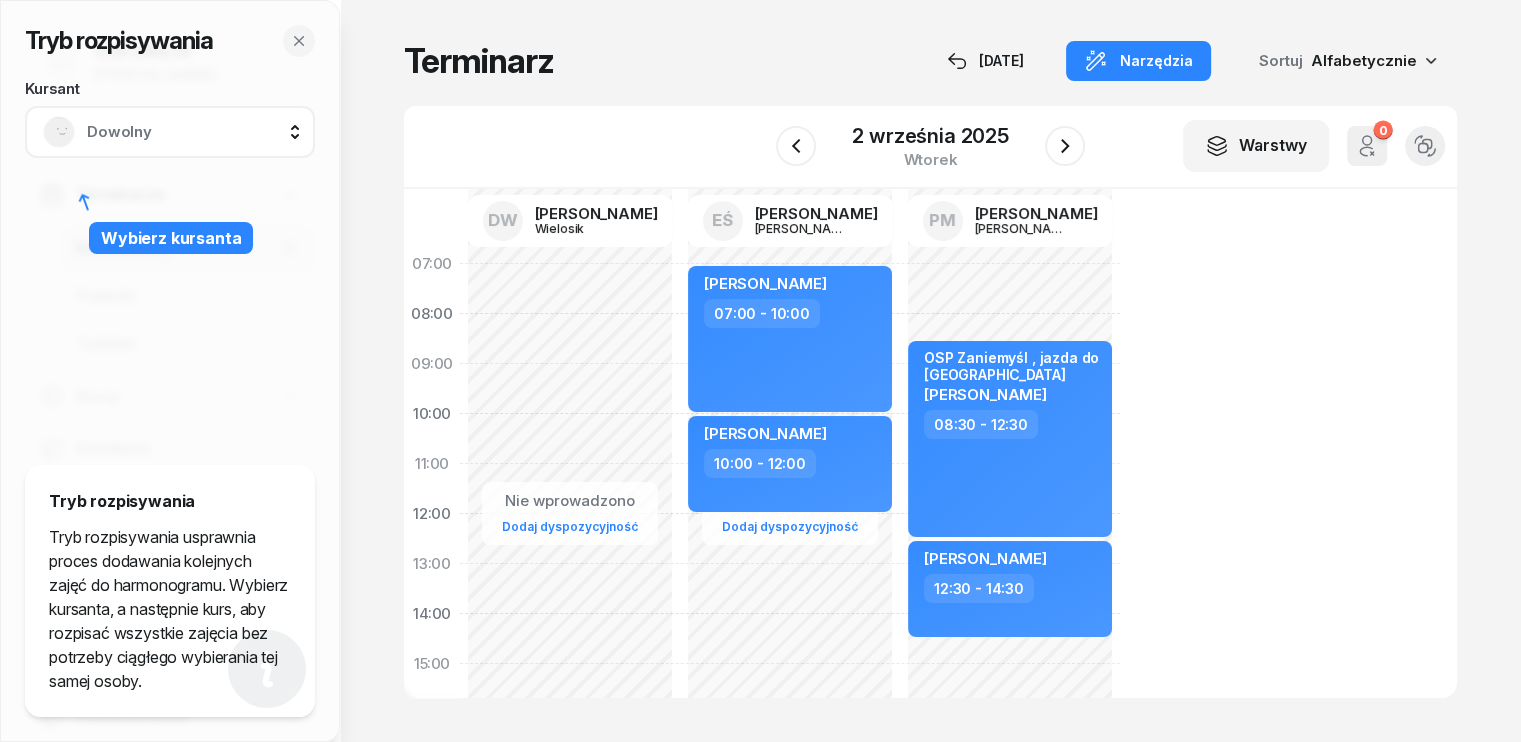 click on "Dowolny" at bounding box center [192, 132] 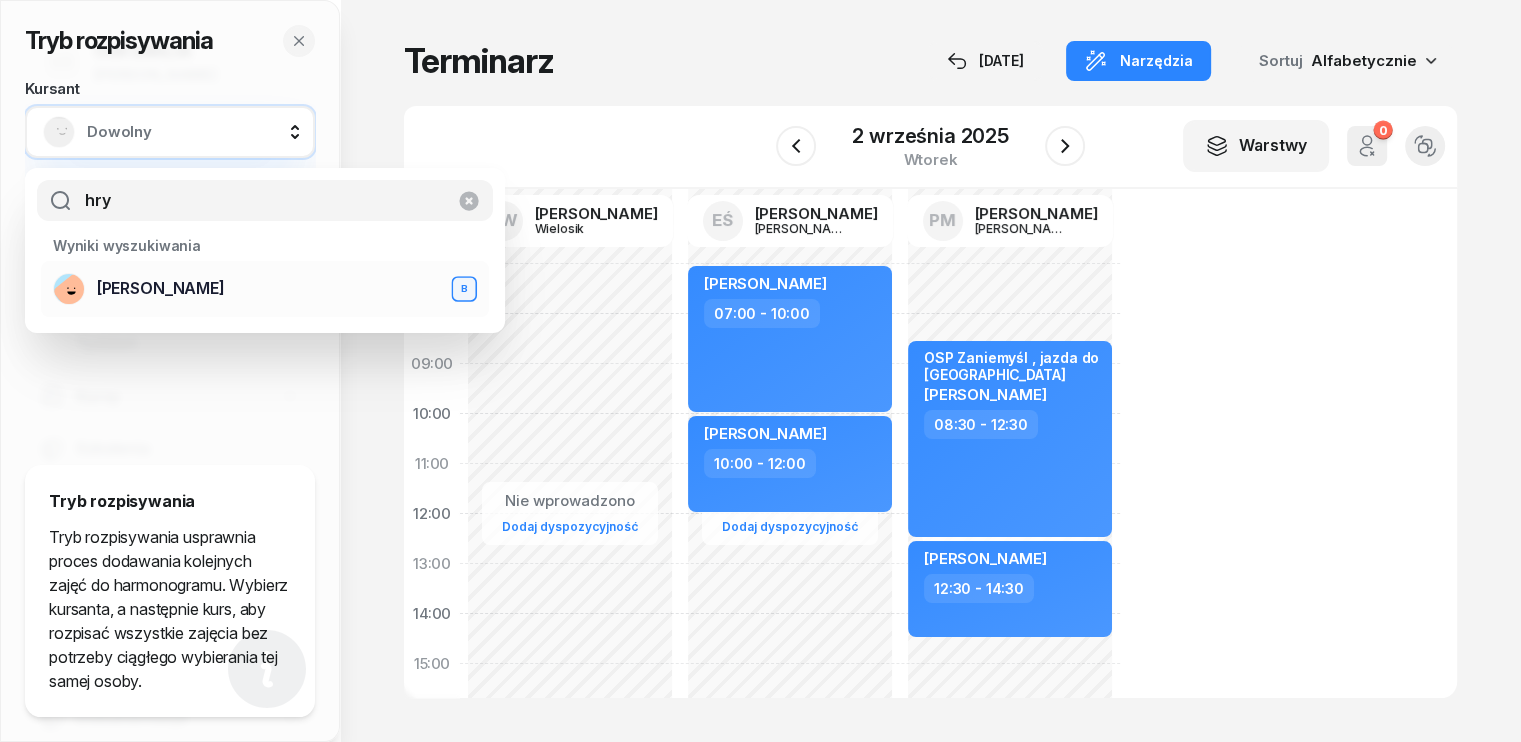 type on "hry" 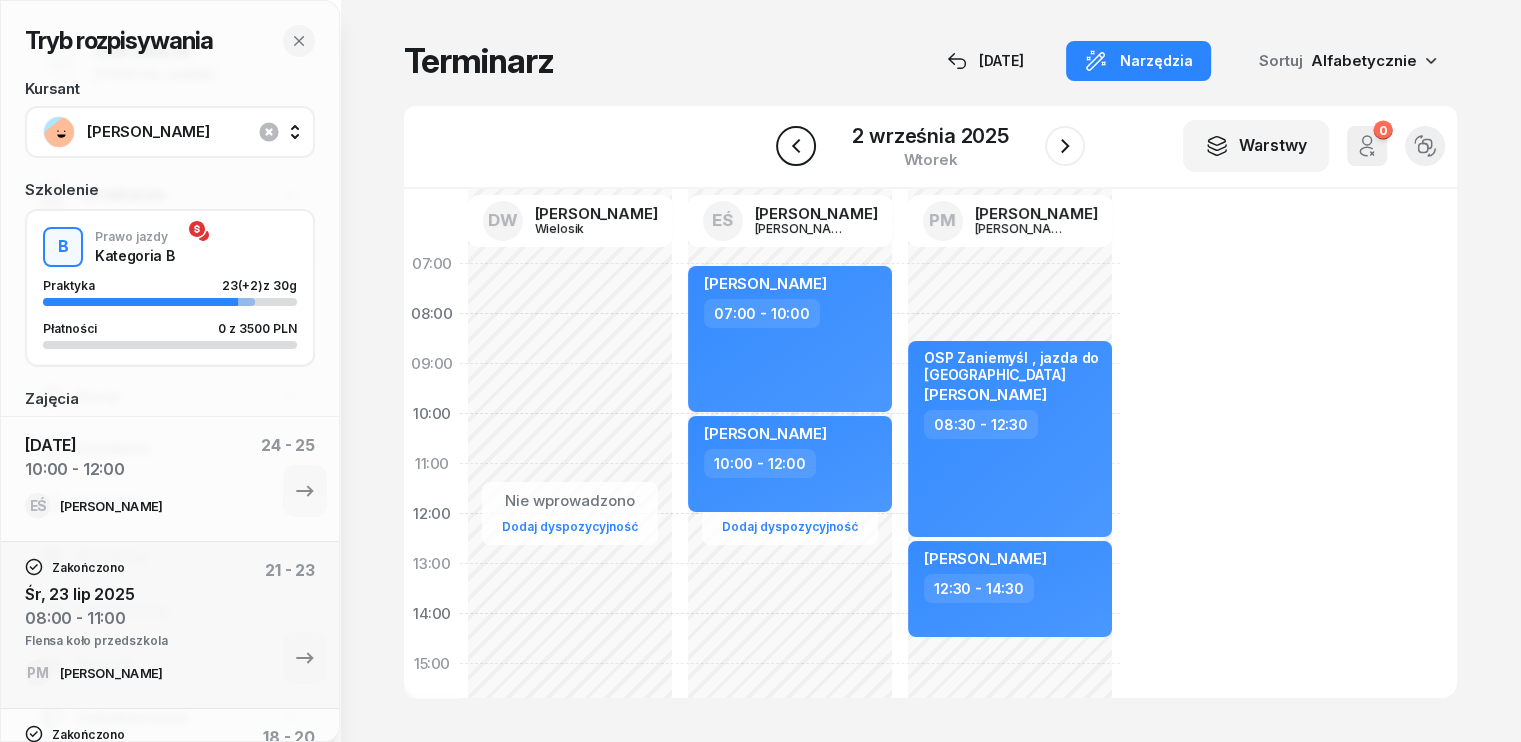 click 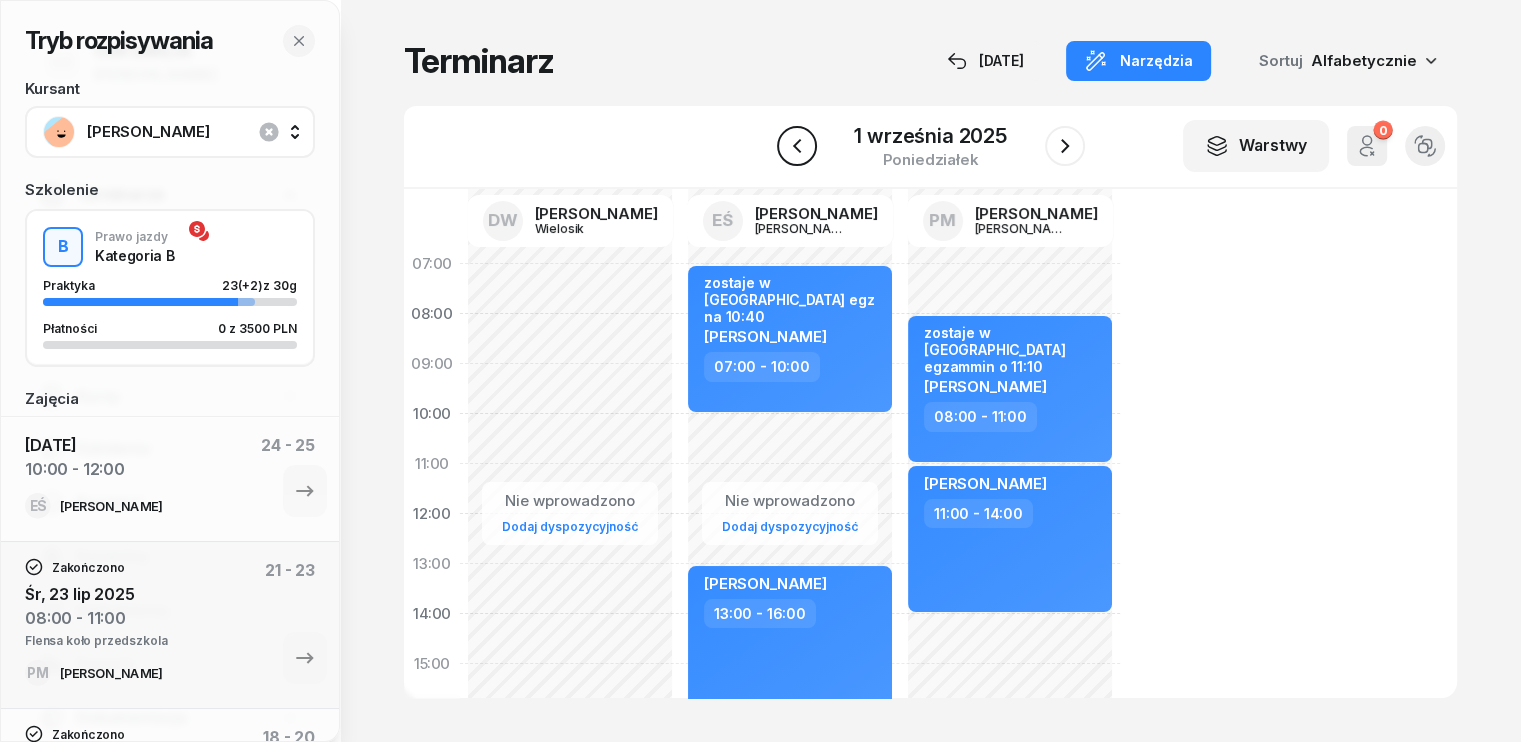 click 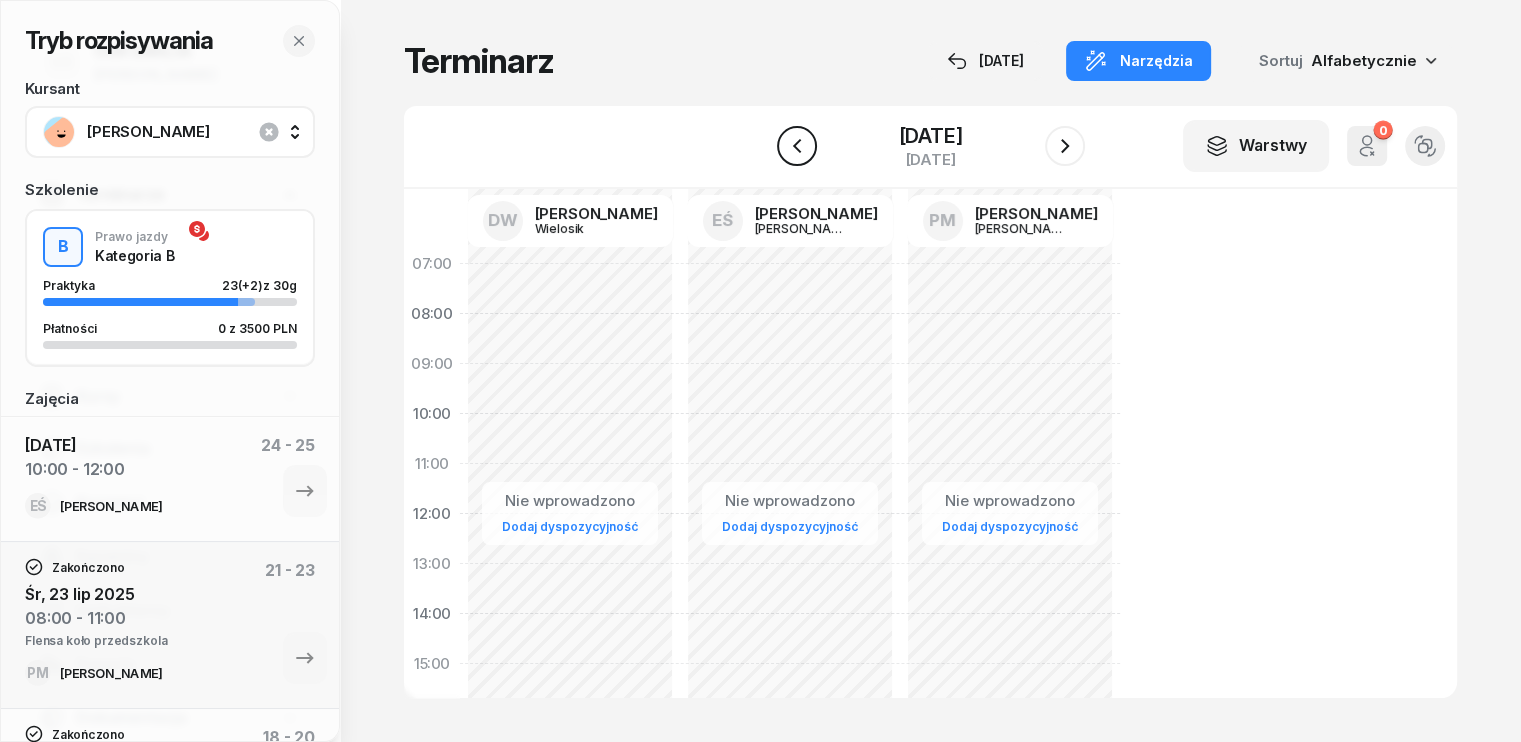 click 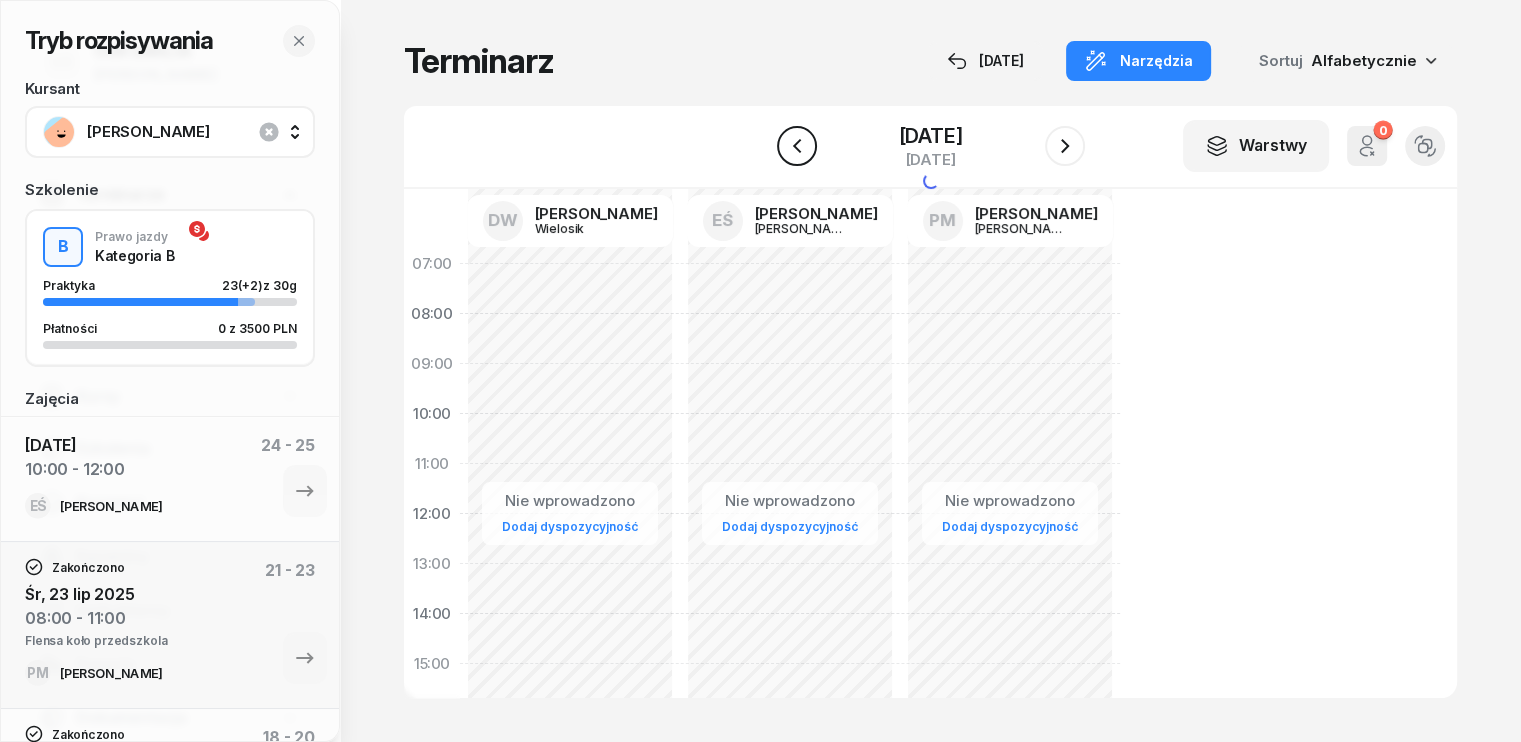 click 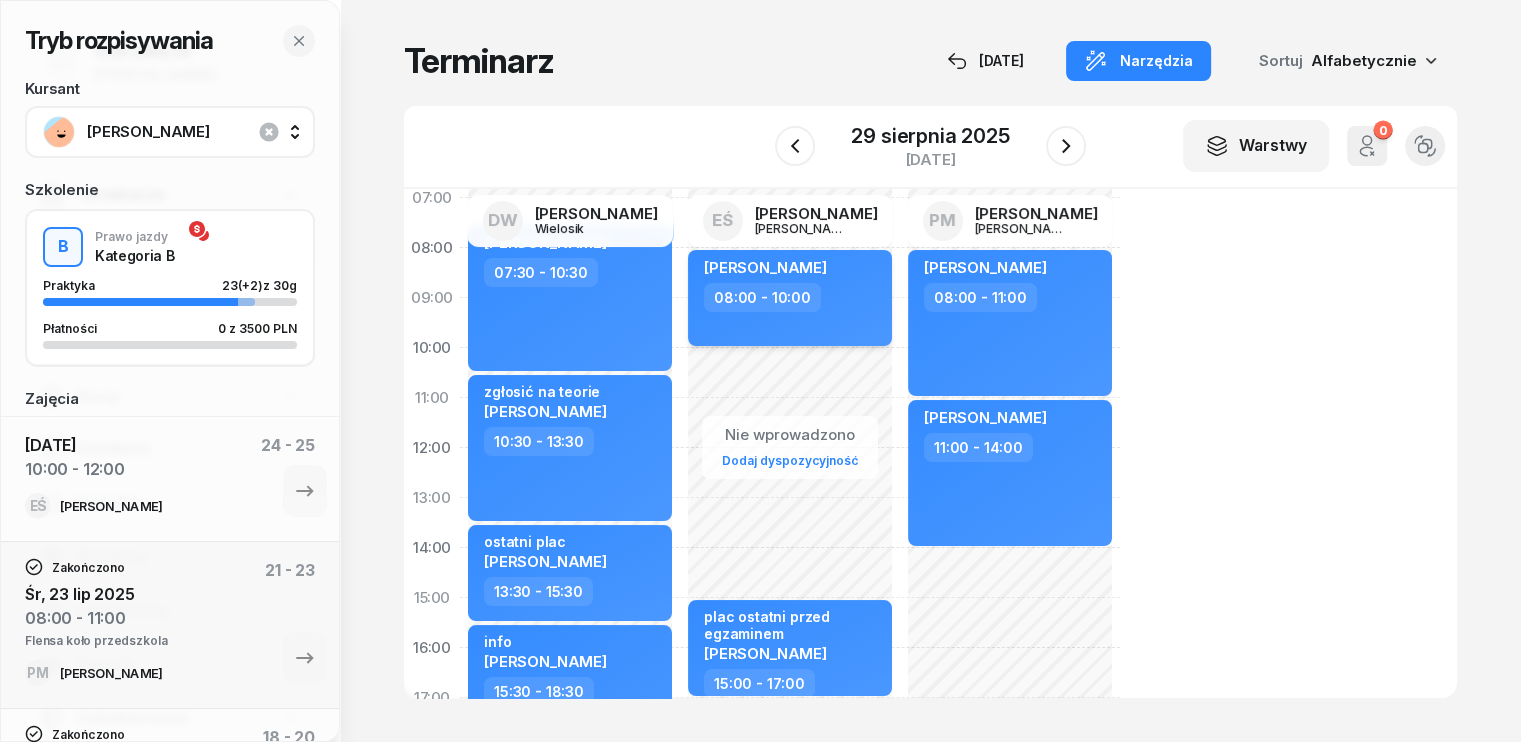 scroll, scrollTop: 100, scrollLeft: 0, axis: vertical 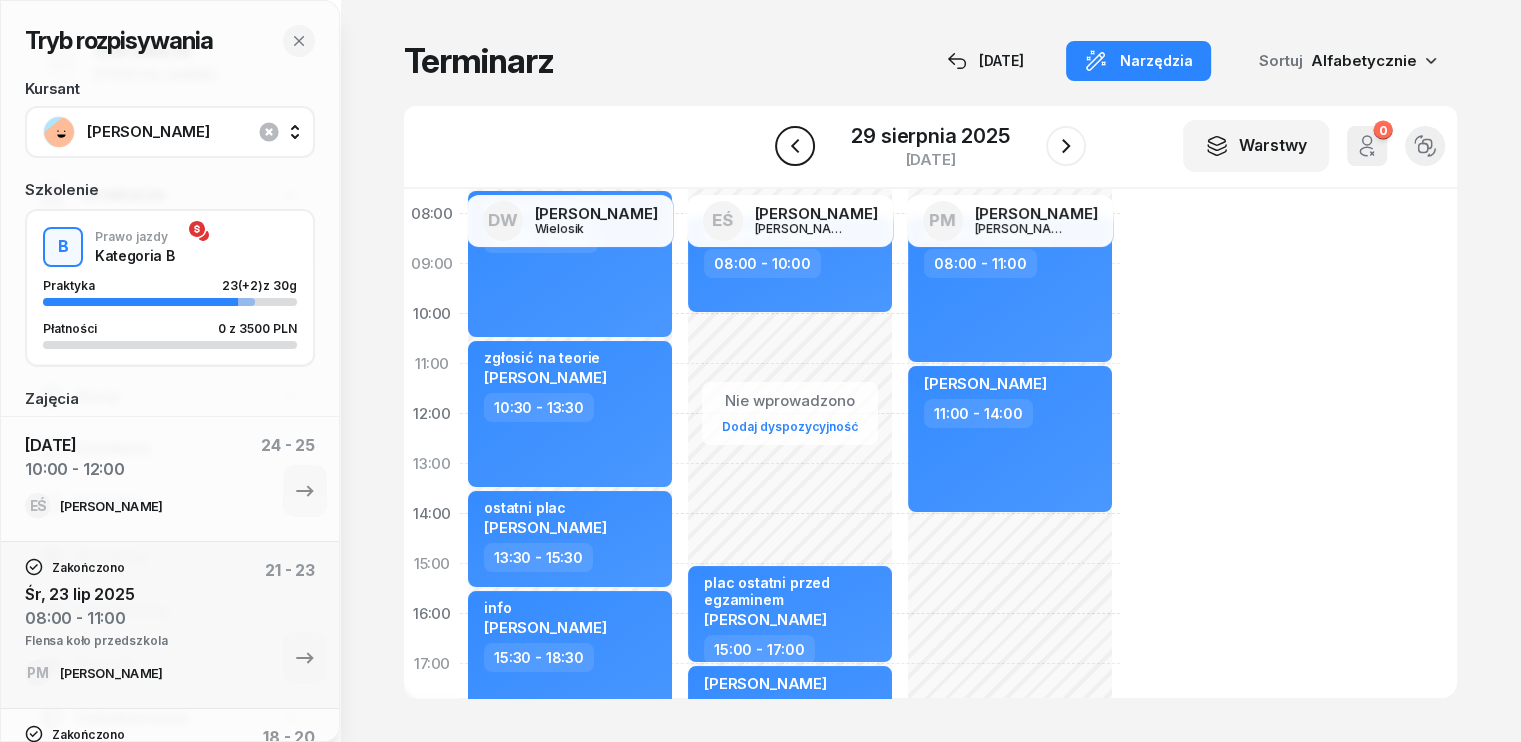 click 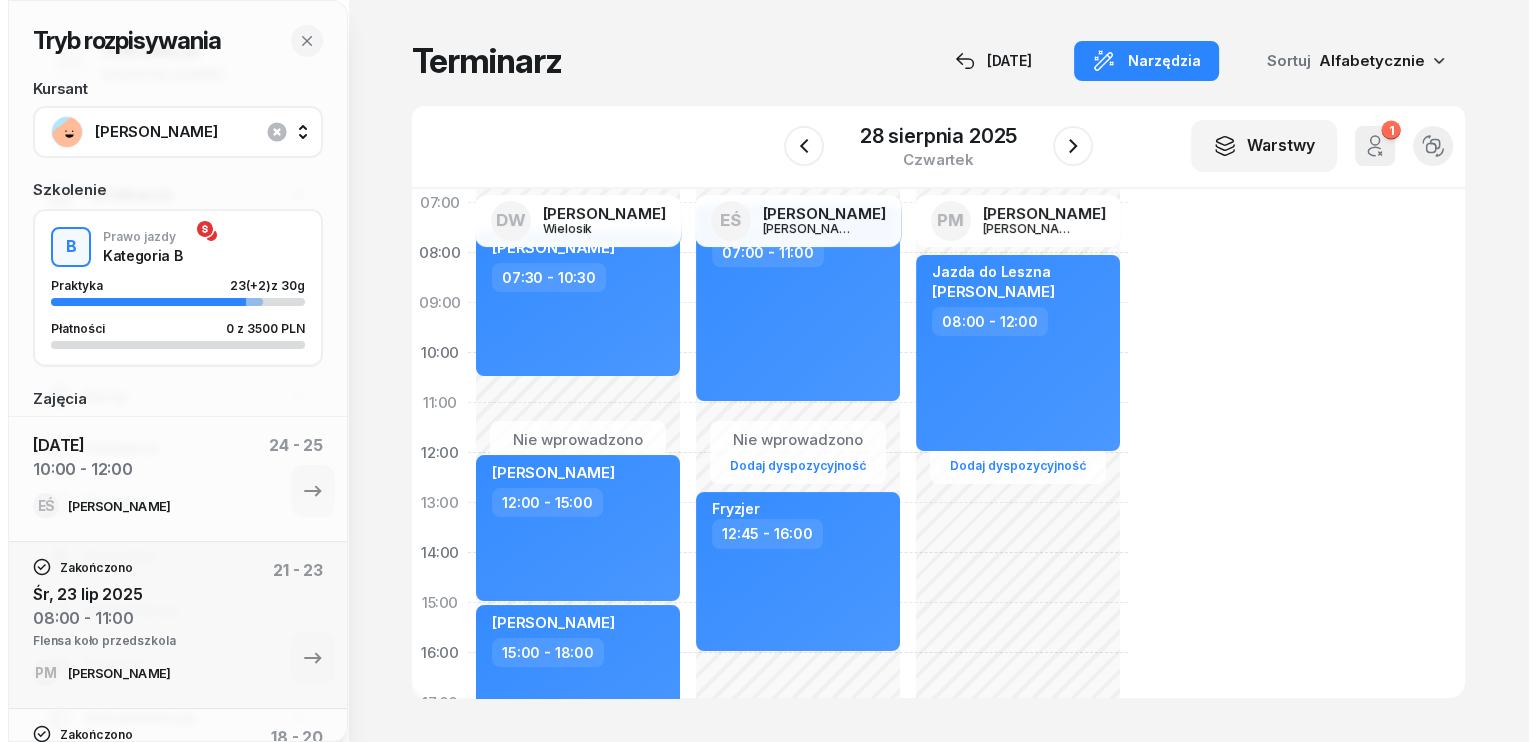 scroll, scrollTop: 0, scrollLeft: 0, axis: both 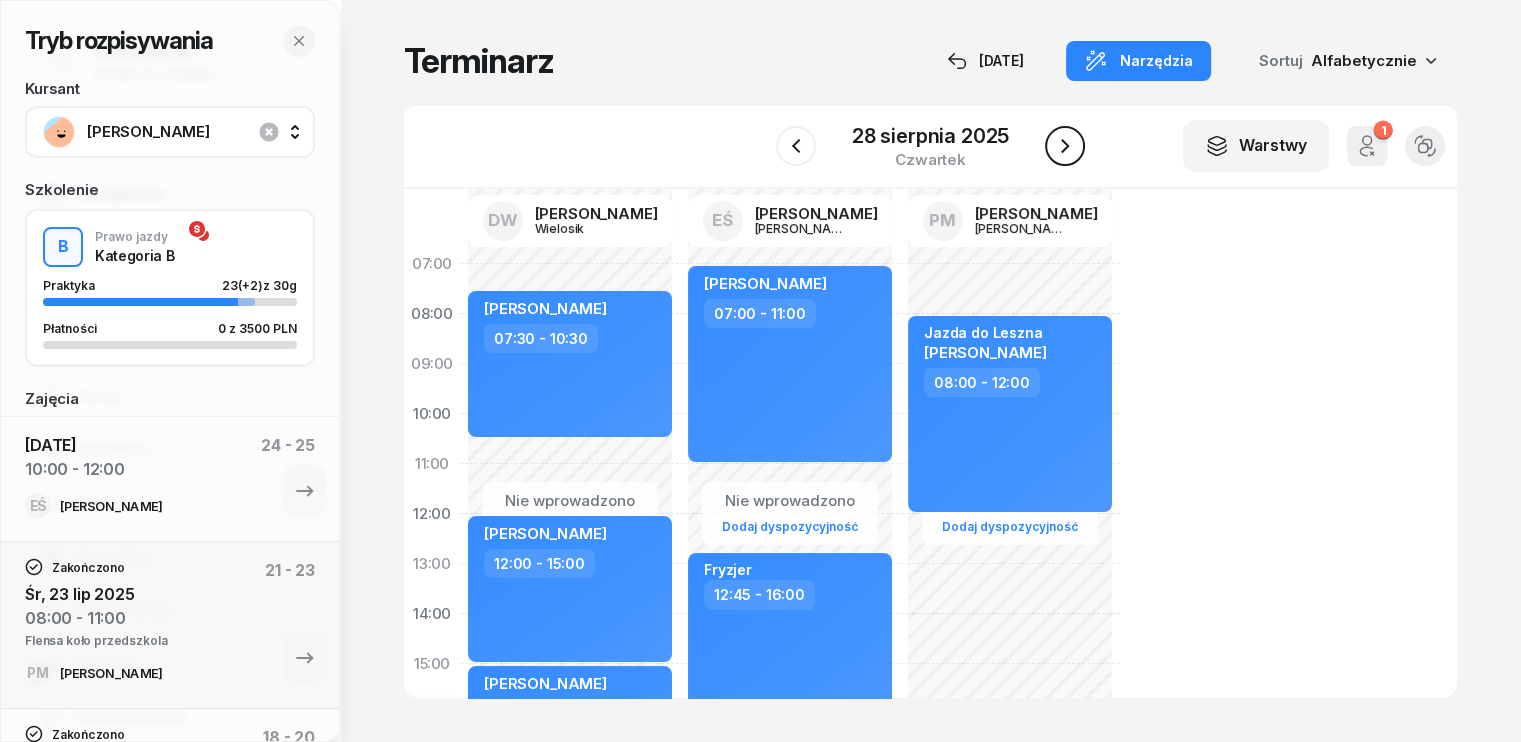 click 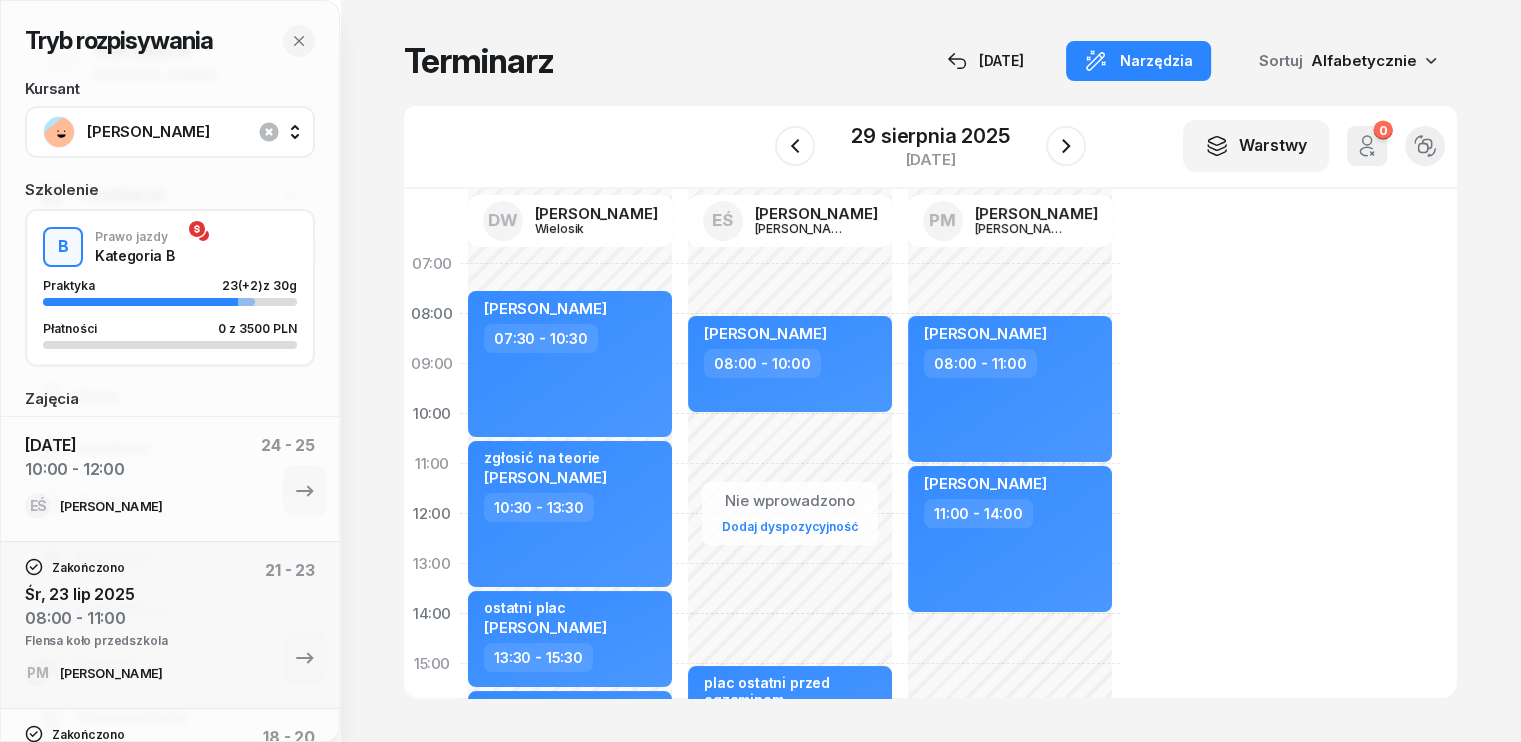 click on "Nie wprowadzono Dodaj dyspozycyjność Wiktor Niemier  08:00 - 10:00 plac ostatni przed egzaminem Yahor Mezhynski  15:00 - 17:00 Jakub Szymański  17:00 - 19:00" 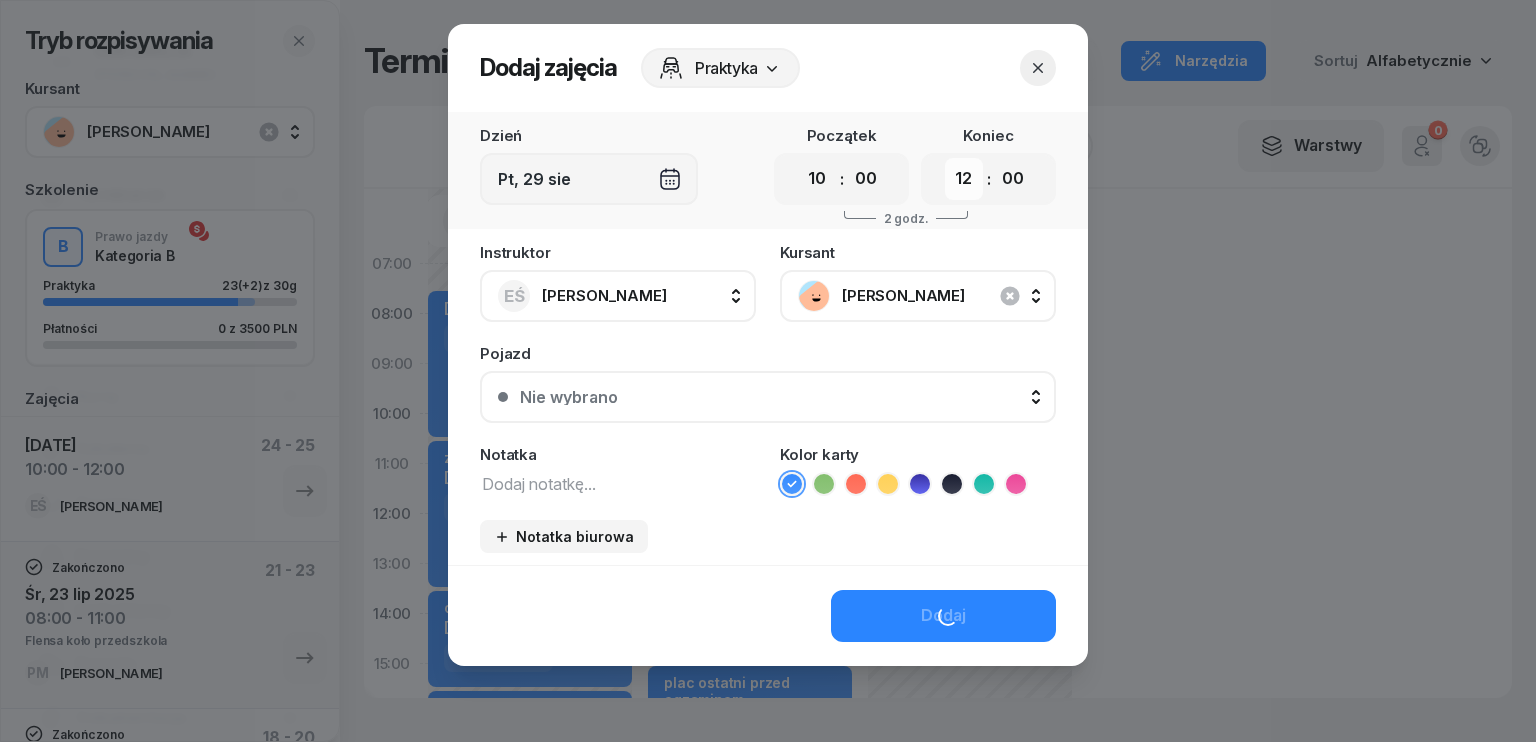 drag, startPoint x: 953, startPoint y: 187, endPoint x: 952, endPoint y: 198, distance: 11.045361 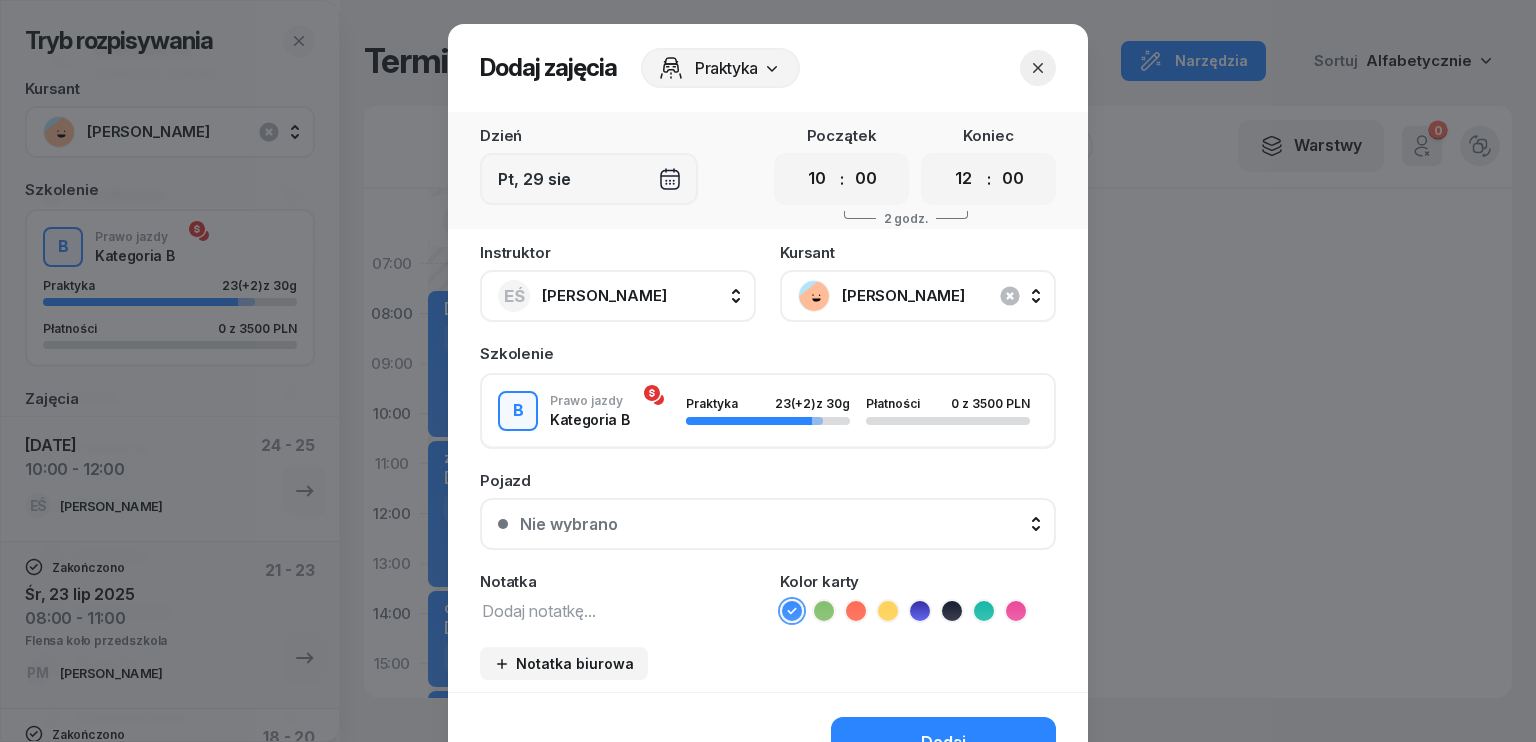 select on "13" 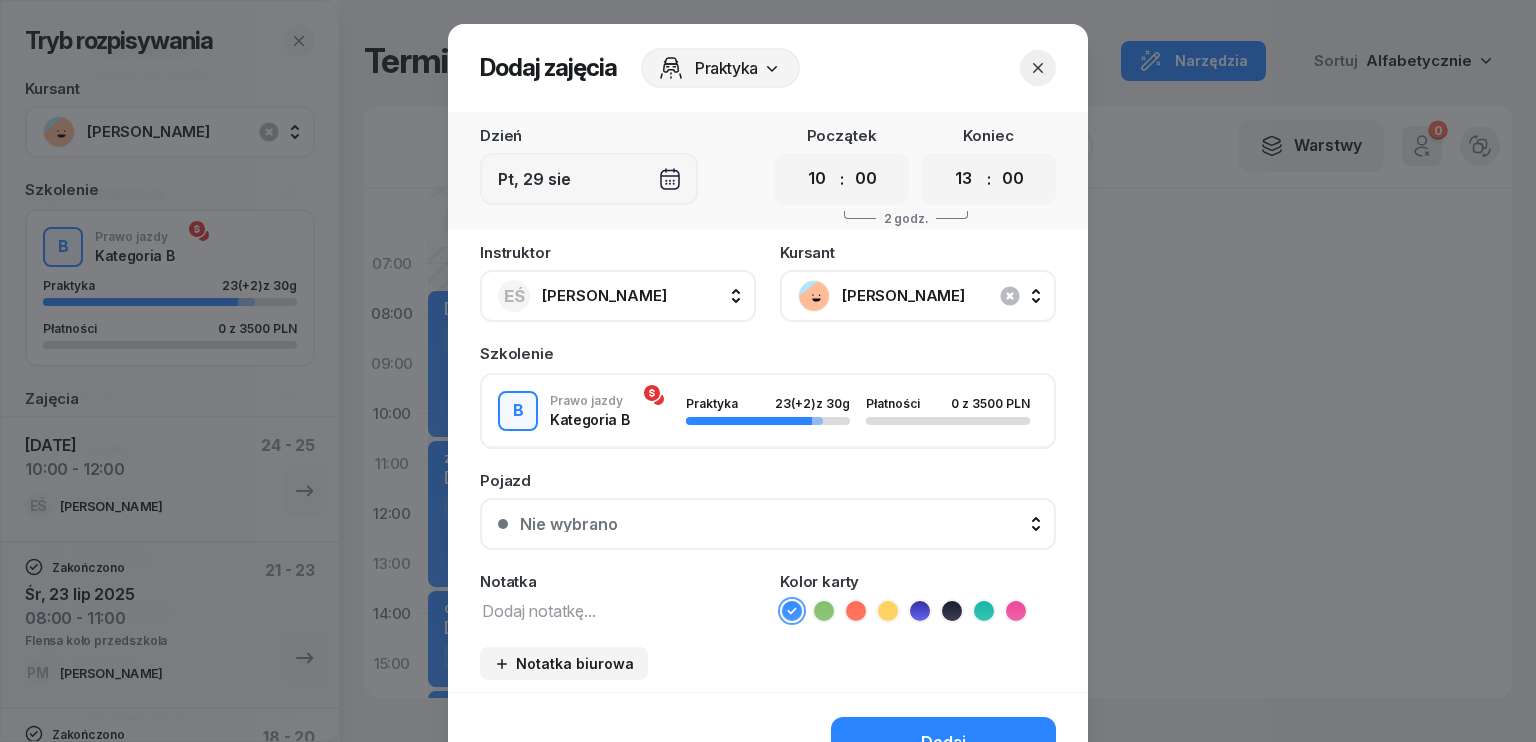 click on "00 01 02 03 04 05 06 07 08 09 10 11 12 13 14 15 16 17 18 19 20 21 22 23" at bounding box center [964, 179] 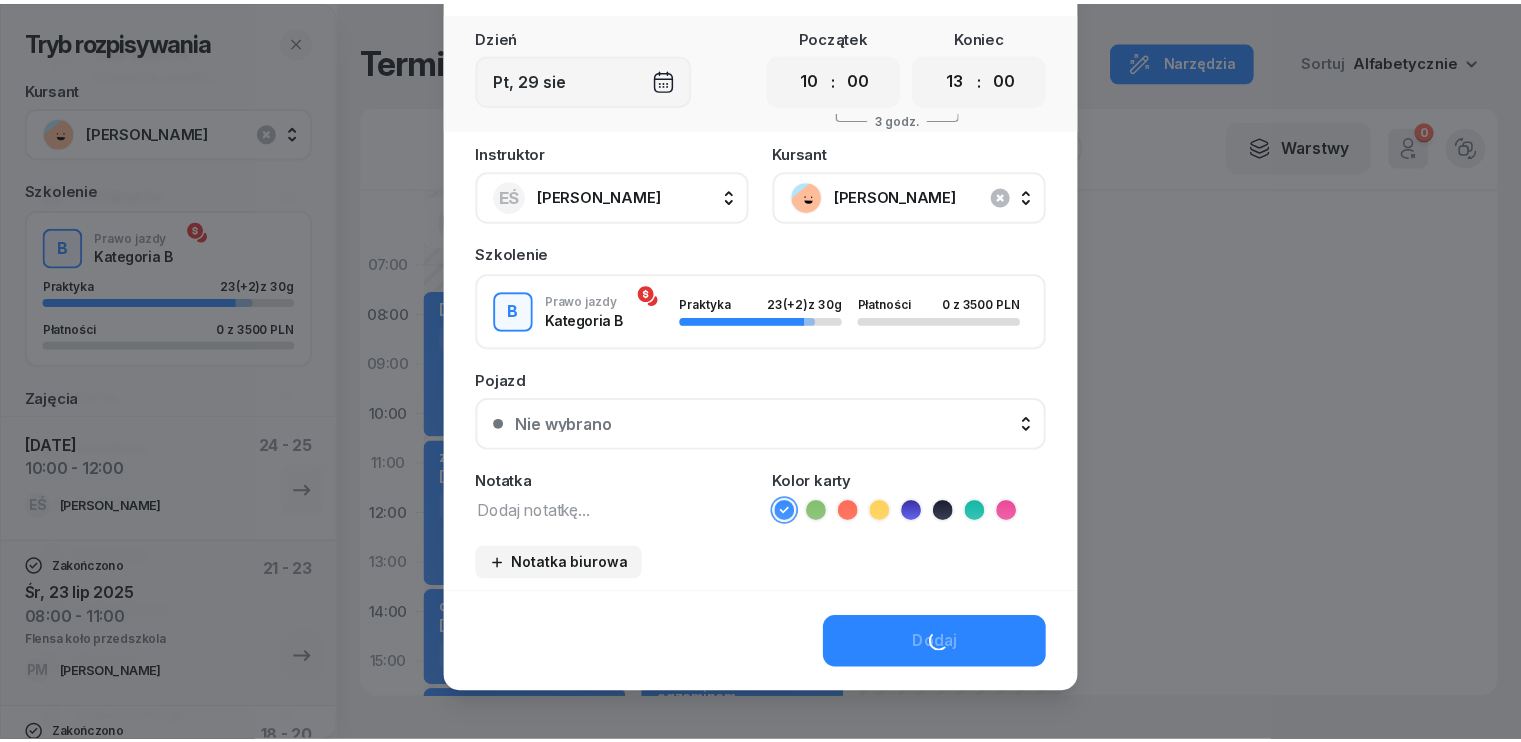 scroll, scrollTop: 112, scrollLeft: 0, axis: vertical 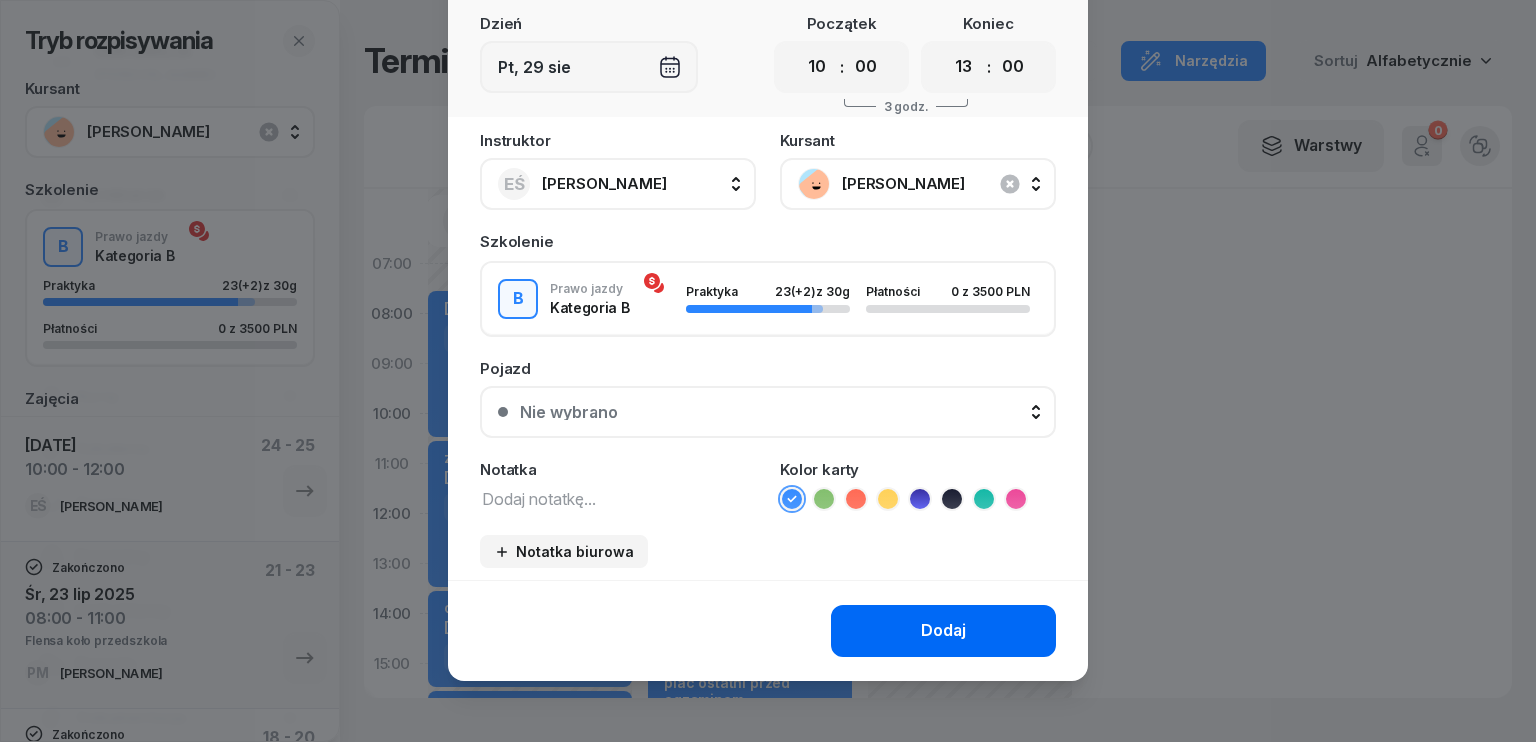 click on "Dodaj" at bounding box center [943, 631] 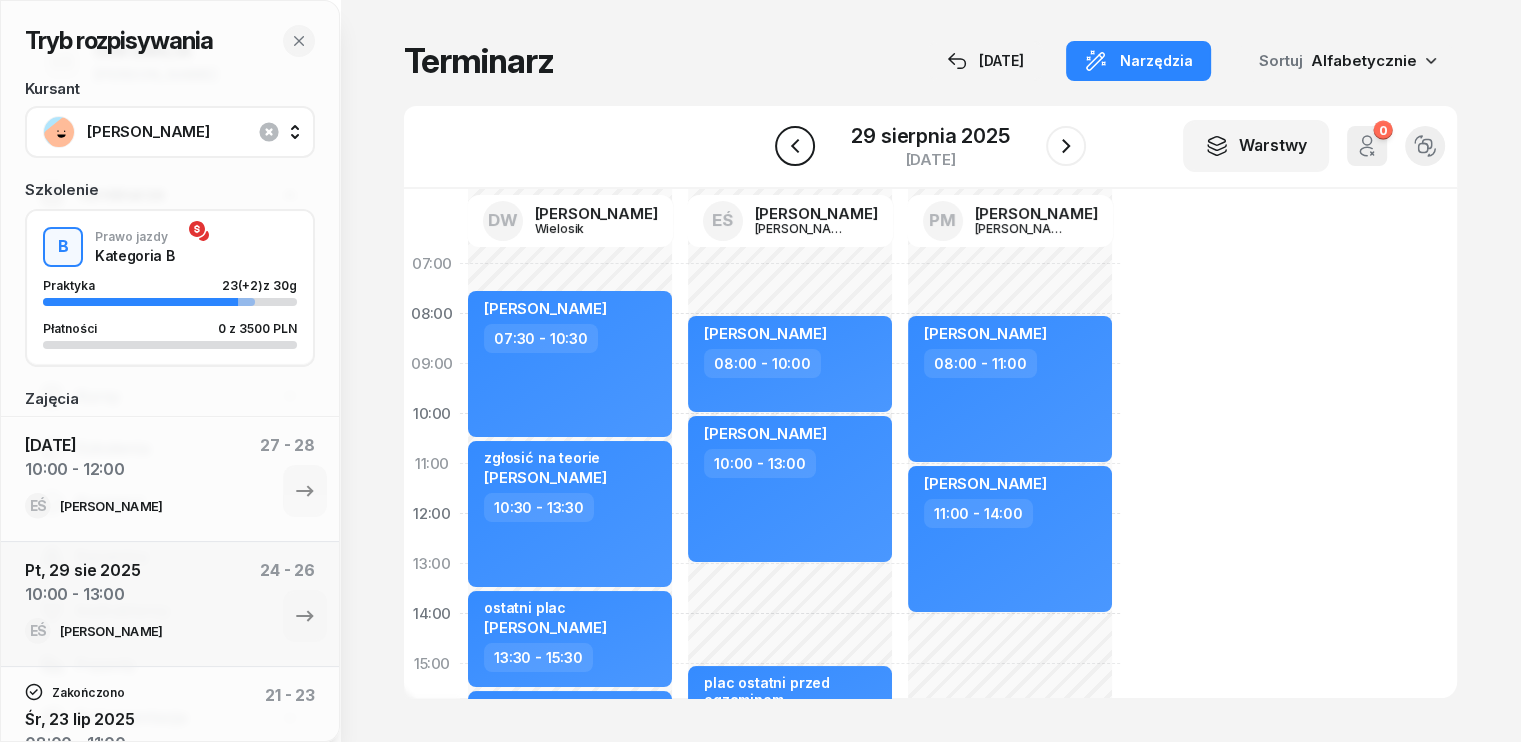 click 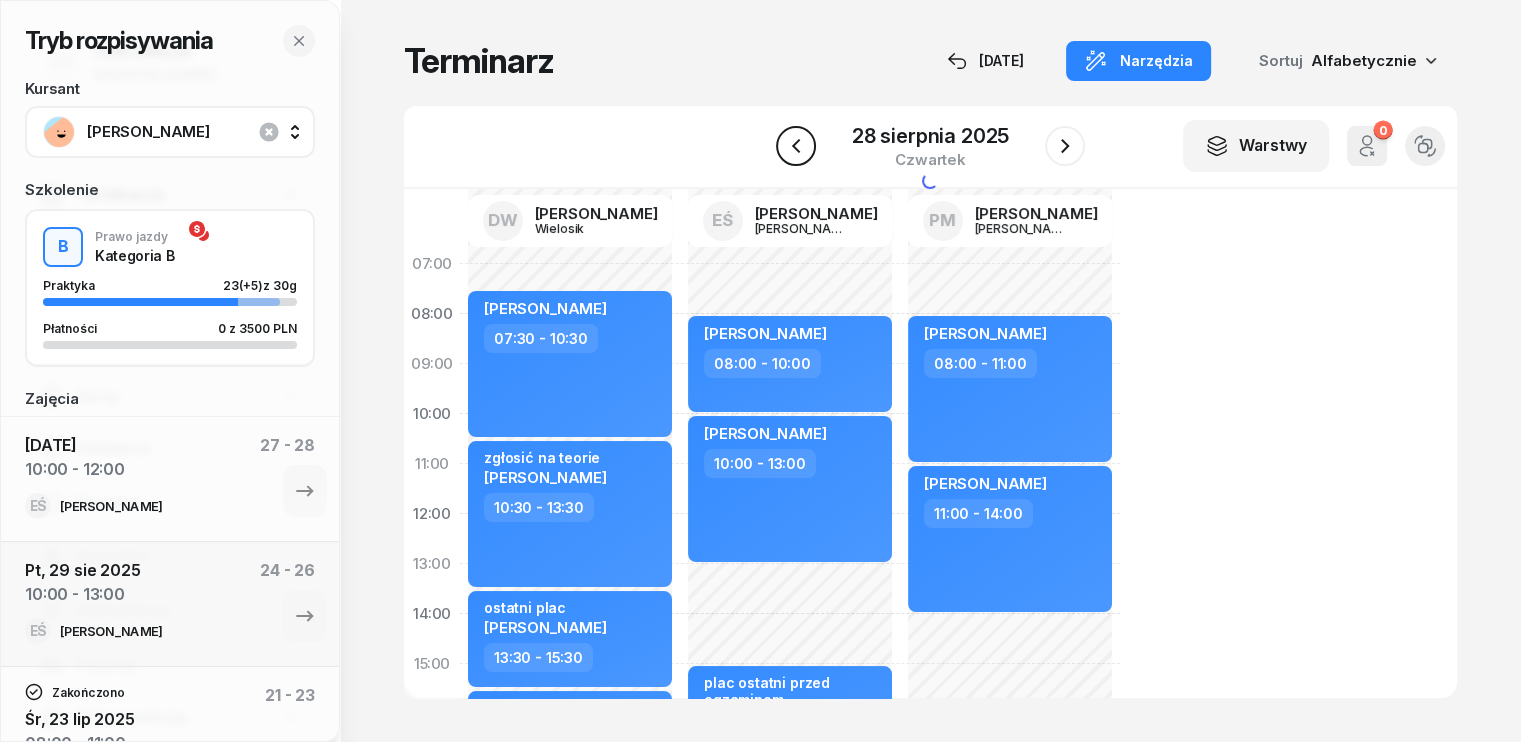 click 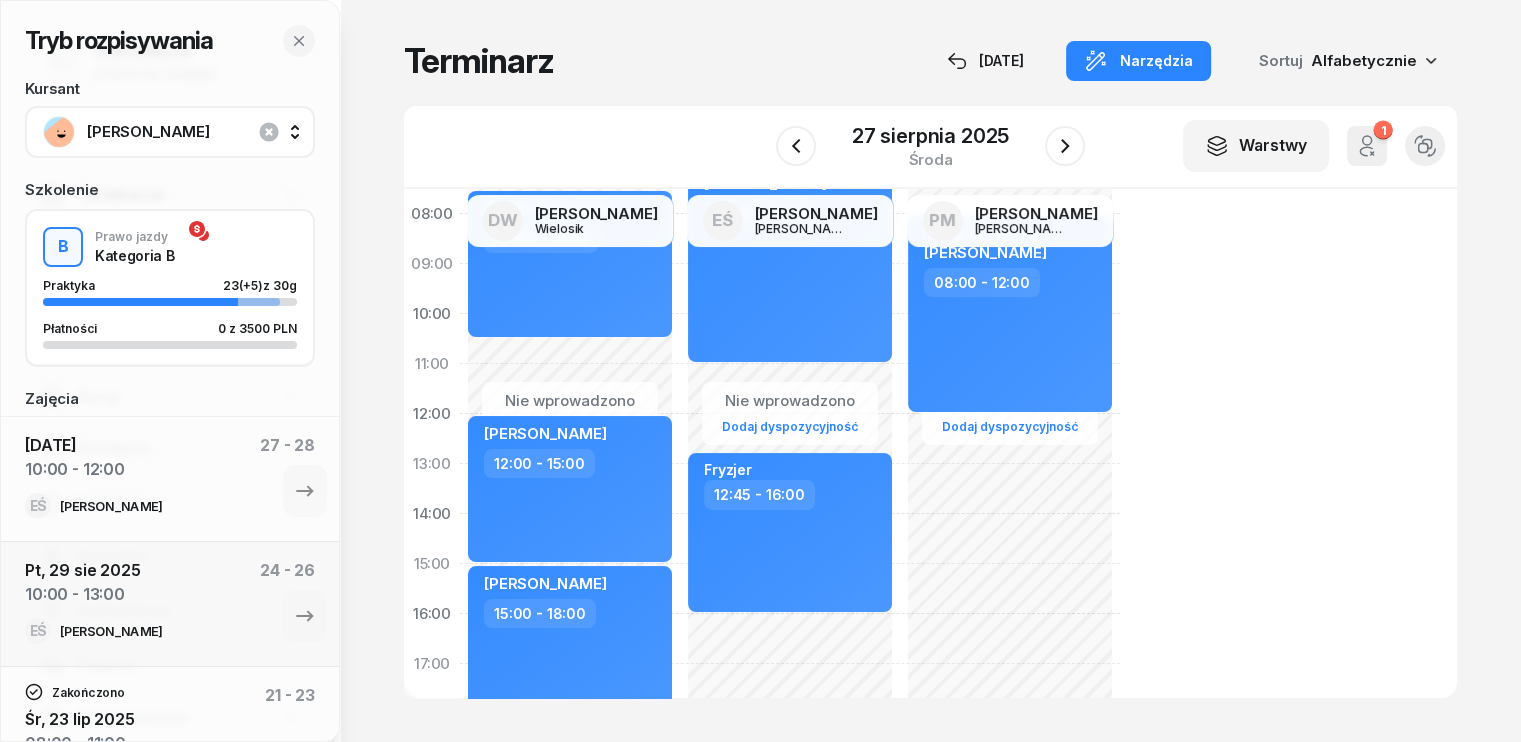 scroll, scrollTop: 0, scrollLeft: 0, axis: both 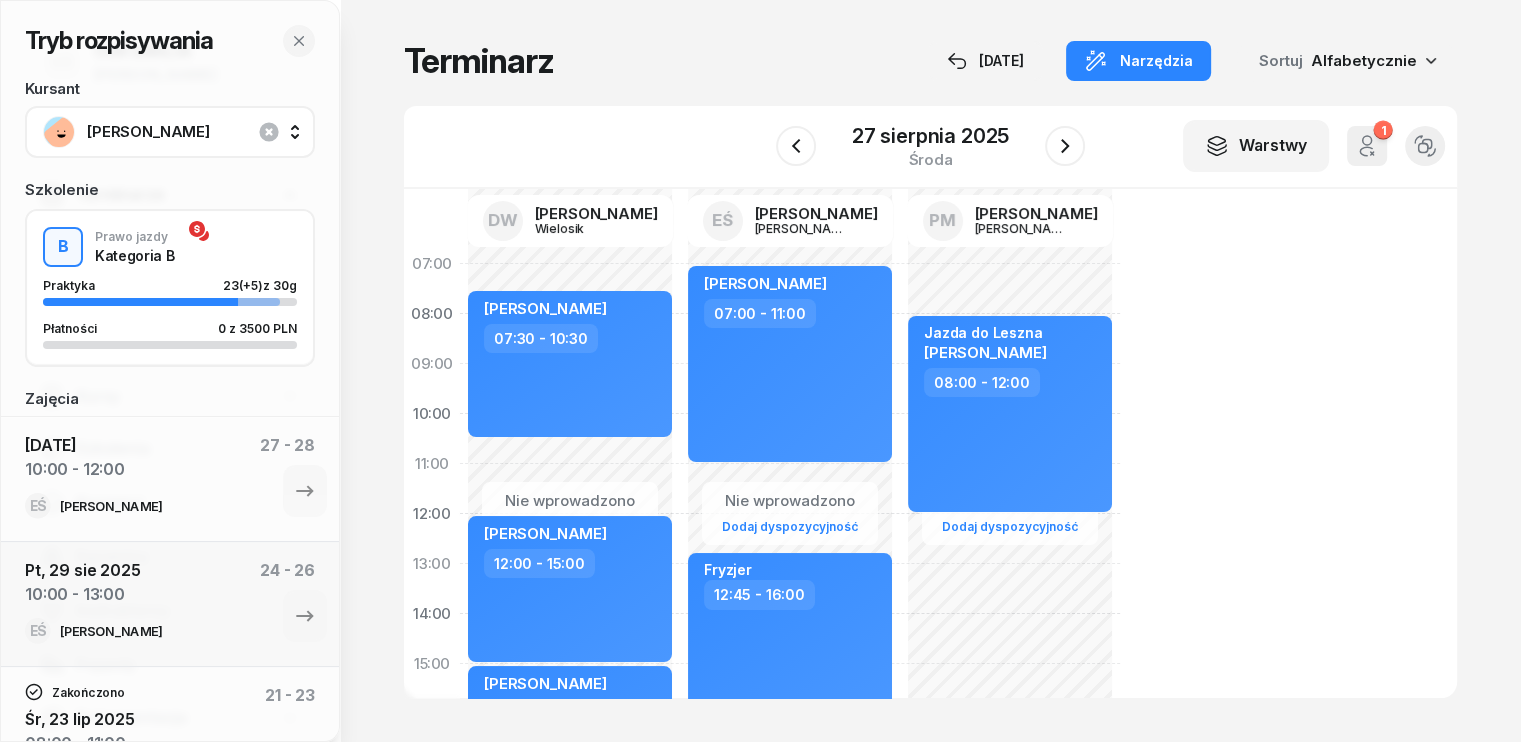 click on "Nie wprowadzono Dodaj dyspozycyjność Jazda do Leszna  Iryna Hnitii  08:00 - 12:00 my odwołaliśmy Rymma Yailova  12:00 - 14:00" 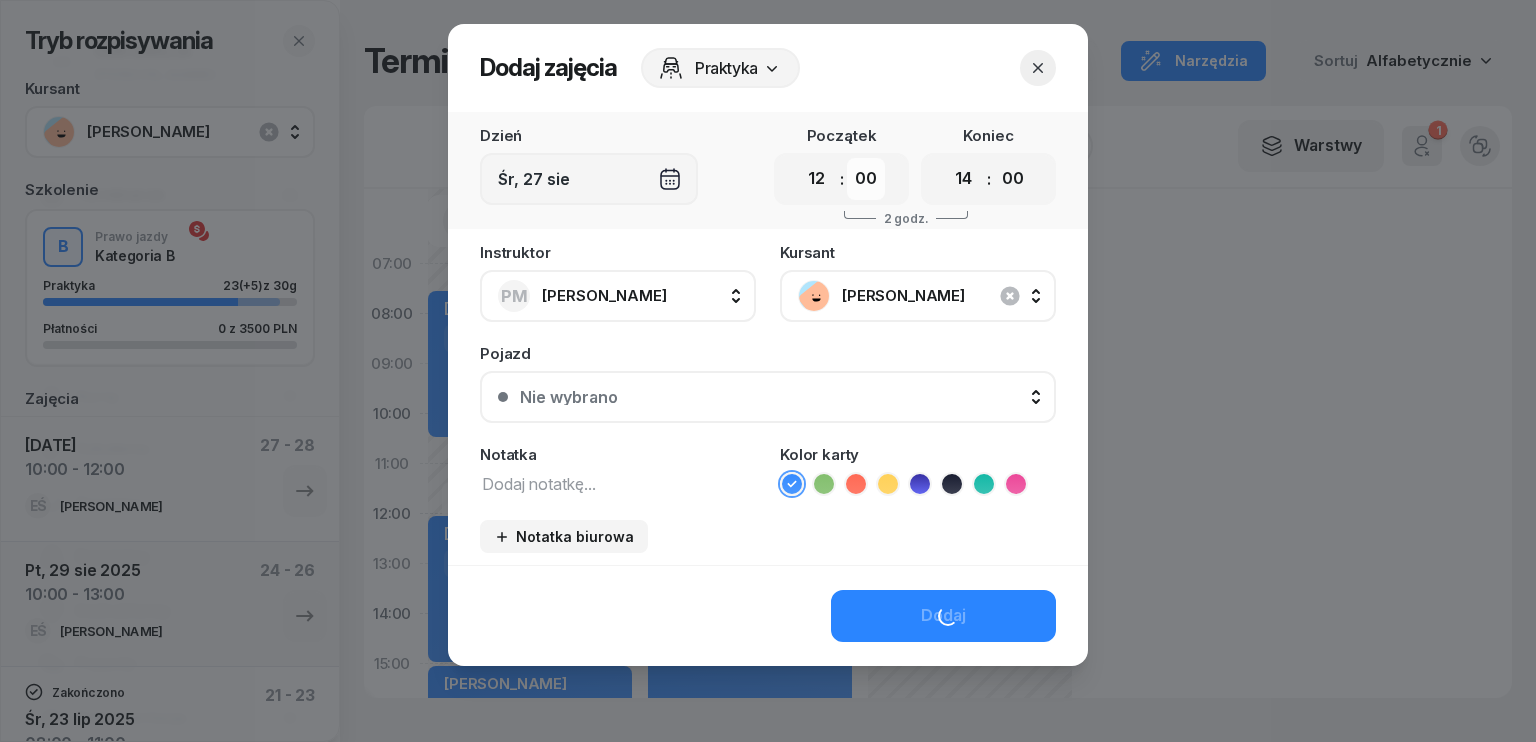 click on "00 05 10 15 20 25 30 35 40 45 50 55" at bounding box center [866, 179] 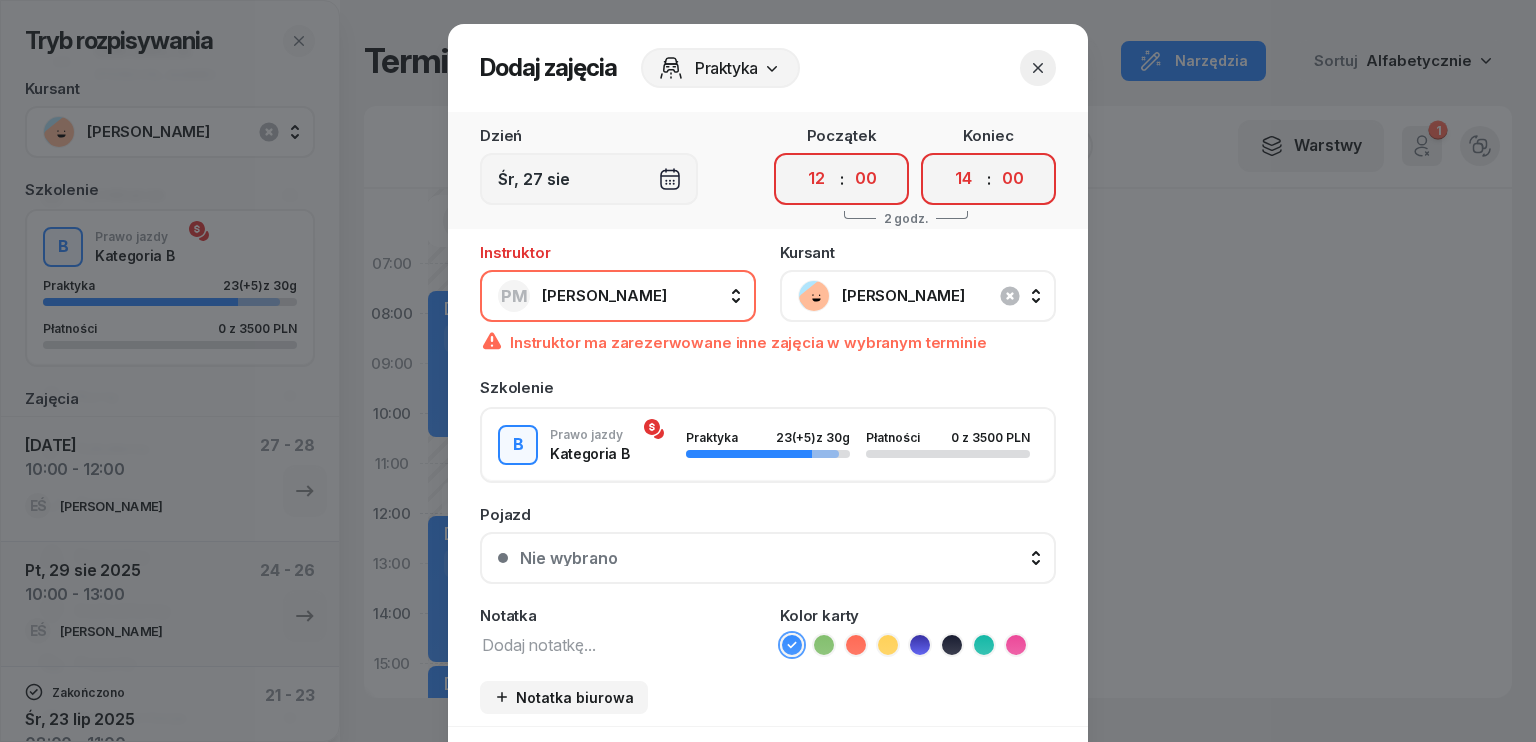 select on "30" 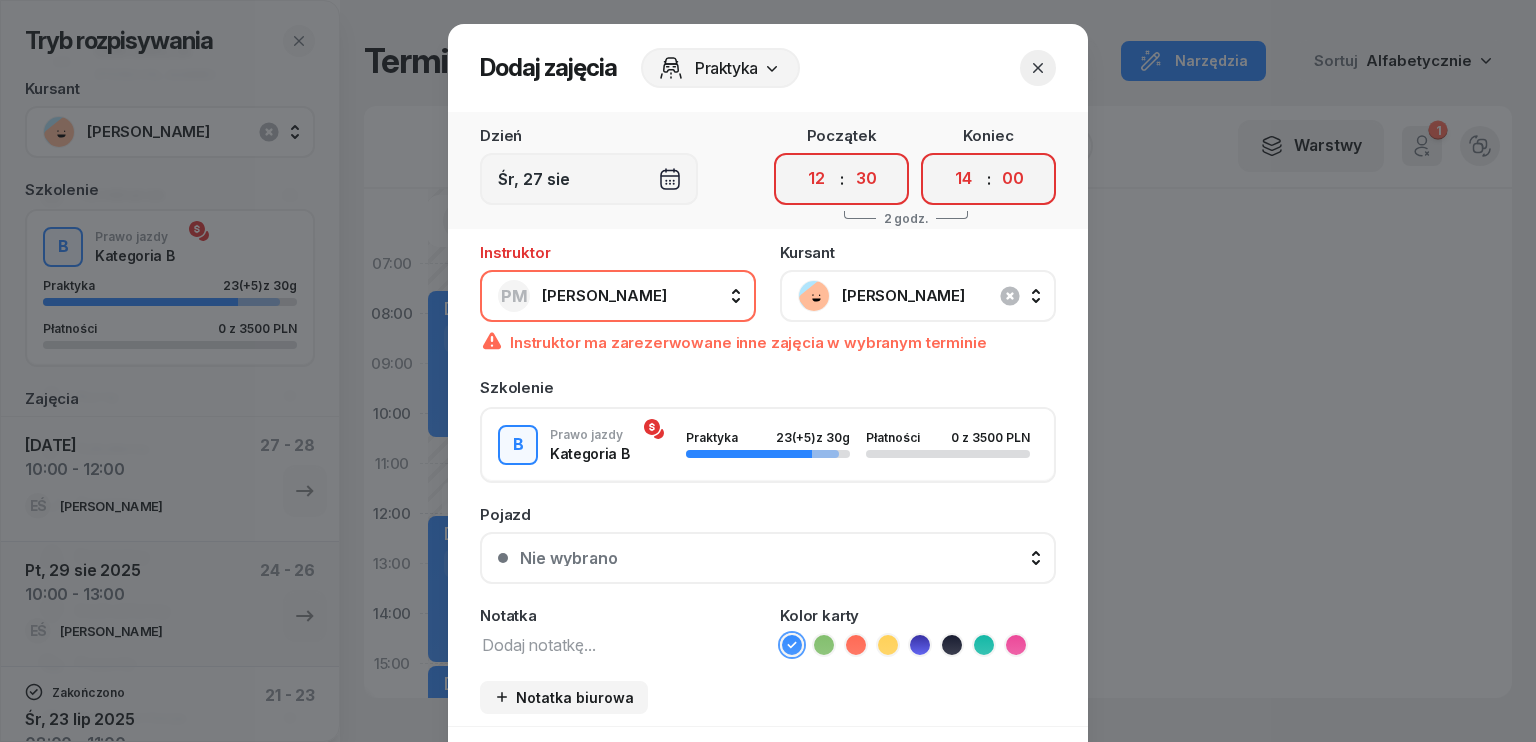 click on "00 05 10 15 20 25 30 35 40 45 50 55" at bounding box center [866, 179] 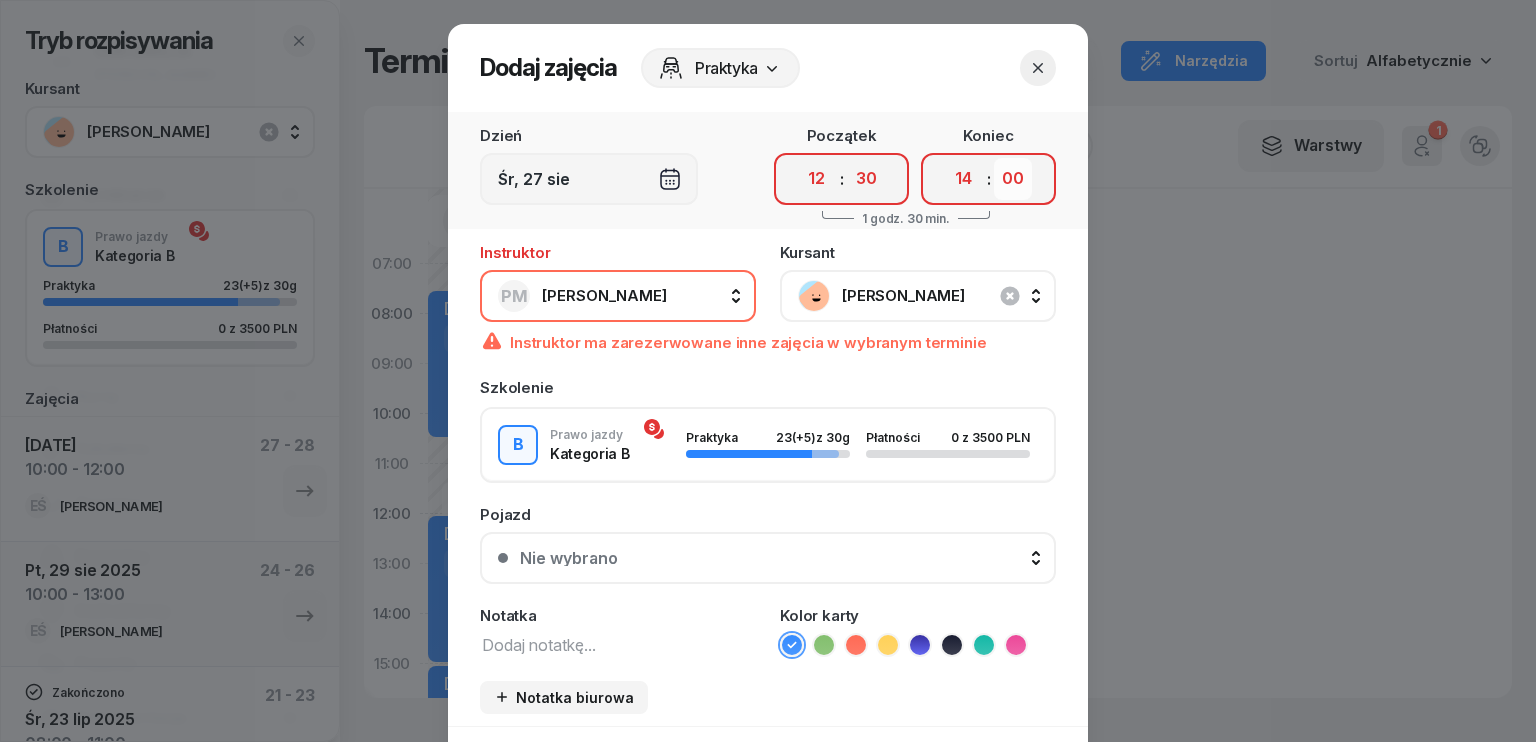 drag, startPoint x: 1012, startPoint y: 174, endPoint x: 1007, endPoint y: 185, distance: 12.083046 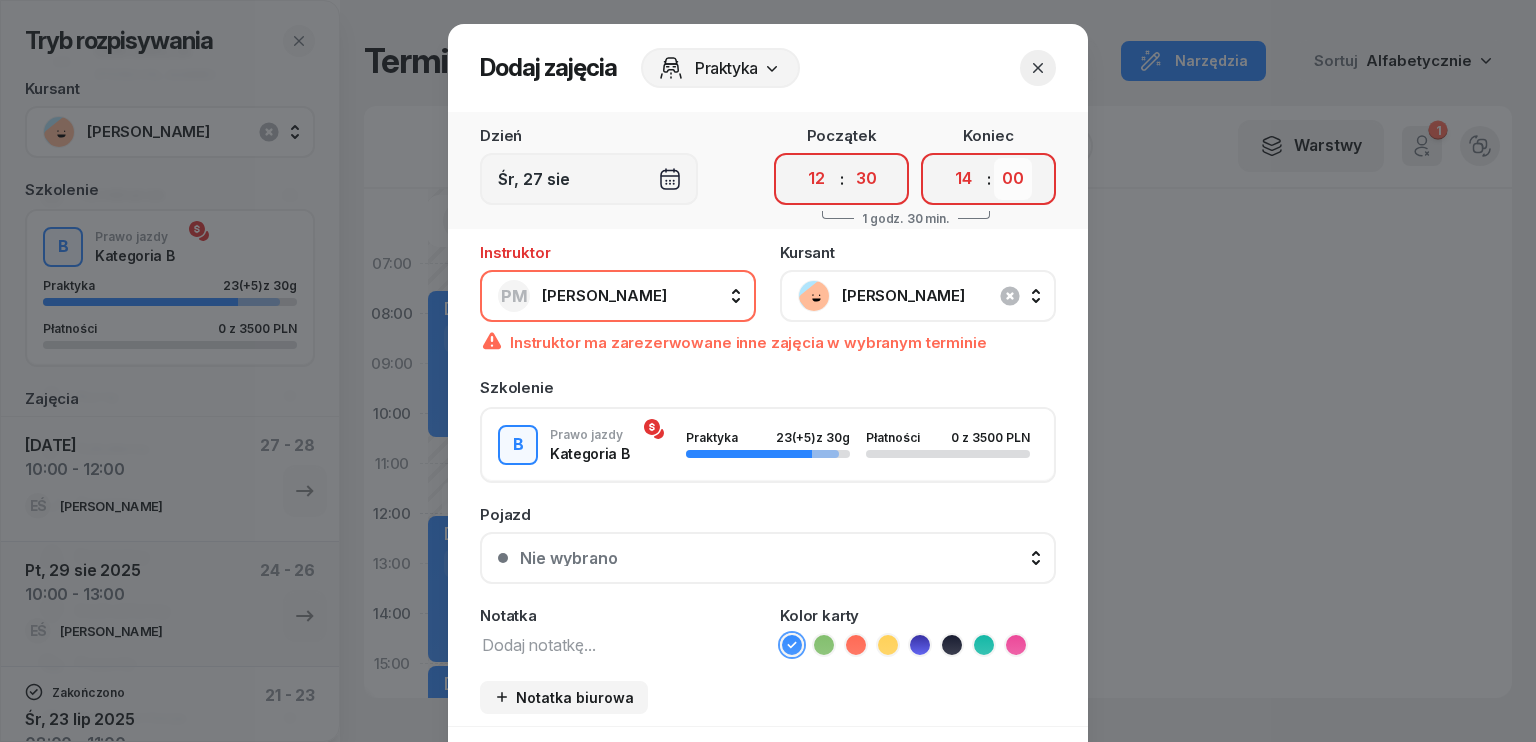 select on "30" 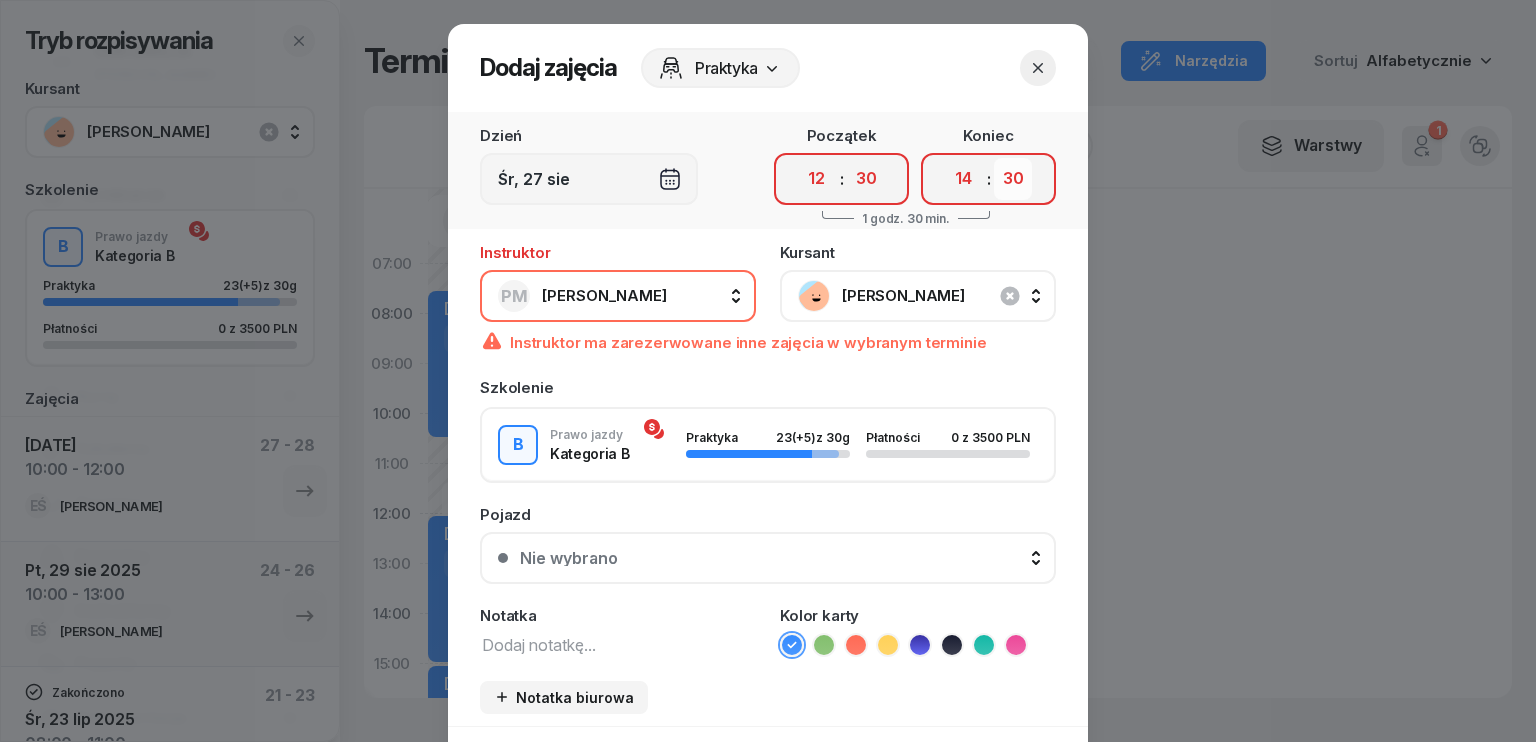 click on "00 05 10 15 20 25 30 35 40 45 50 55" at bounding box center (1013, 179) 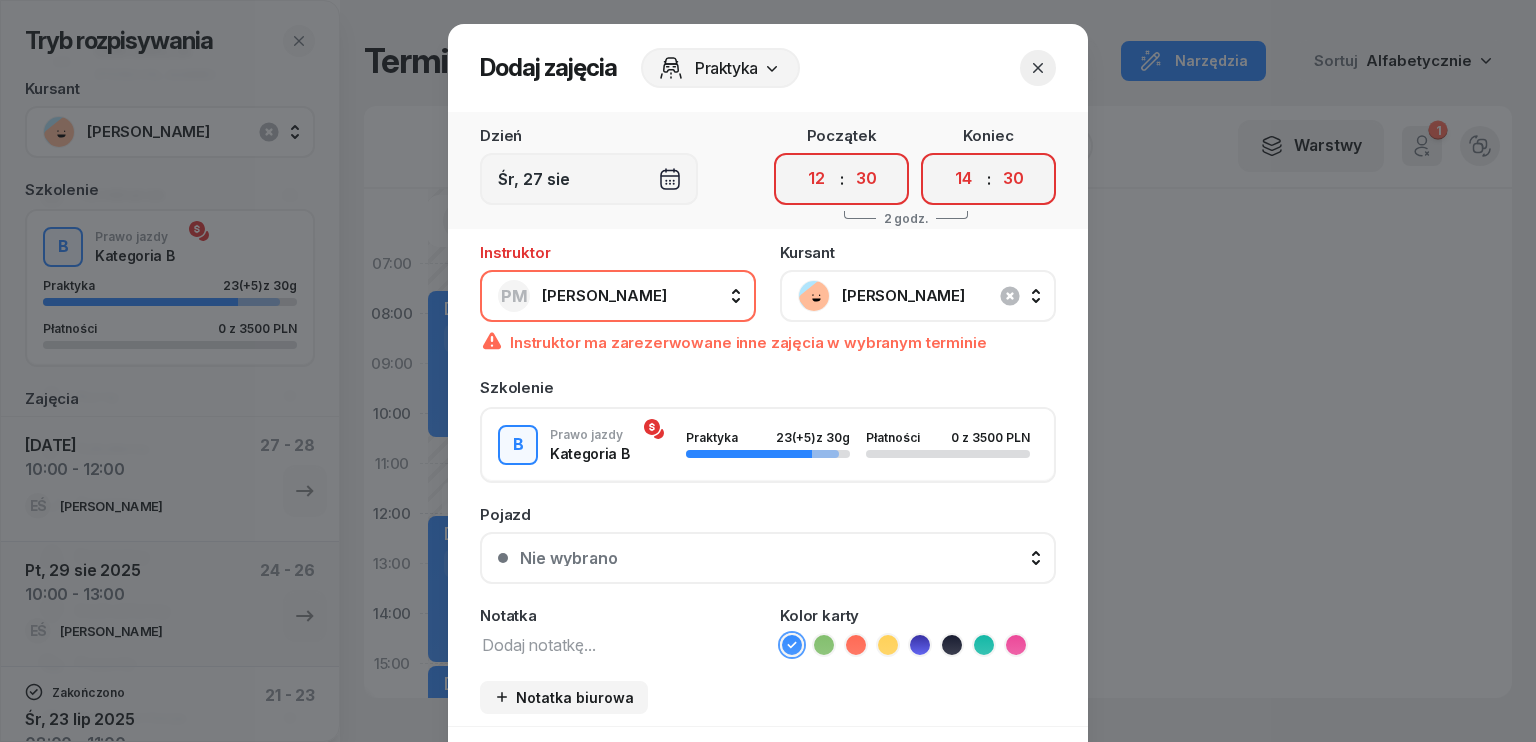 click 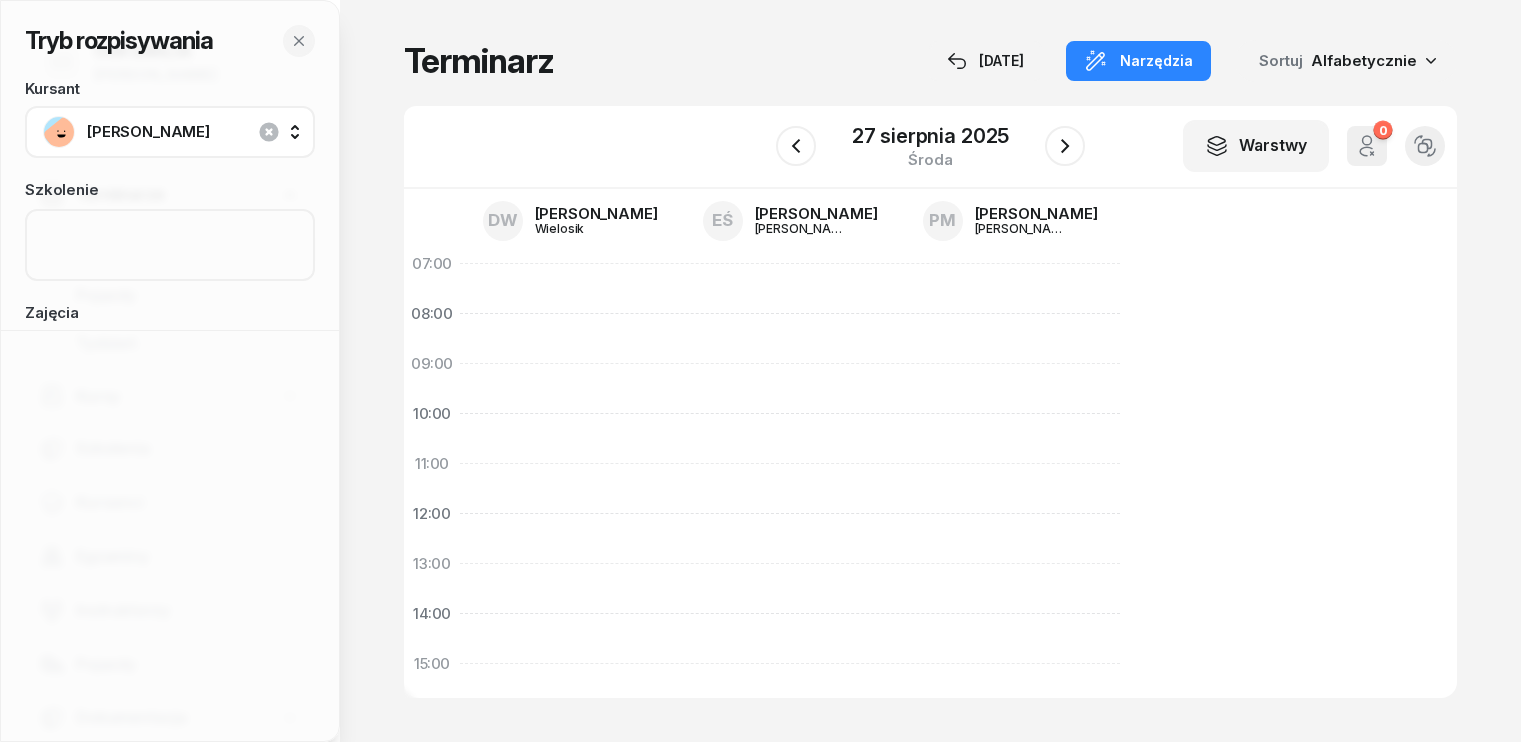 scroll, scrollTop: 0, scrollLeft: 0, axis: both 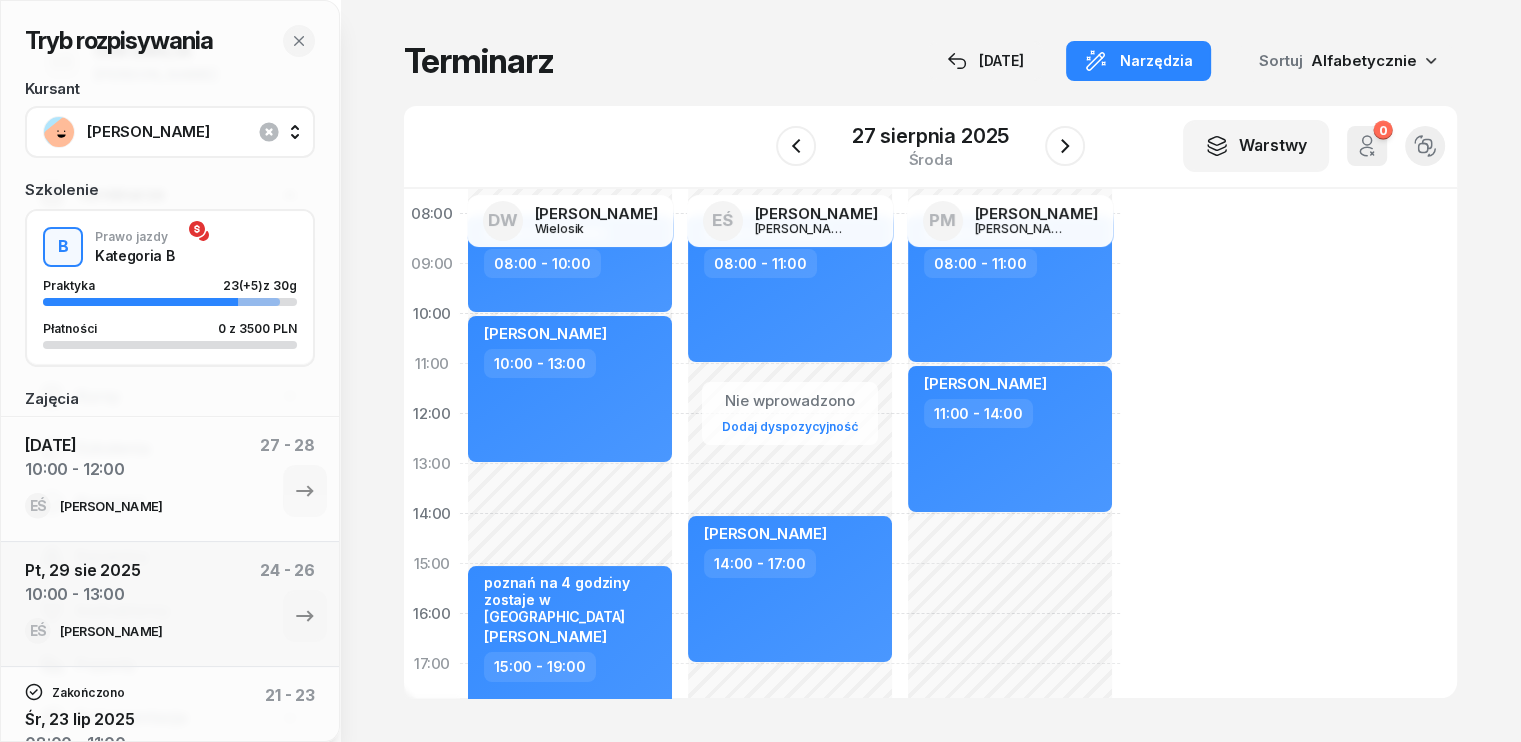 click on "Nie wprowadzono Dodaj dyspozycyjność [PERSON_NAME]  08:00 - 10:00 [PERSON_NAME]  10:00 - 13:00 poznań na 4 godziny zostaje w [GEOGRAPHIC_DATA] [PERSON_NAME]  15:00 - 19:00" 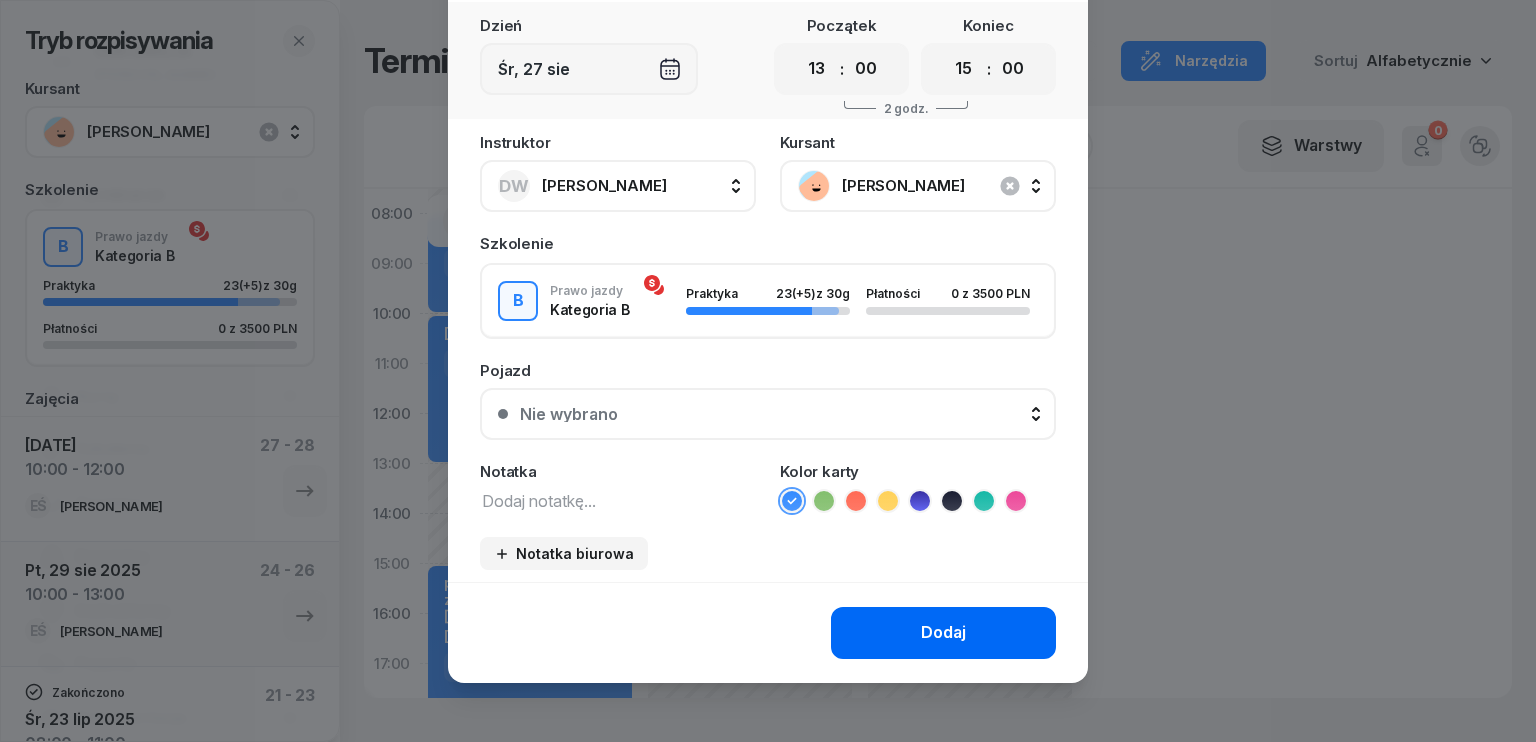 scroll, scrollTop: 112, scrollLeft: 0, axis: vertical 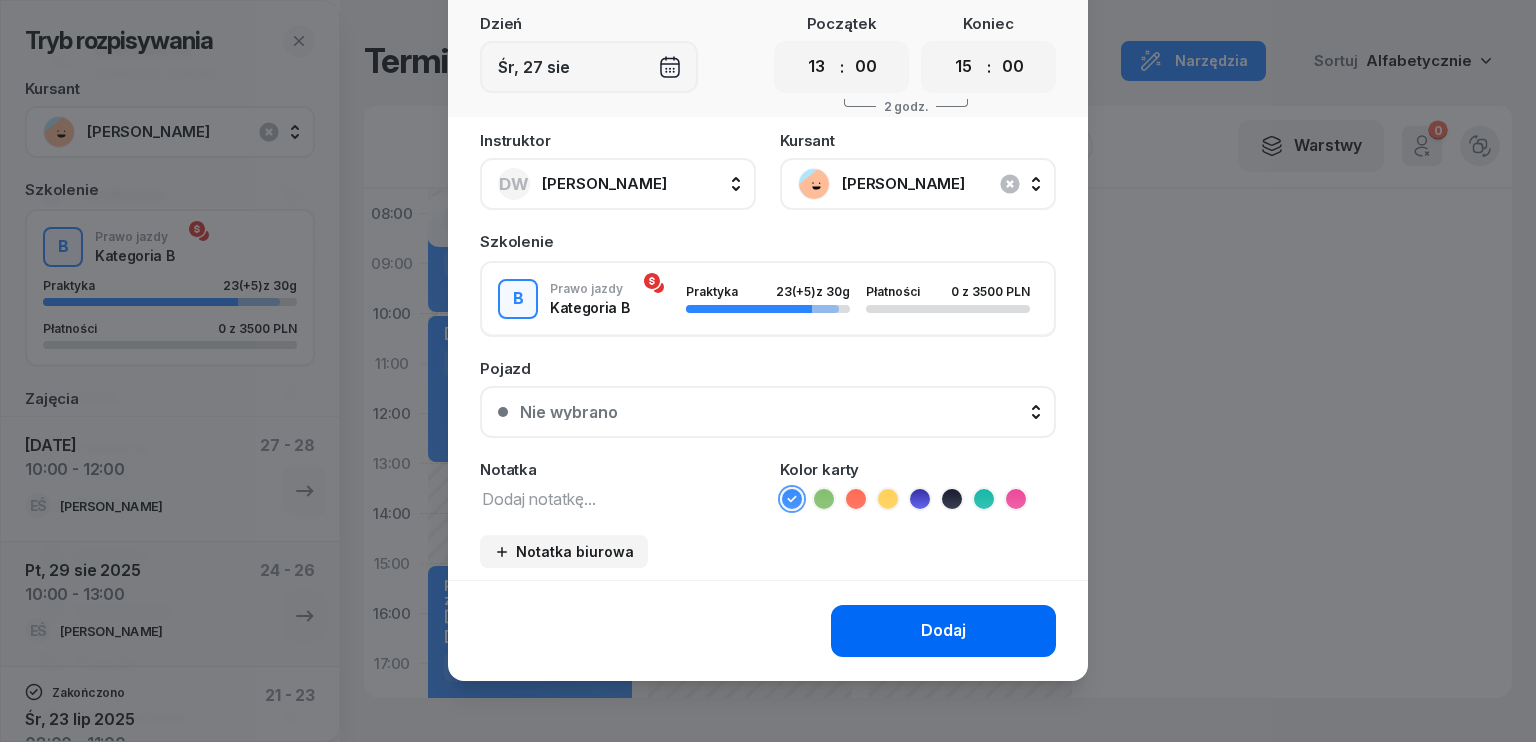 click on "Dodaj" at bounding box center (943, 631) 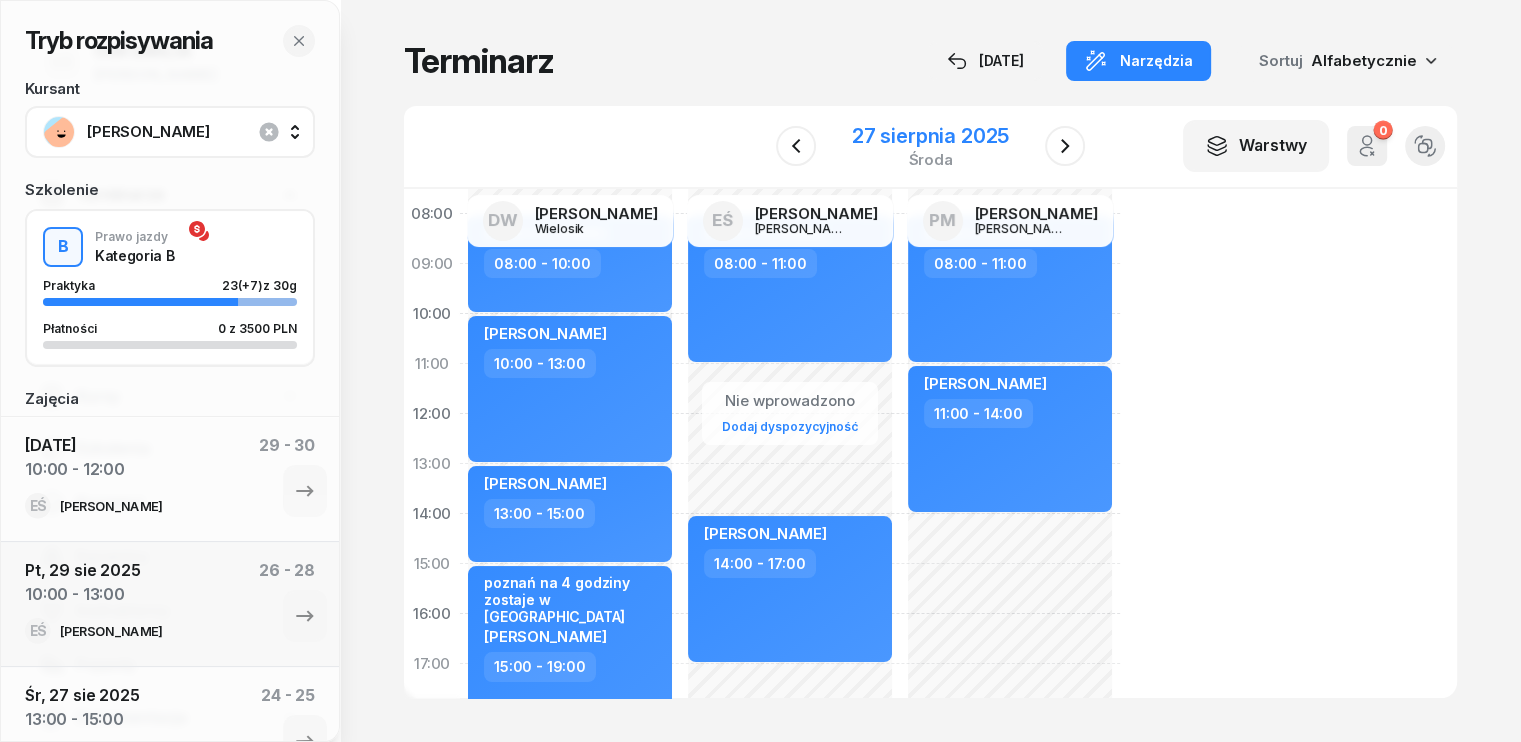 click on "27 sierpnia 2025" at bounding box center (930, 136) 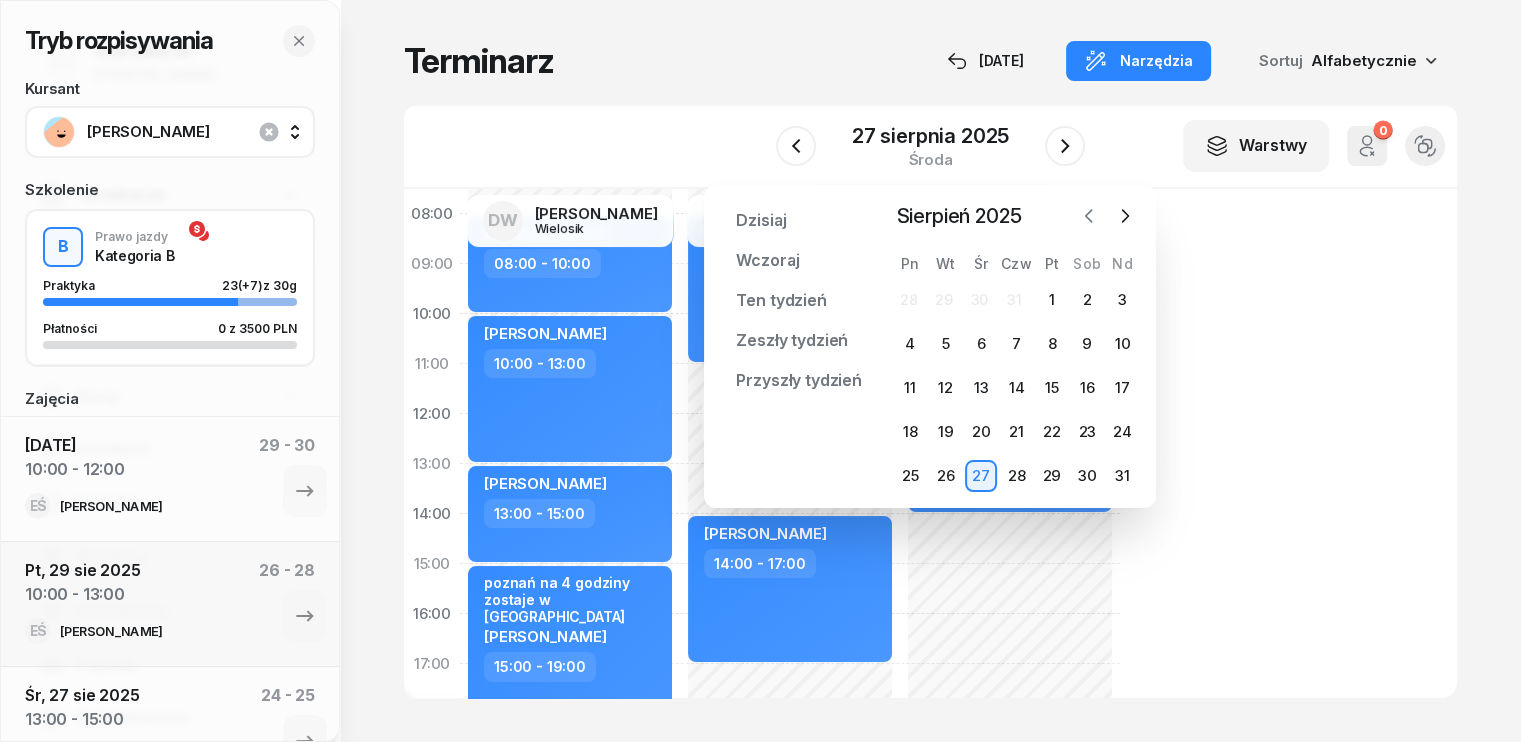 click 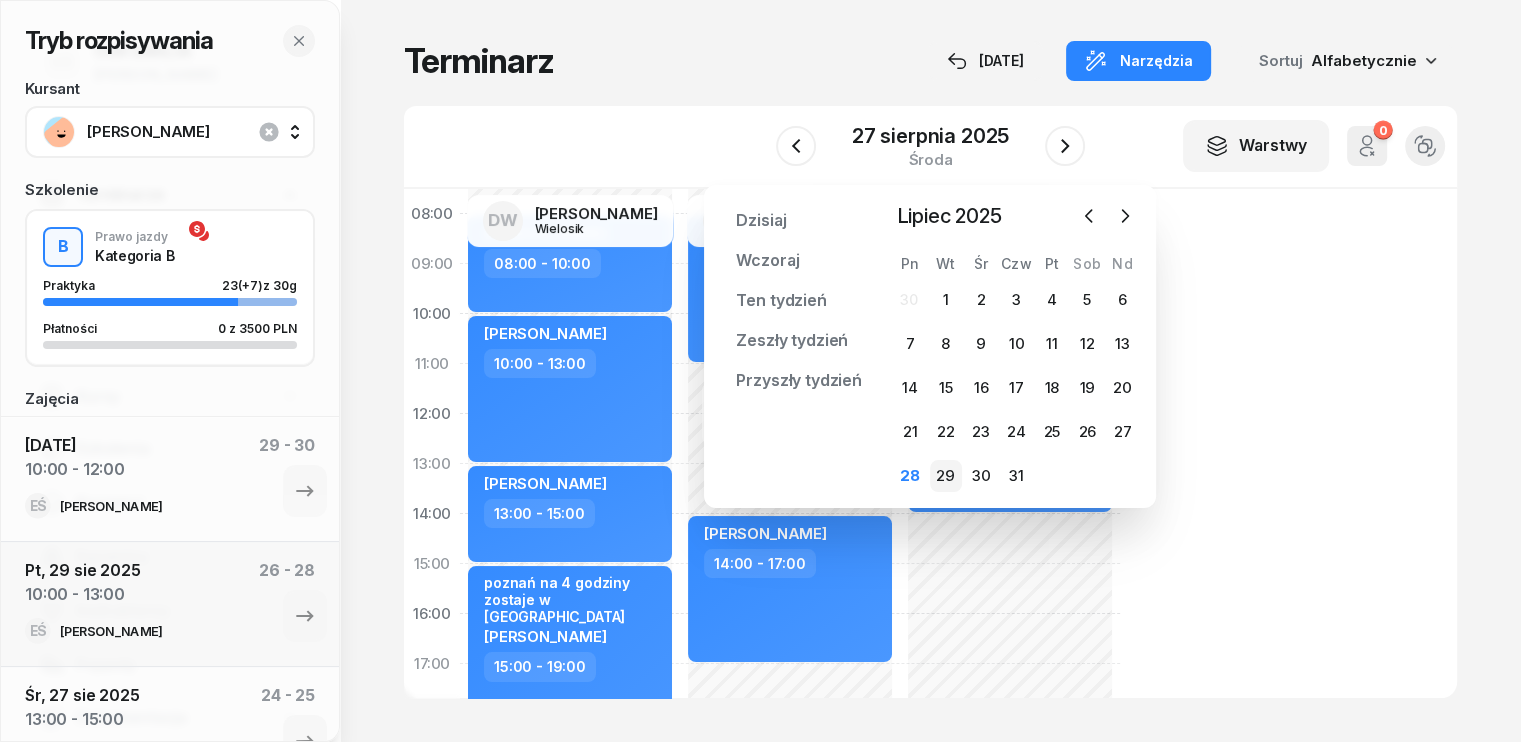 click on "29" at bounding box center (946, 476) 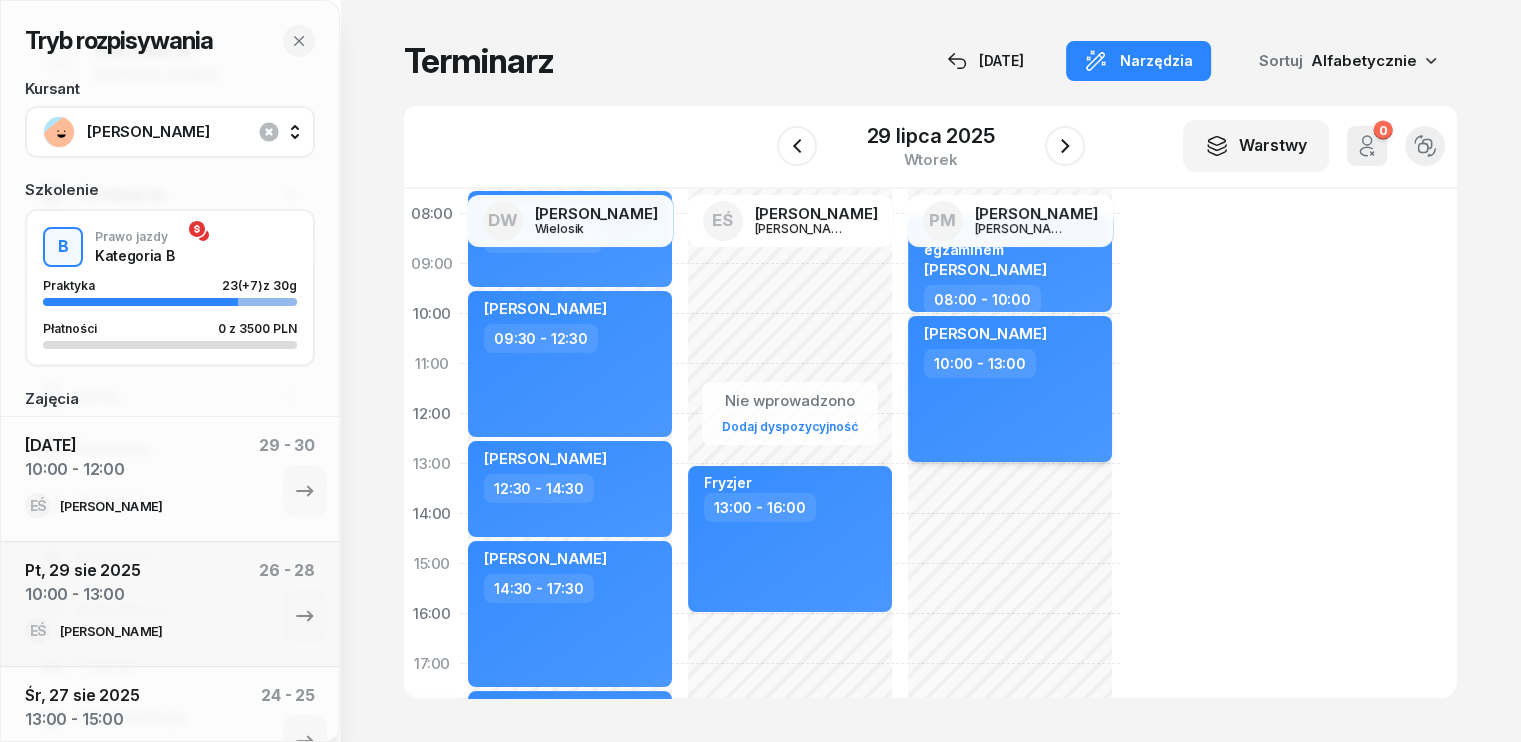 click on "Katarzyna Jabłońska  10:00 - 13:00" at bounding box center [1010, 389] 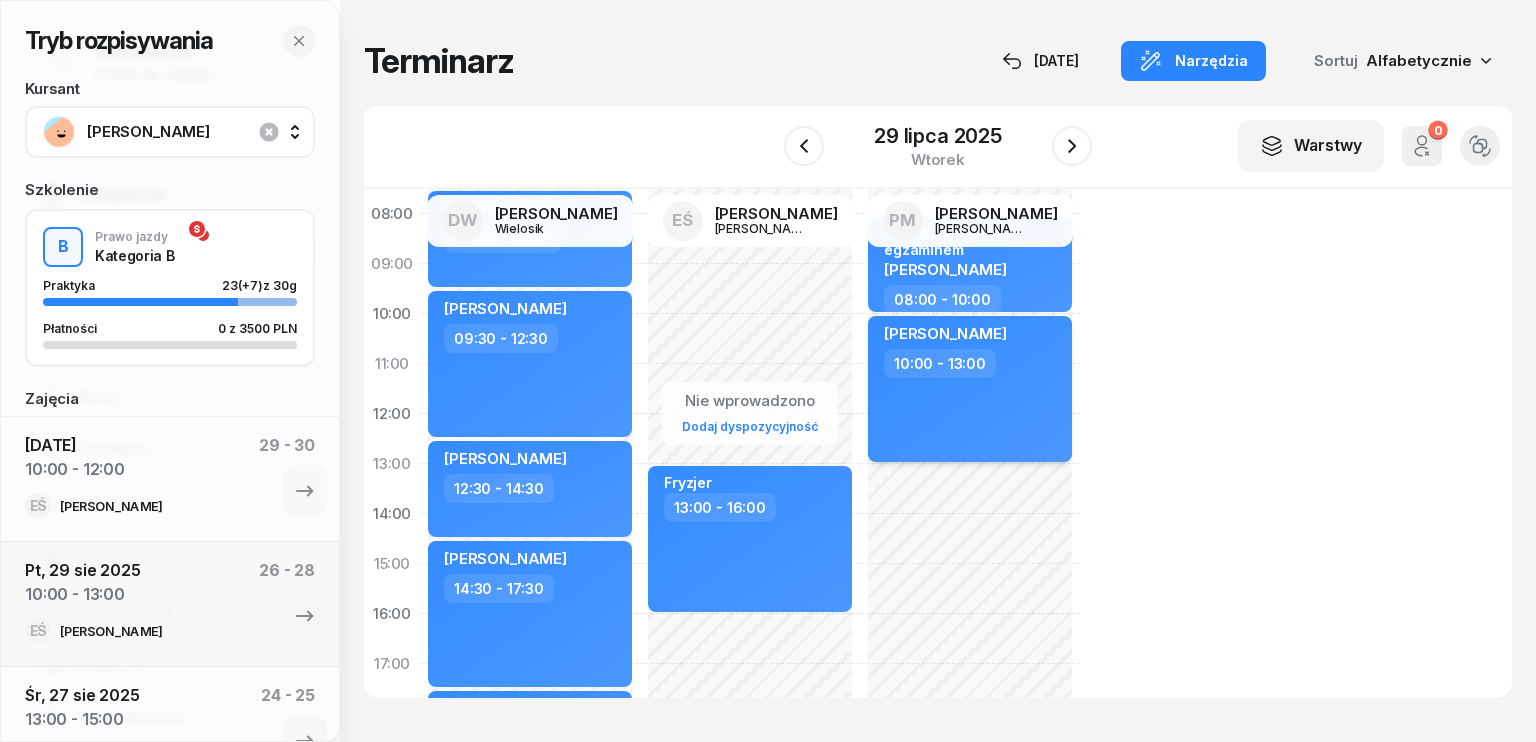 select on "10" 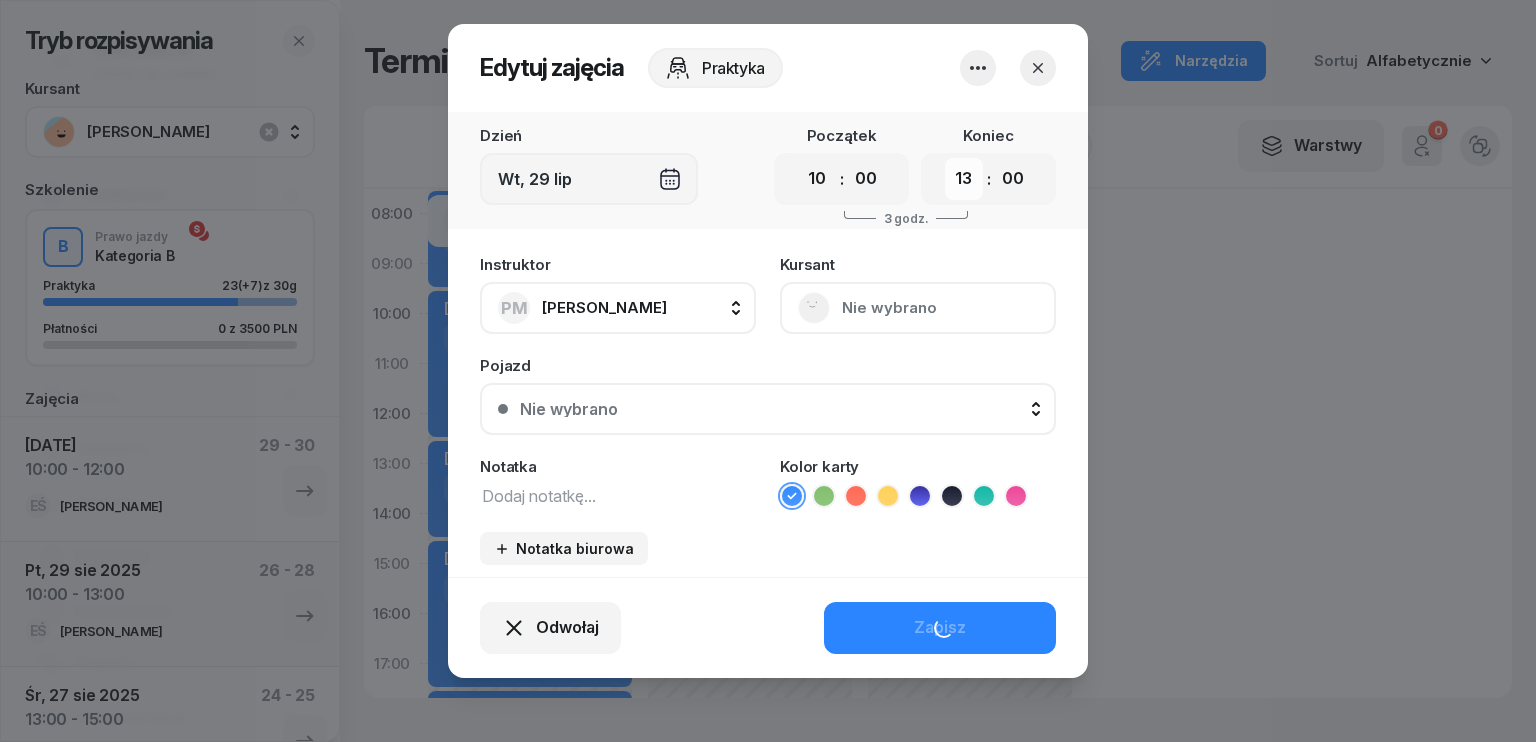 click on "00 01 02 03 04 05 06 07 08 09 10 11 12 13 14 15 16 17 18 19 20 21 22 23" at bounding box center (964, 179) 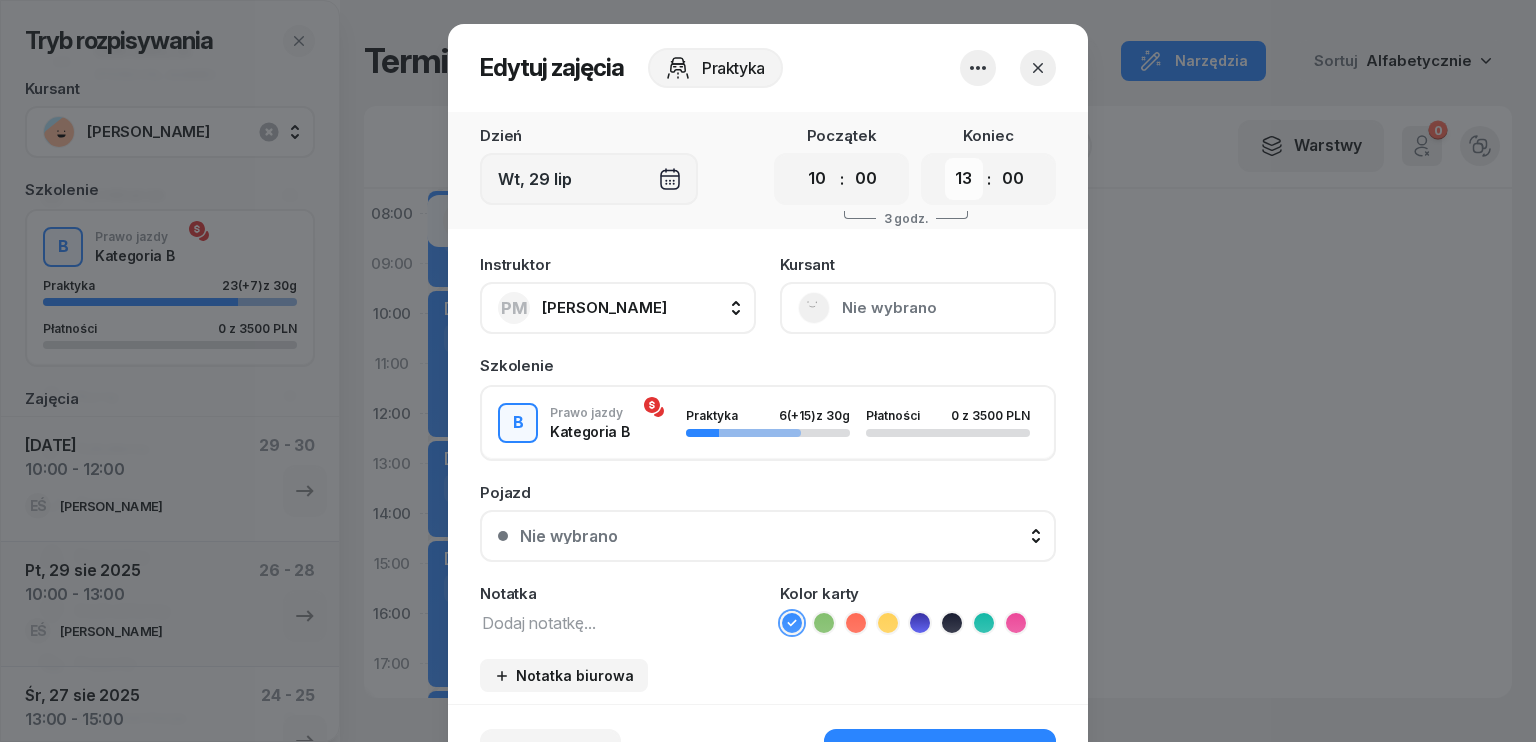 select on "12" 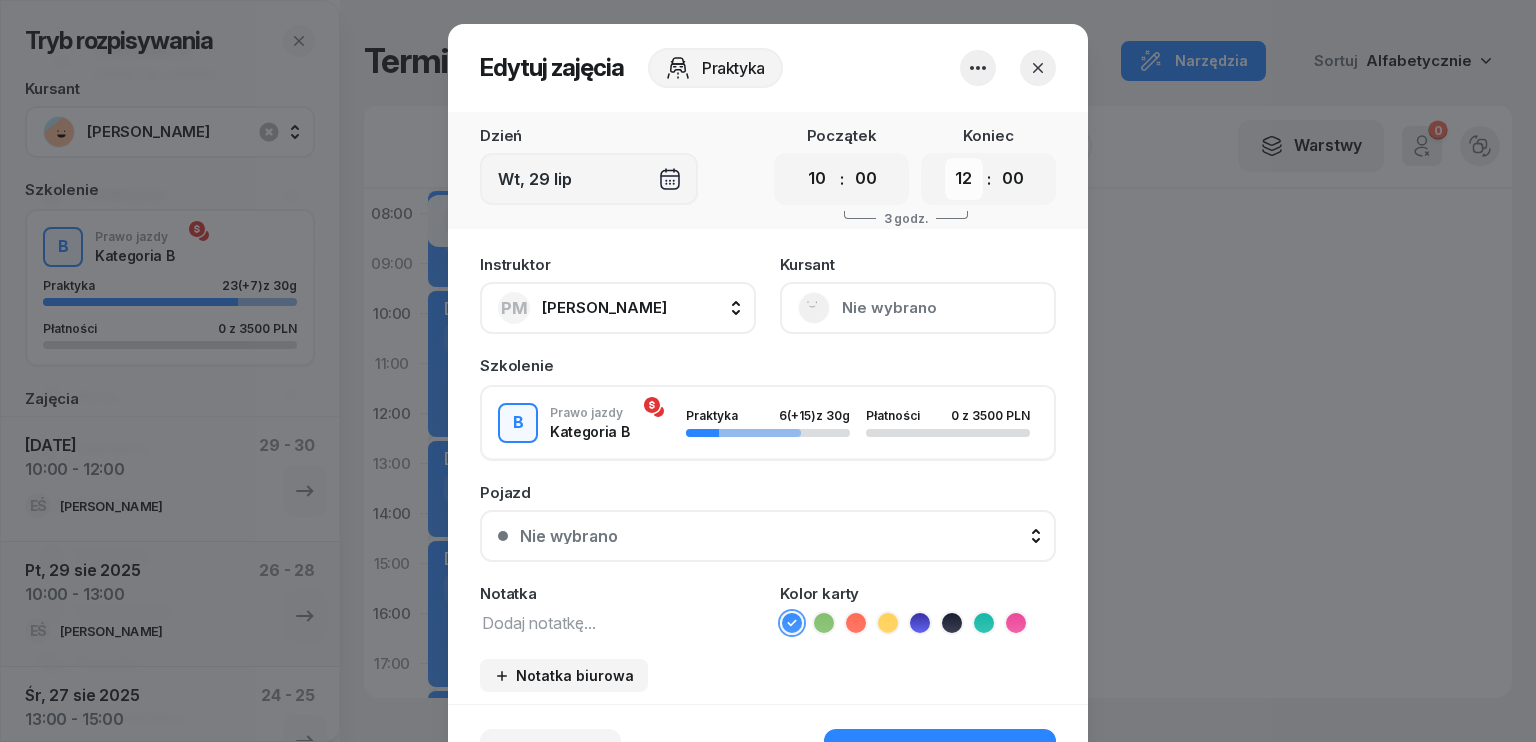 click on "00 01 02 03 04 05 06 07 08 09 10 11 12 13 14 15 16 17 18 19 20 21 22 23" at bounding box center [964, 179] 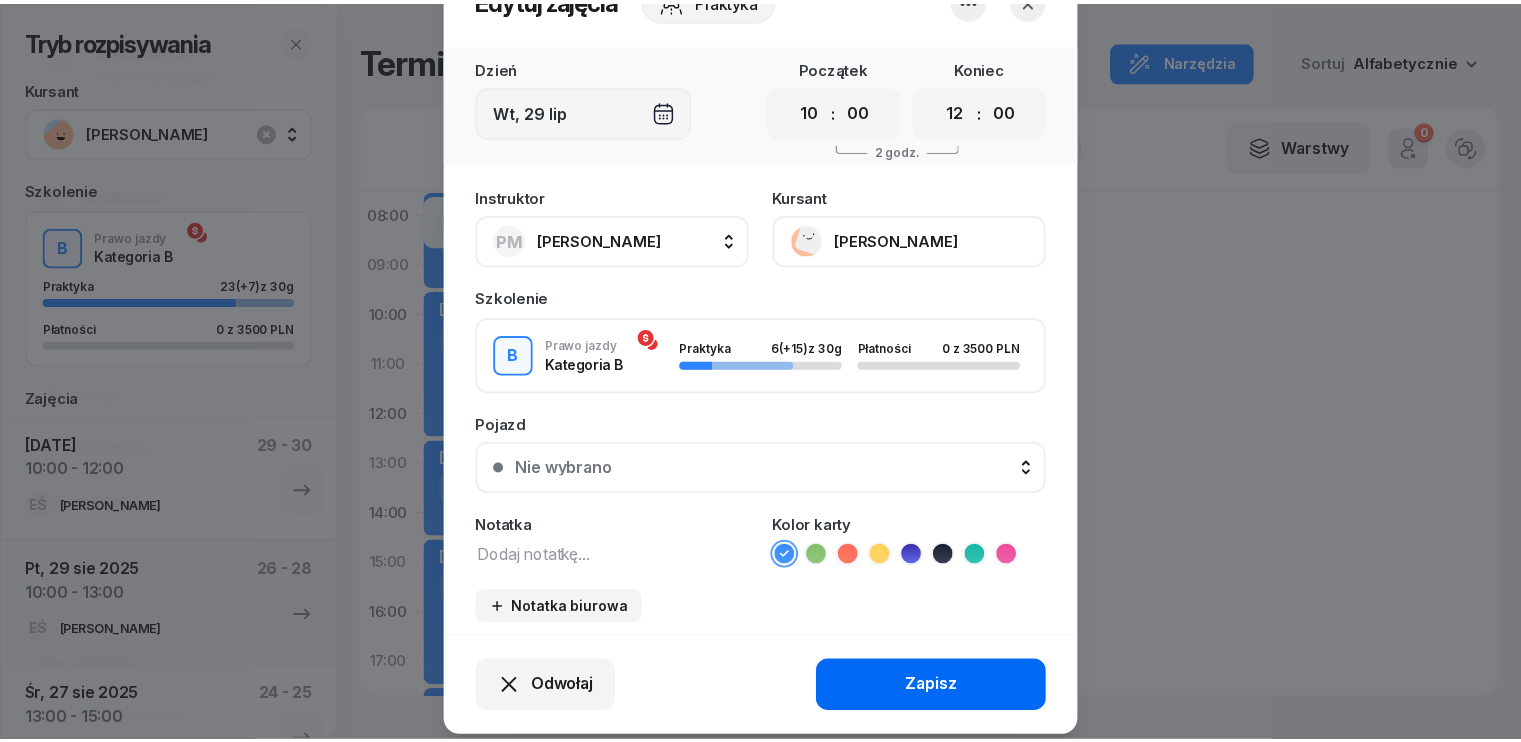 scroll, scrollTop: 100, scrollLeft: 0, axis: vertical 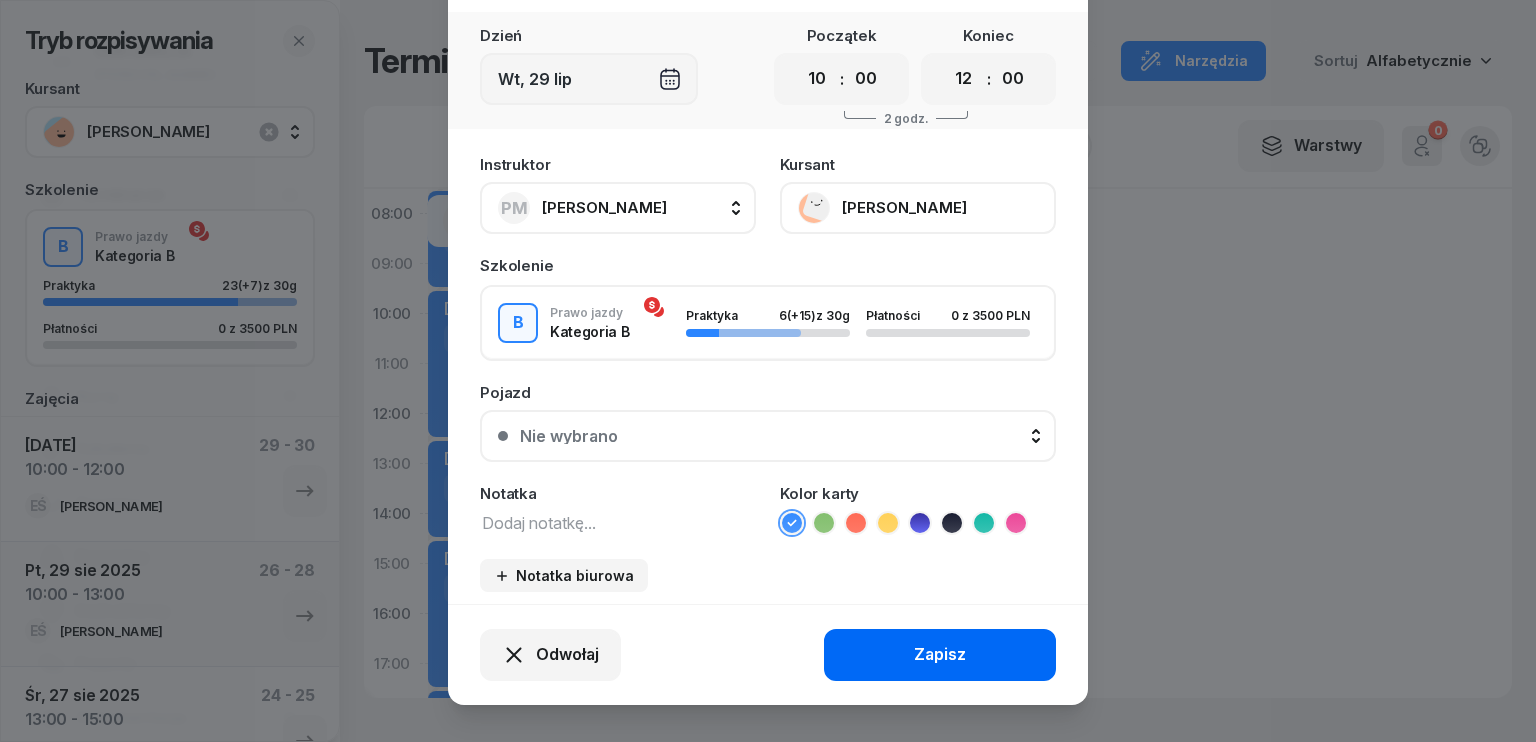 click on "Zapisz" 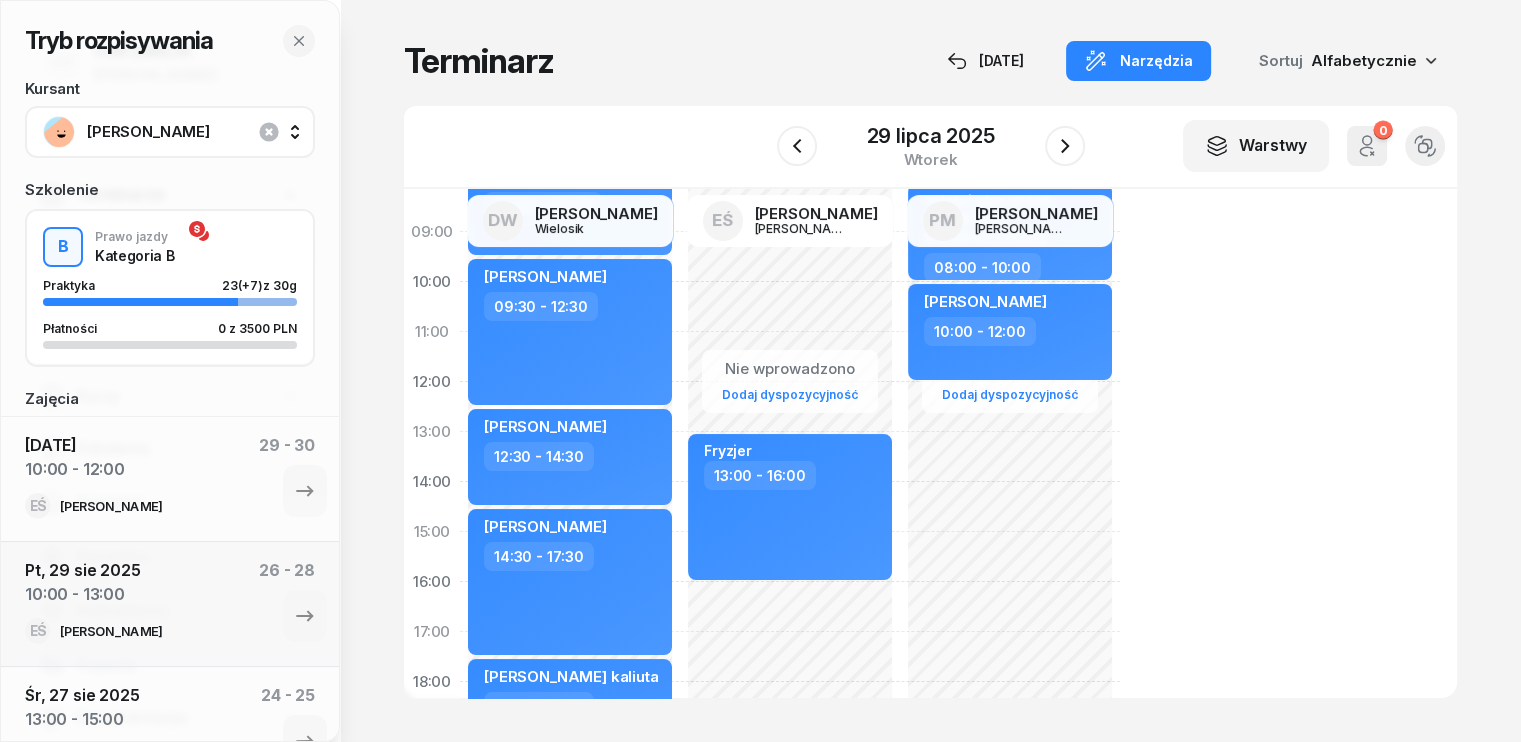 scroll, scrollTop: 0, scrollLeft: 0, axis: both 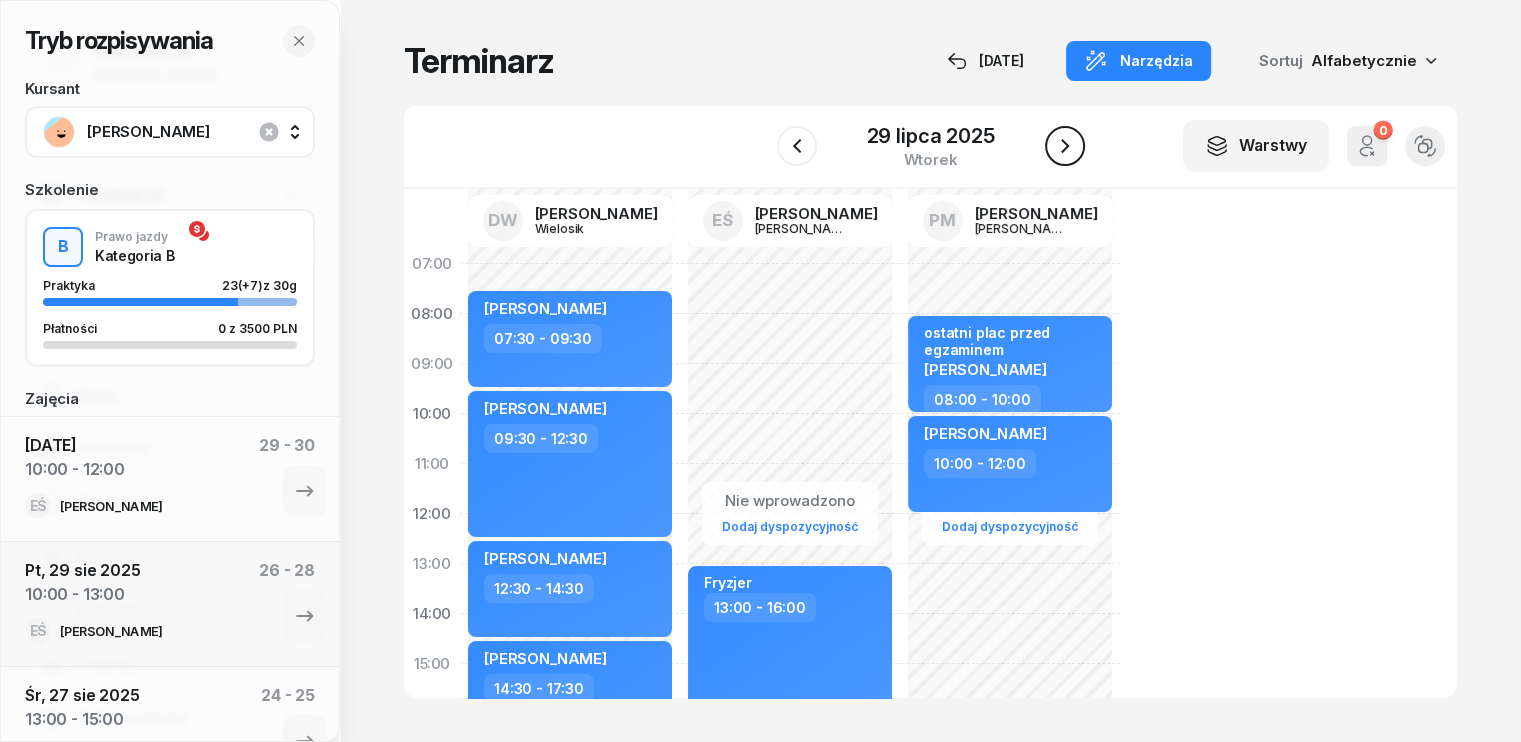 click 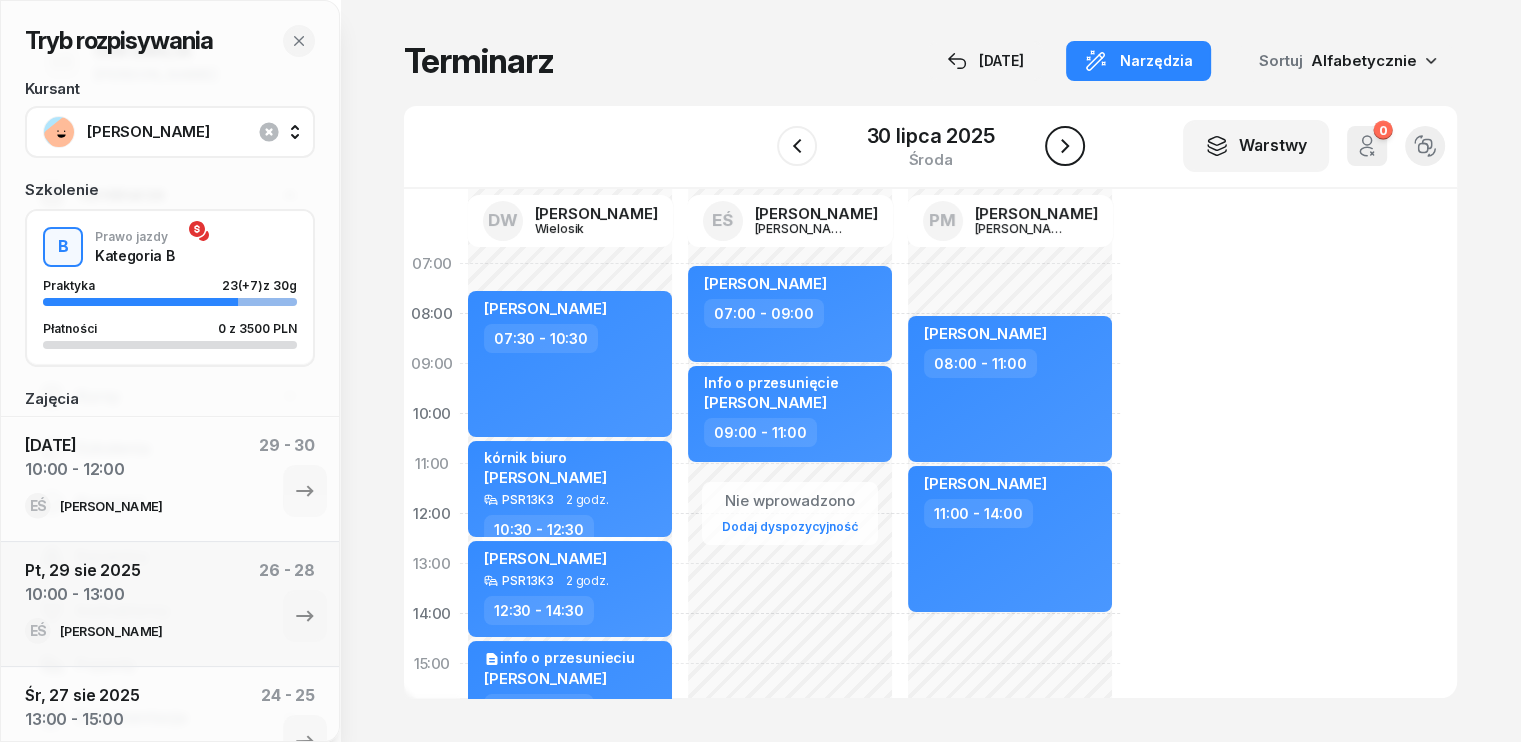 click at bounding box center (1065, 146) 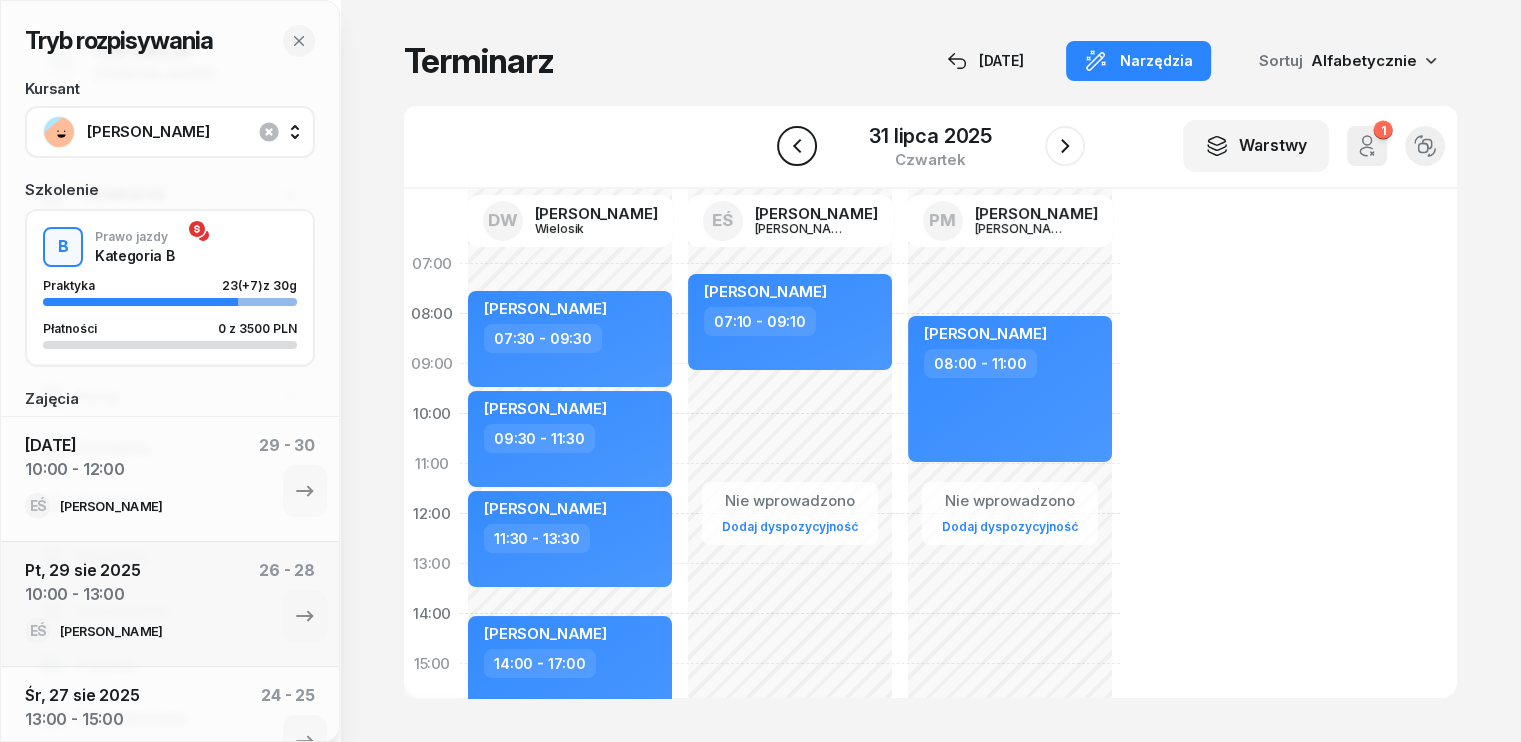 click 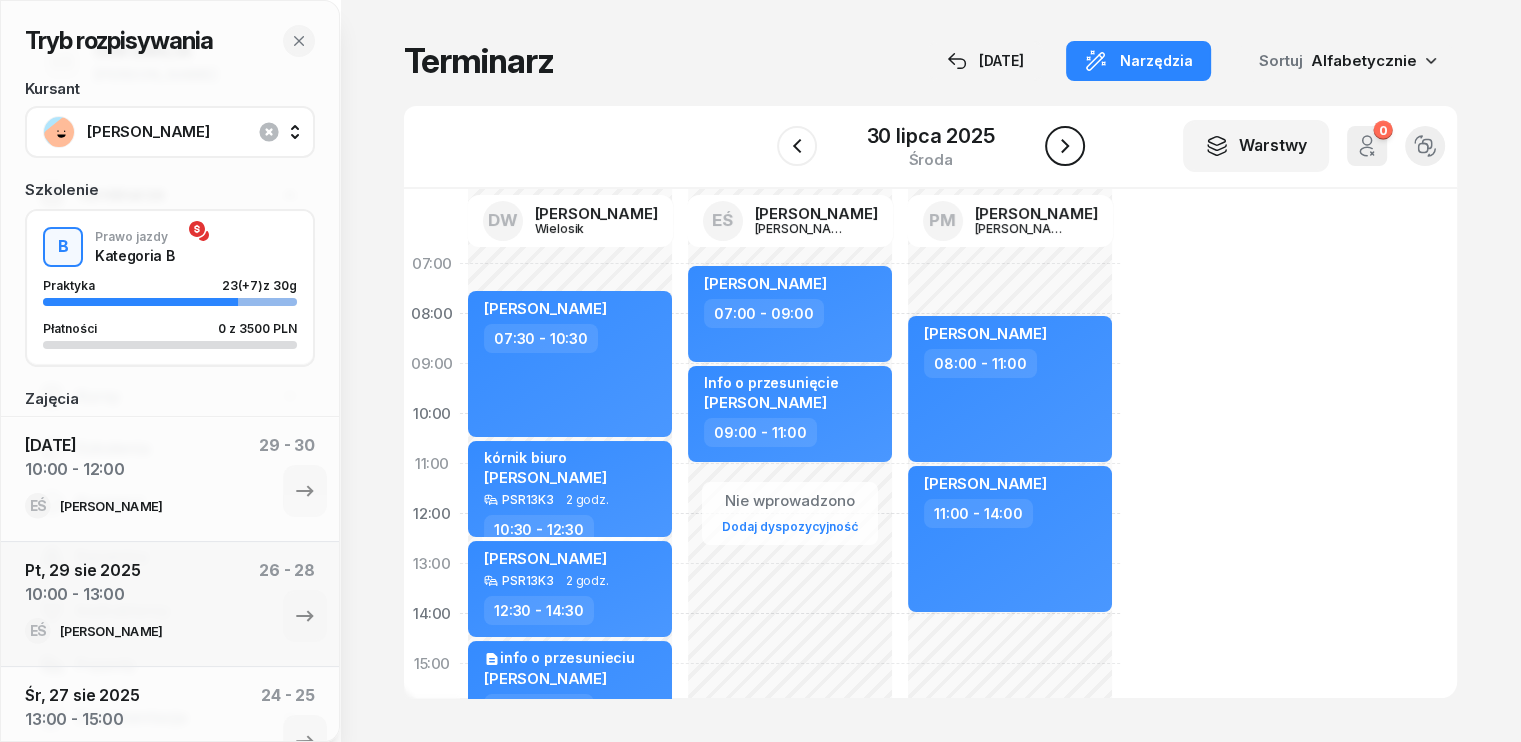 click 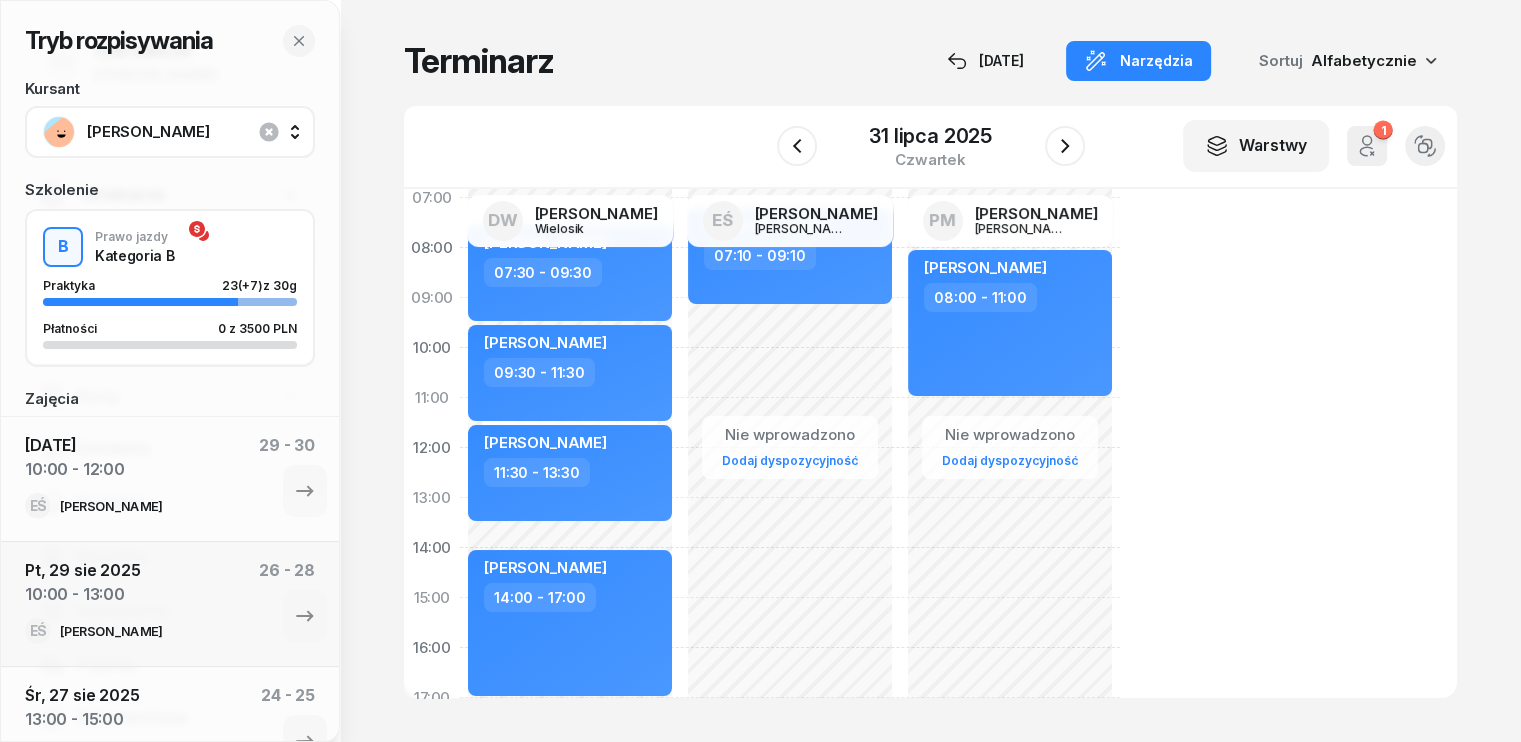 scroll, scrollTop: 100, scrollLeft: 0, axis: vertical 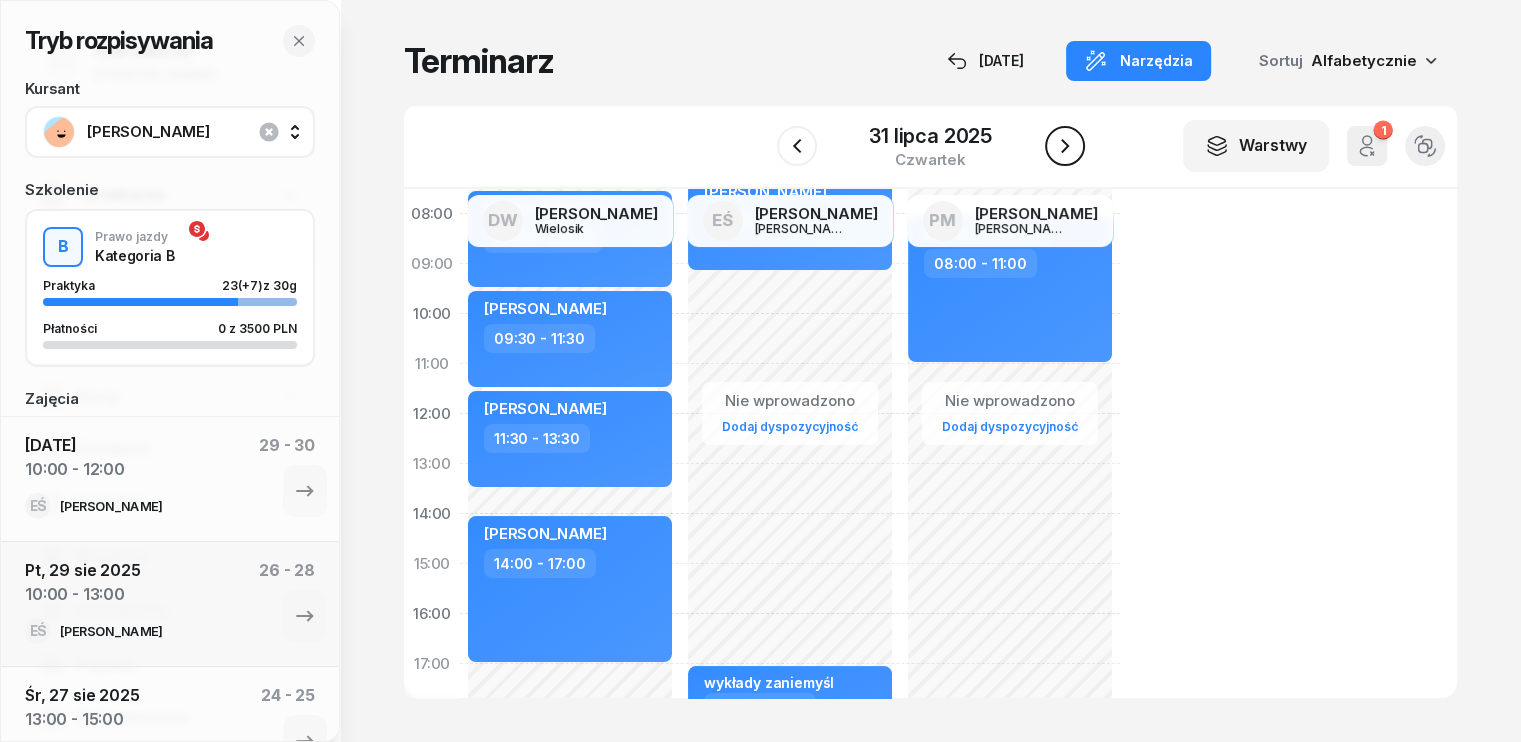 click 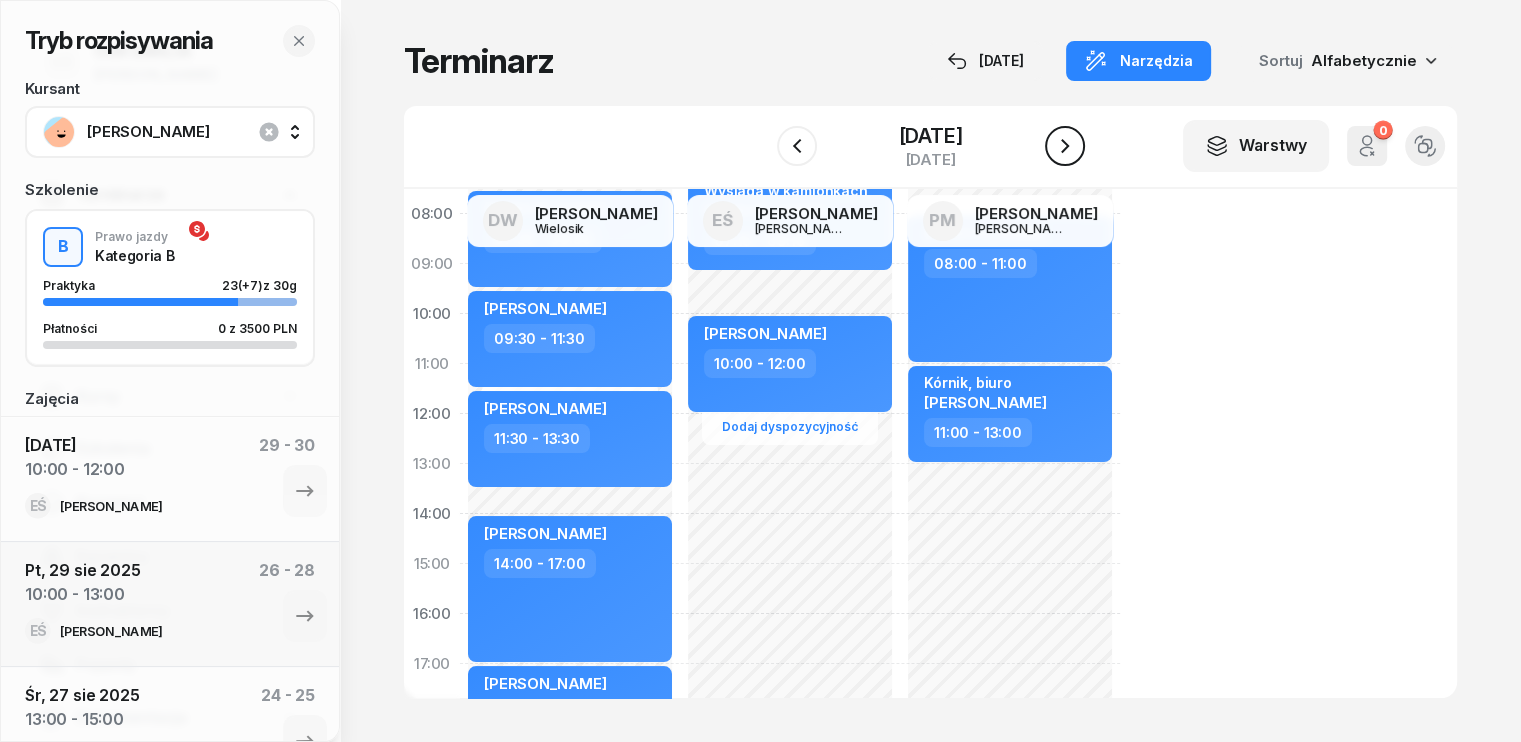 click 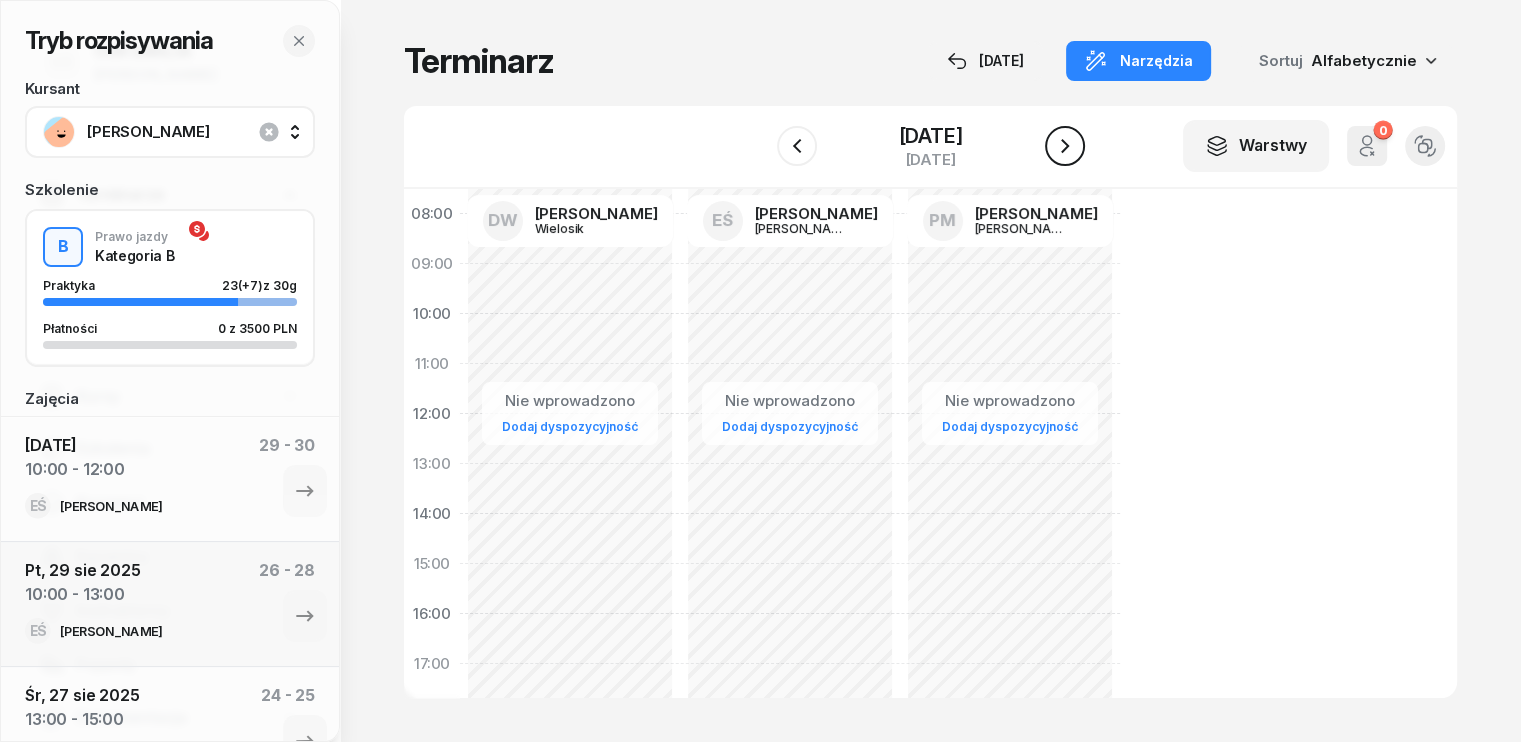 click 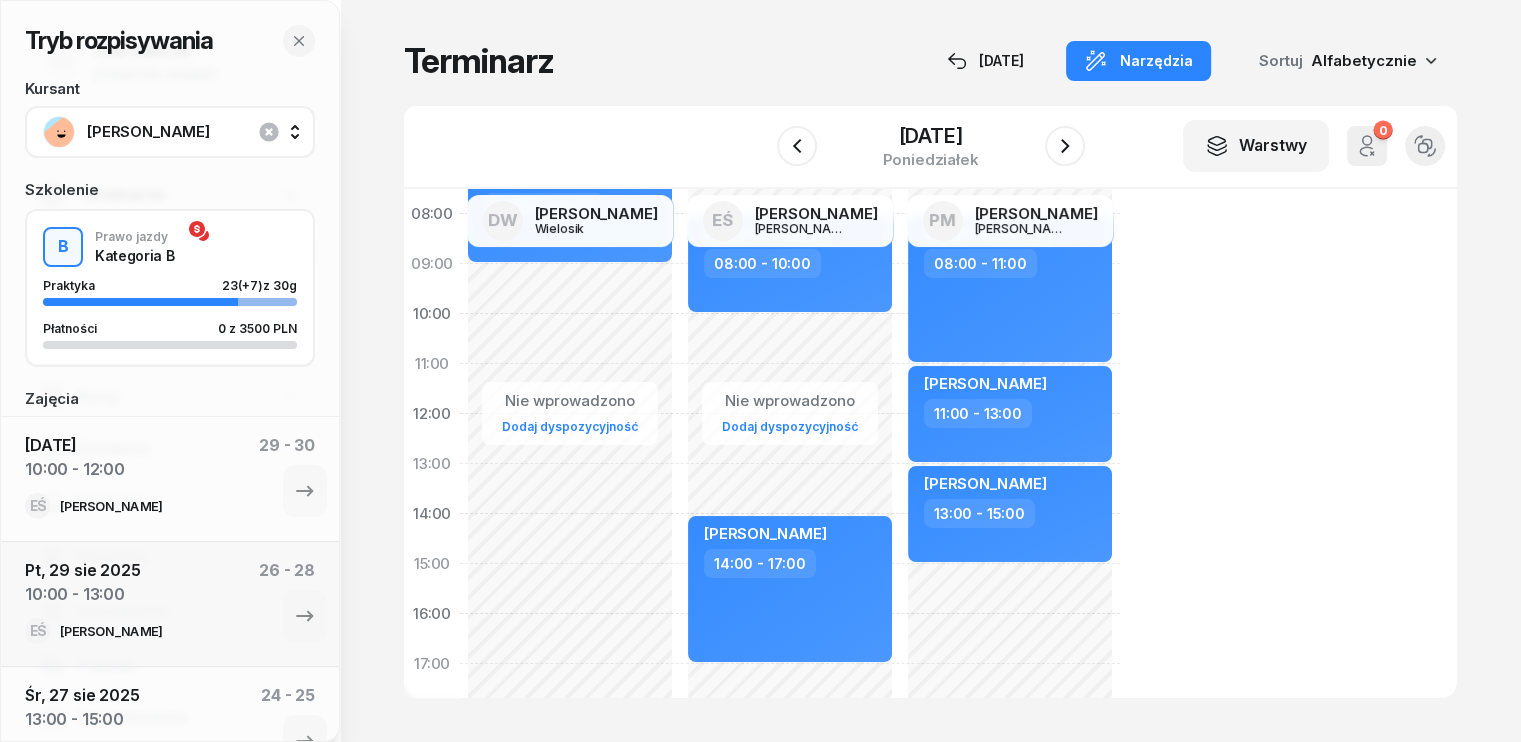 scroll, scrollTop: 0, scrollLeft: 0, axis: both 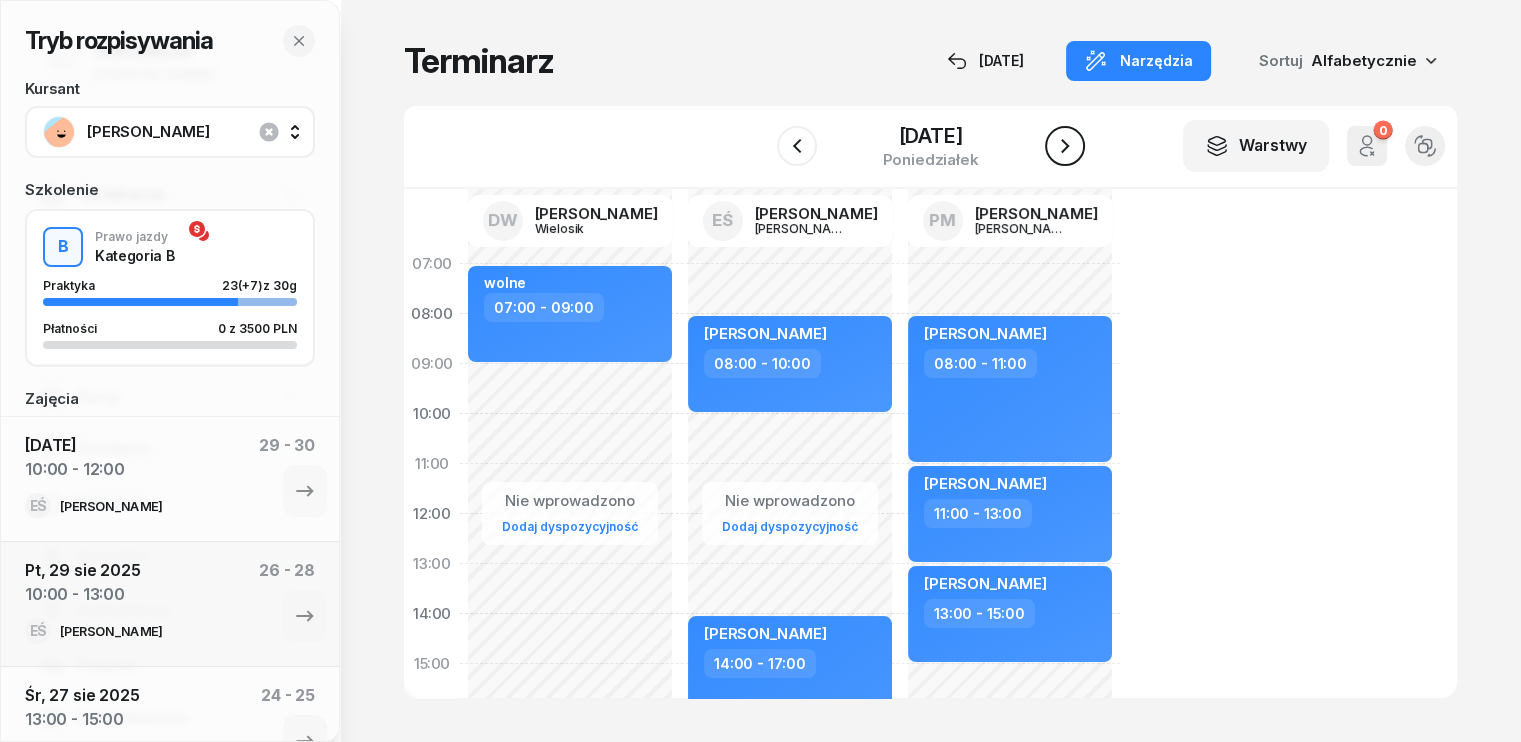 click 